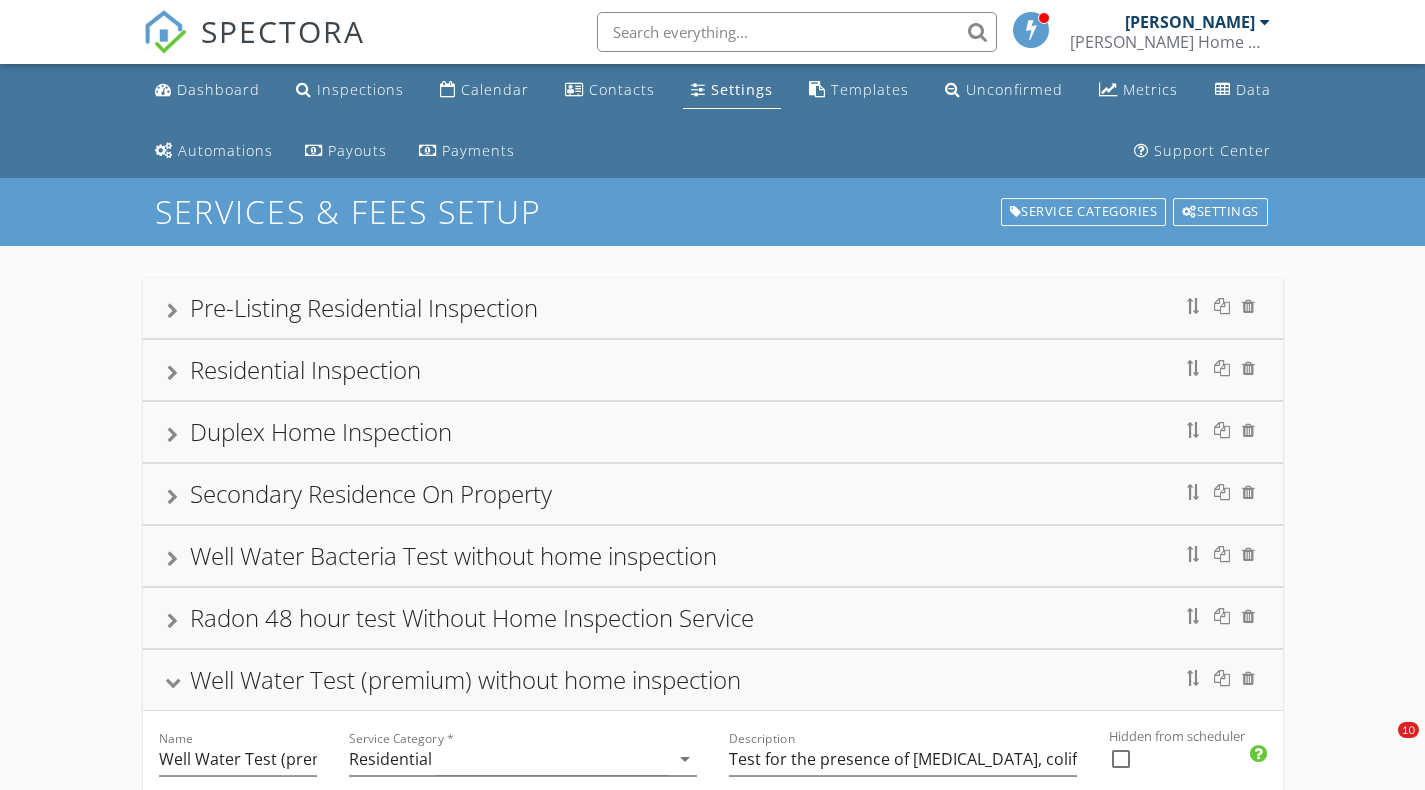 scroll, scrollTop: 0, scrollLeft: 0, axis: both 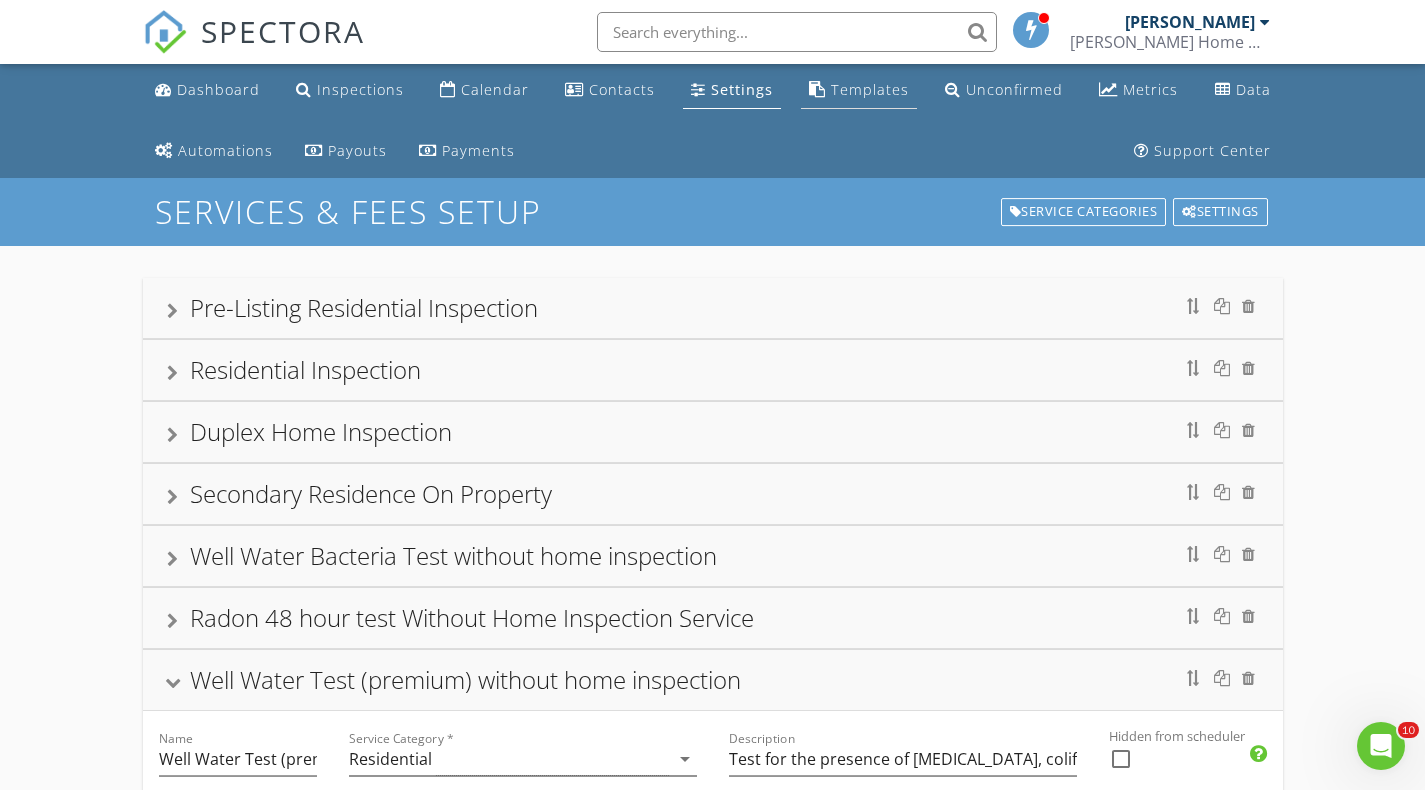 click on "Templates" at bounding box center [870, 89] 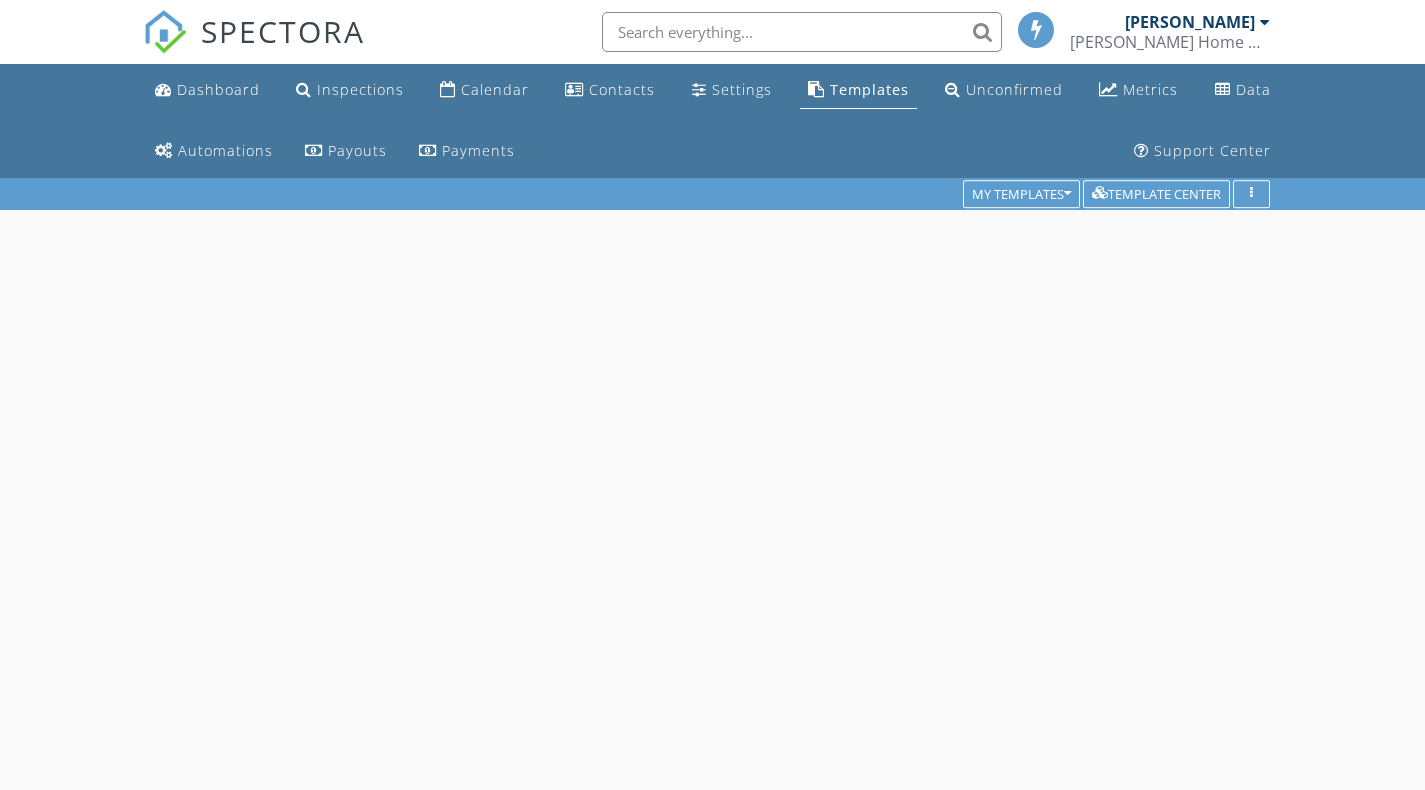 scroll, scrollTop: 0, scrollLeft: 0, axis: both 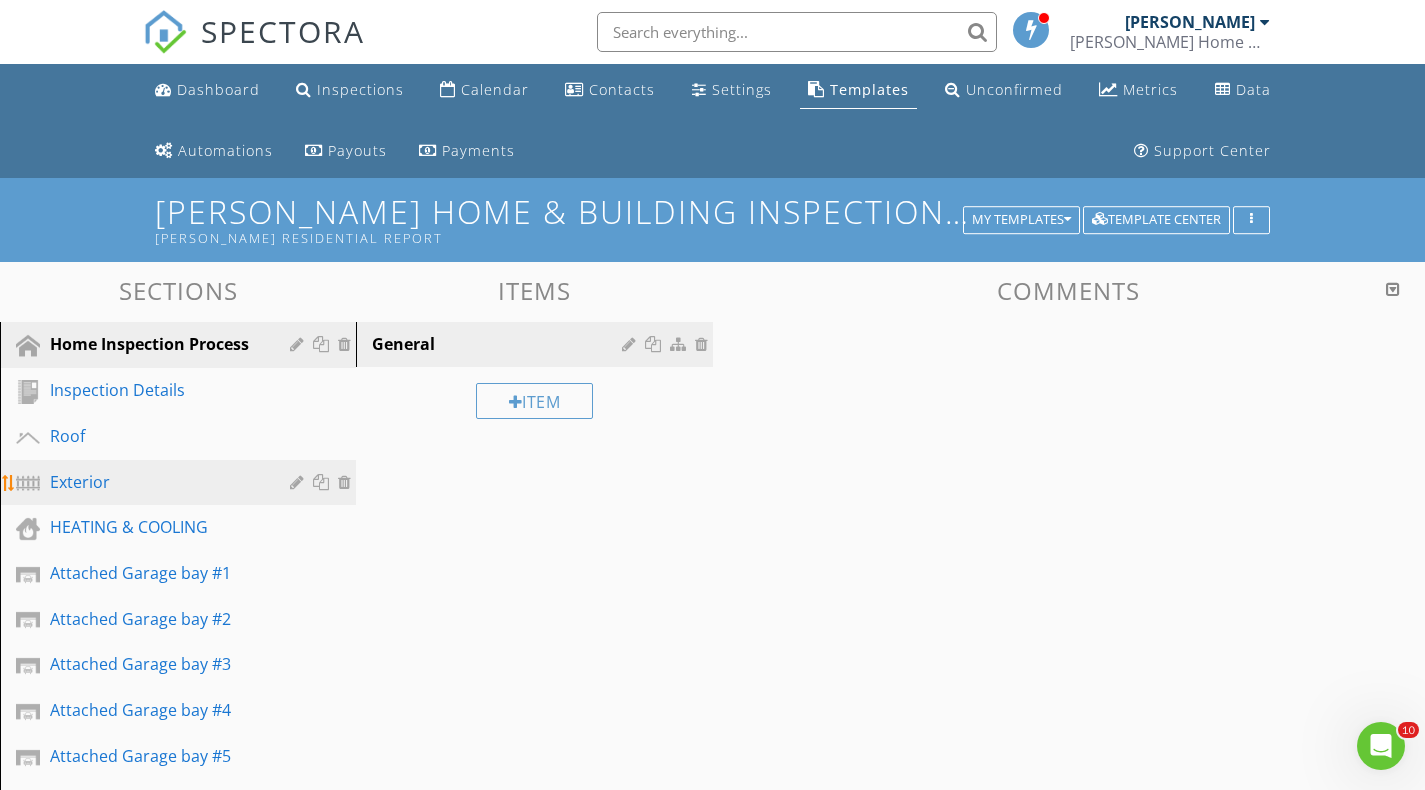 click on "Exterior" at bounding box center [155, 482] 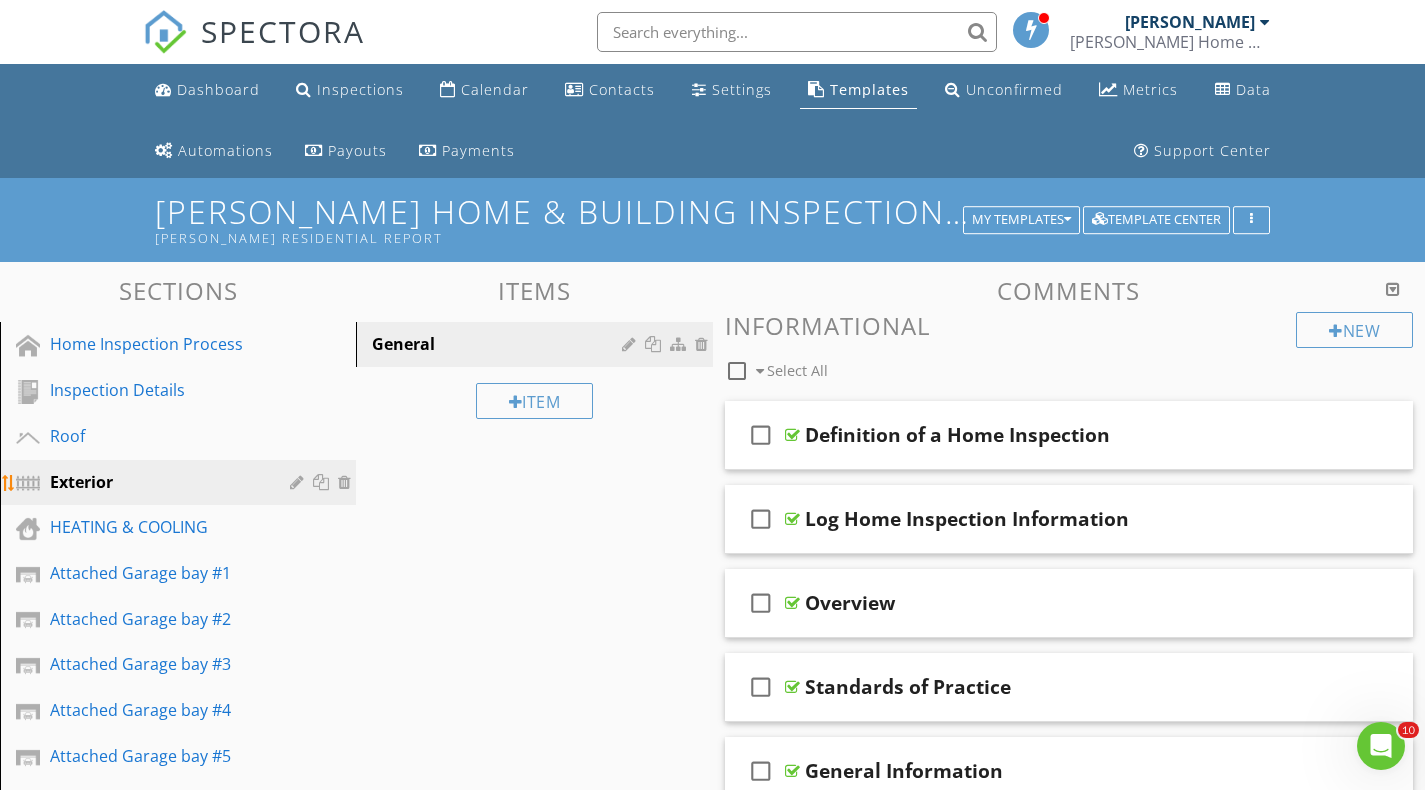 scroll, scrollTop: 0, scrollLeft: 0, axis: both 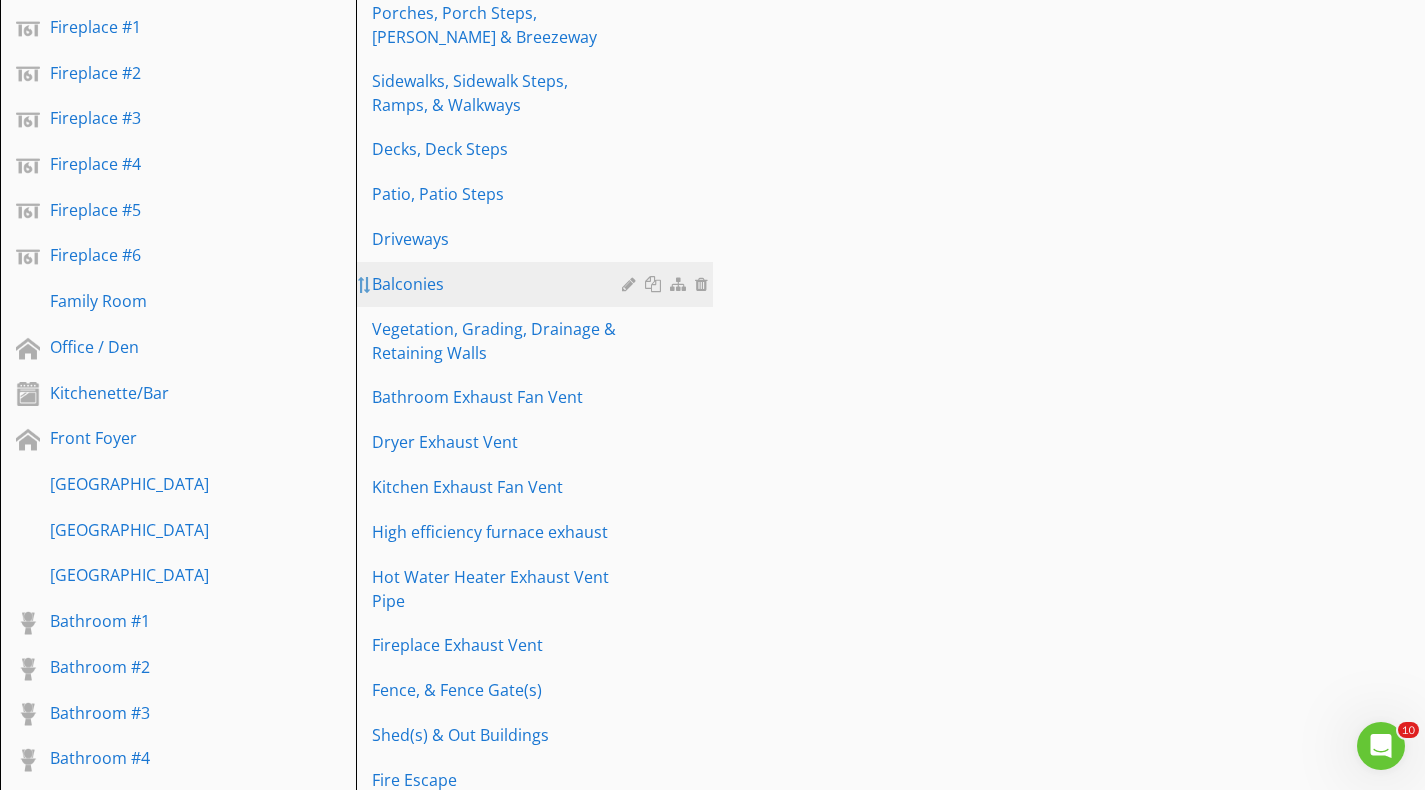 type 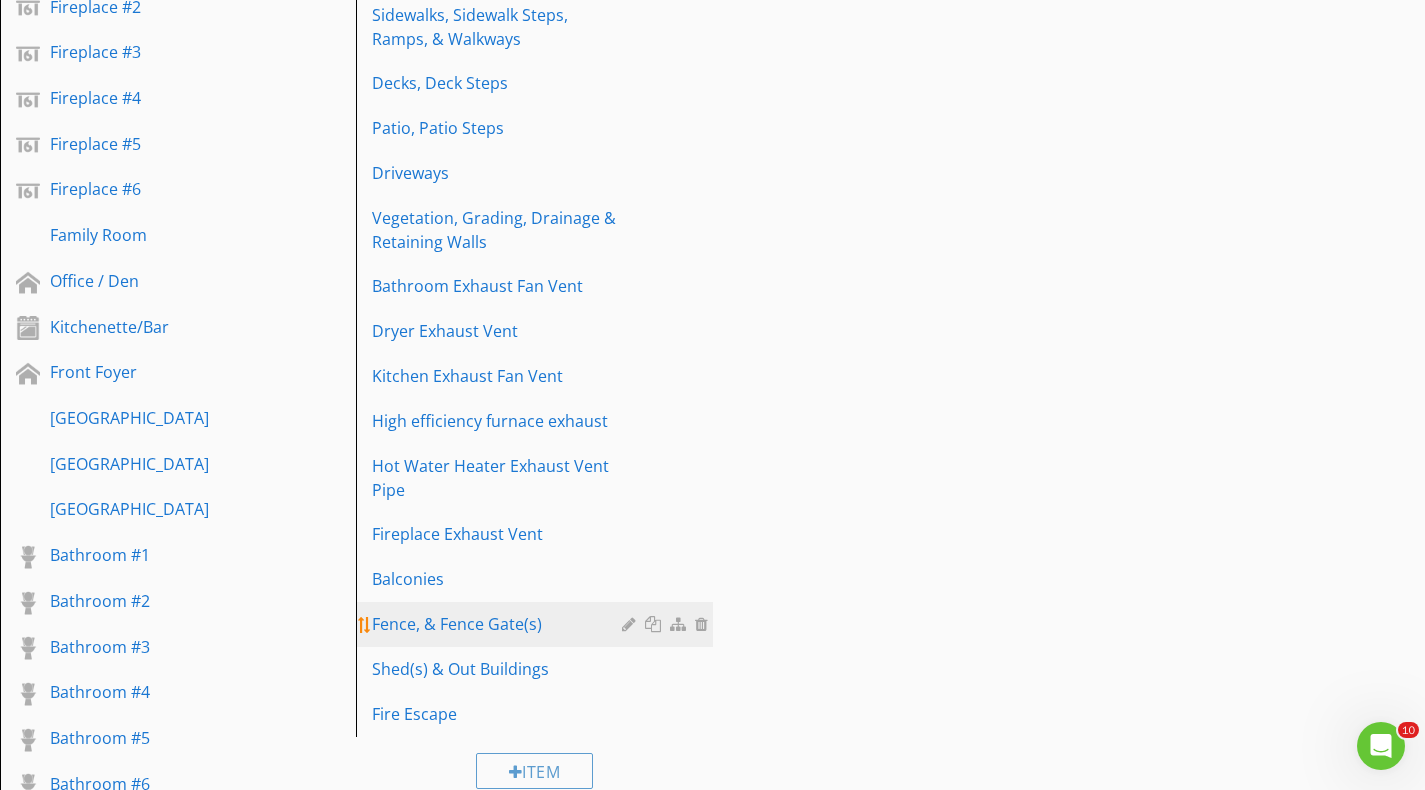 scroll, scrollTop: 1400, scrollLeft: 0, axis: vertical 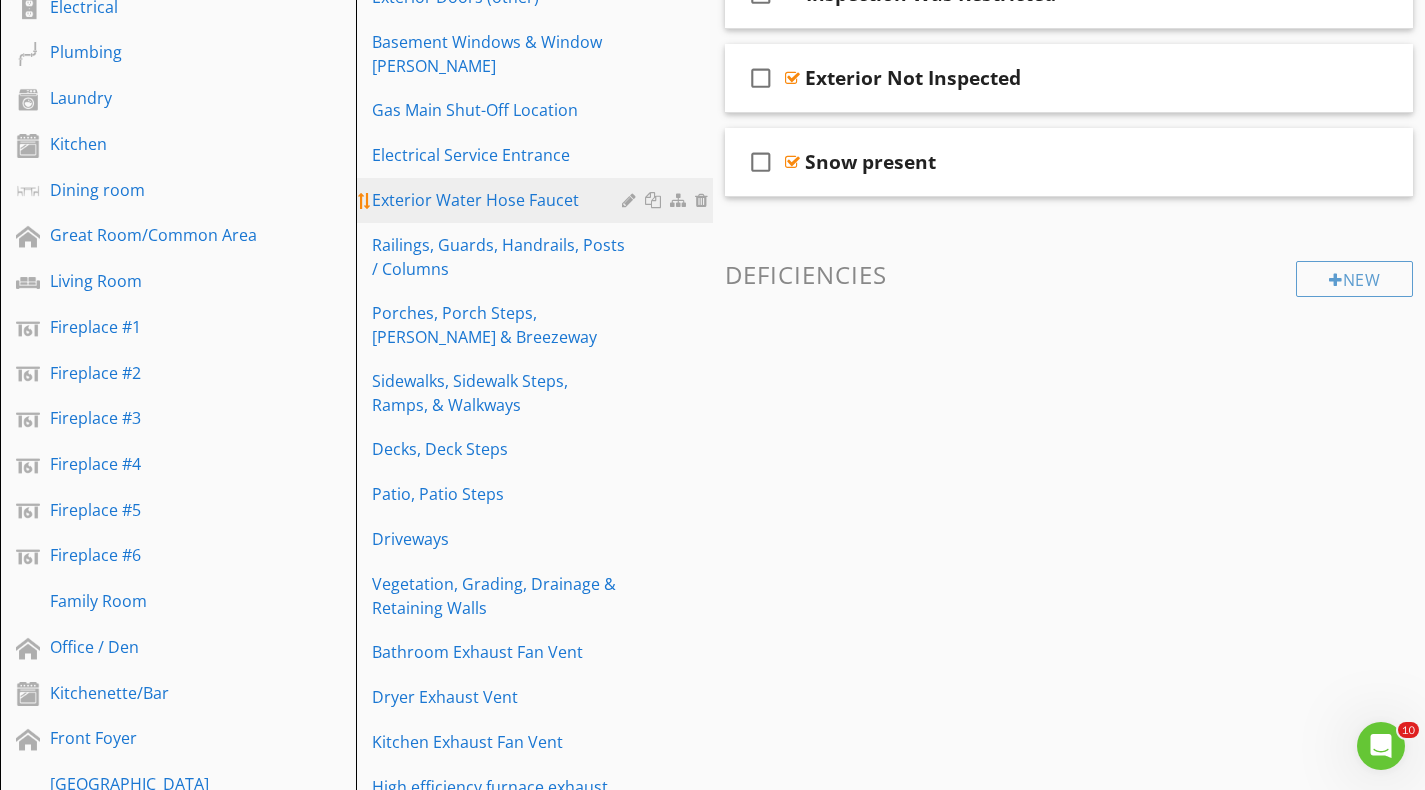 click on "Exterior Water Hose Faucet" at bounding box center [499, 200] 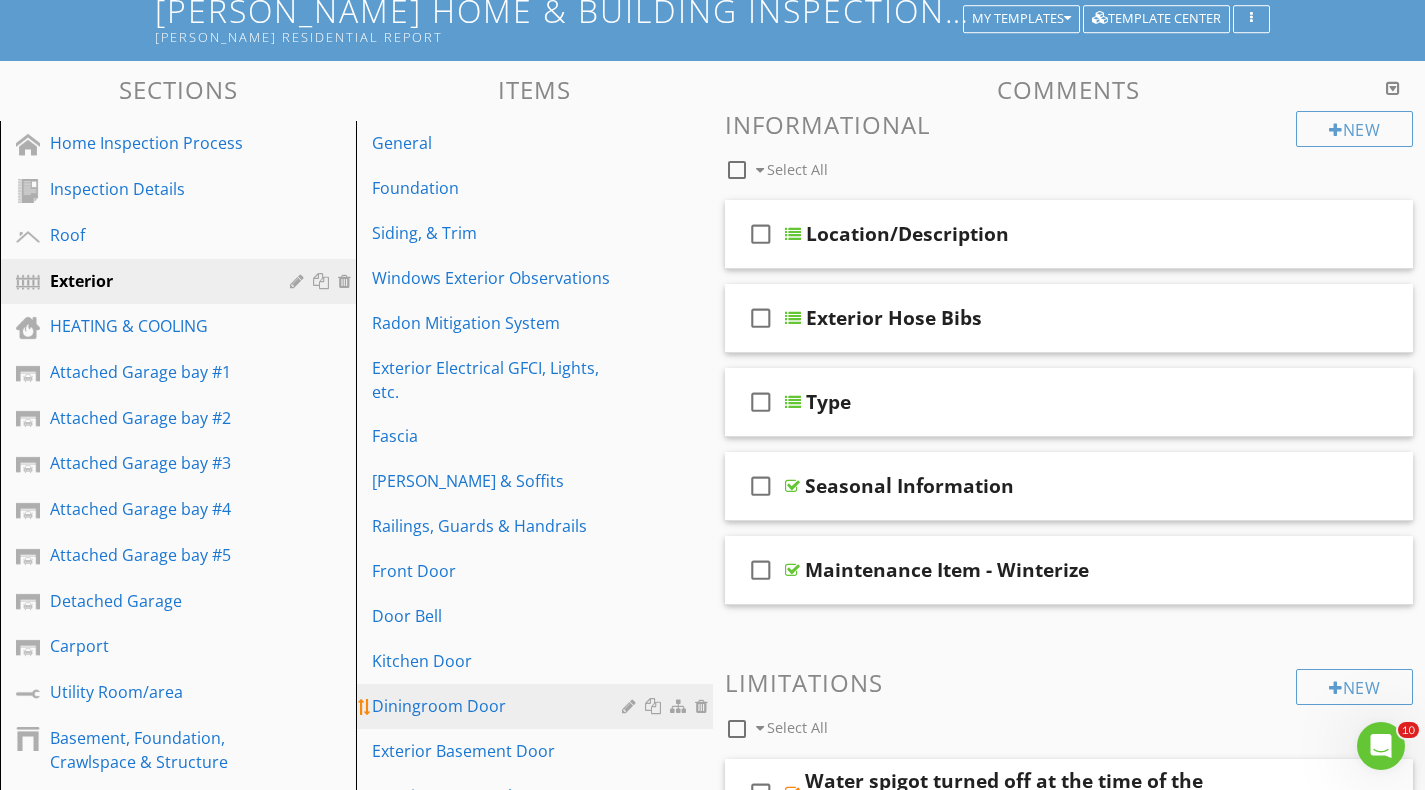 scroll, scrollTop: 300, scrollLeft: 0, axis: vertical 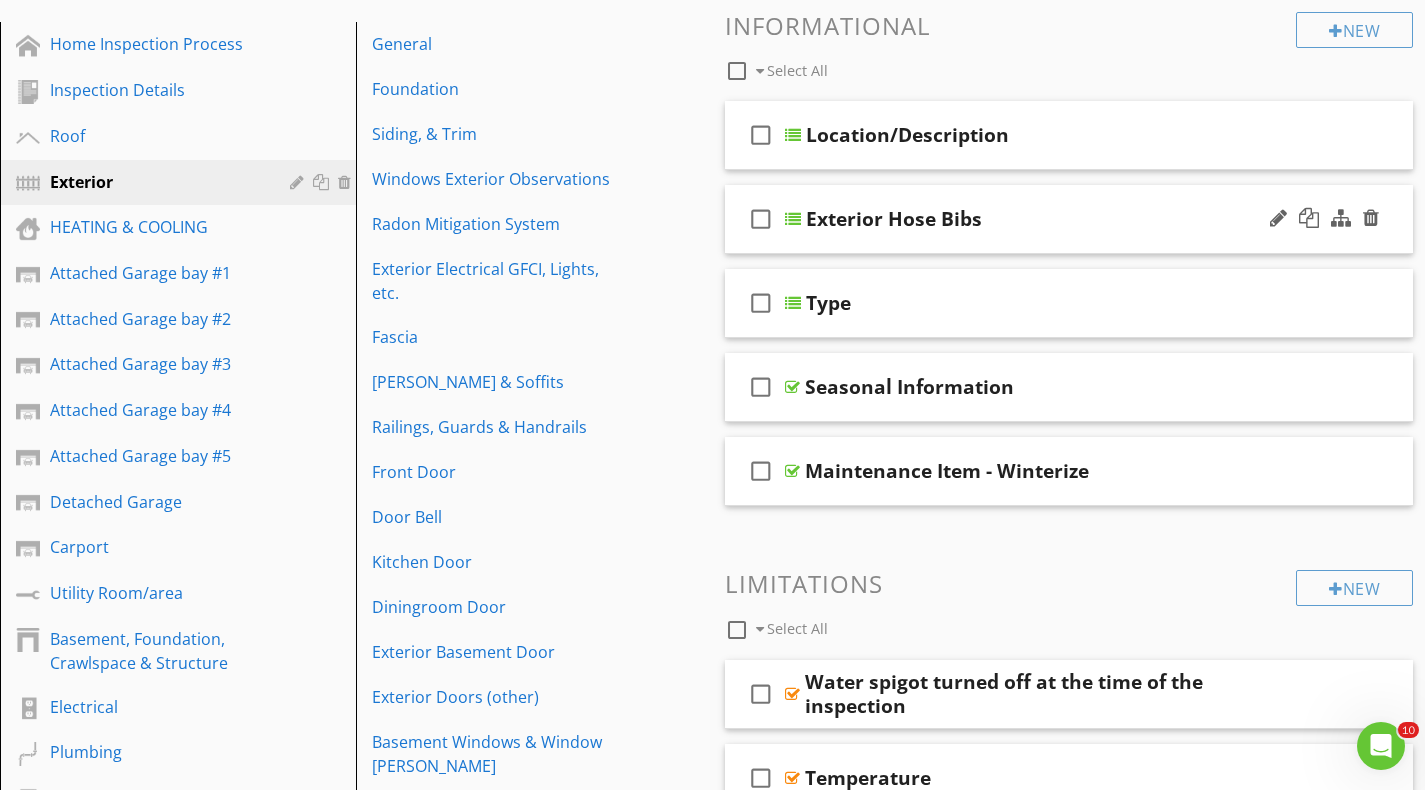 click at bounding box center (793, 219) 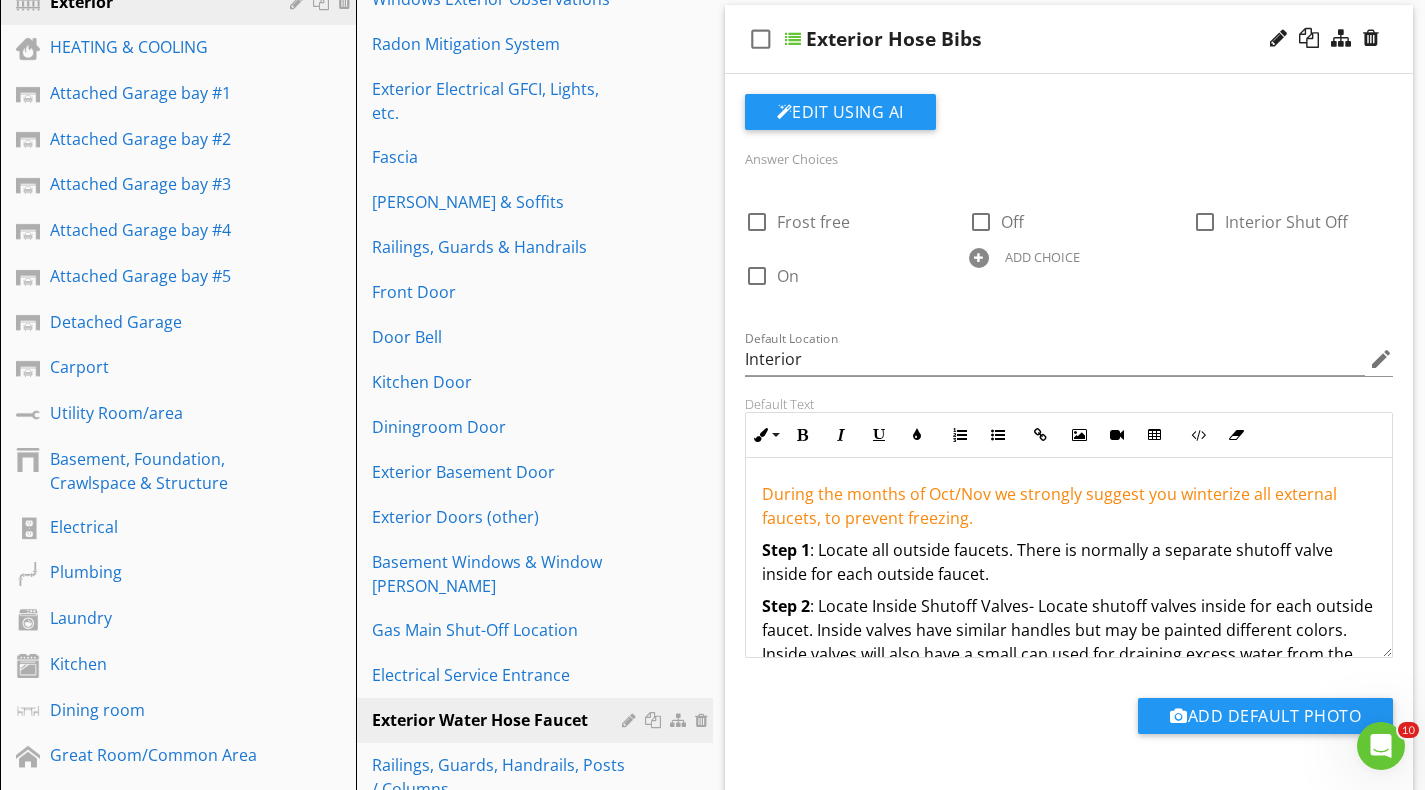 scroll, scrollTop: 500, scrollLeft: 0, axis: vertical 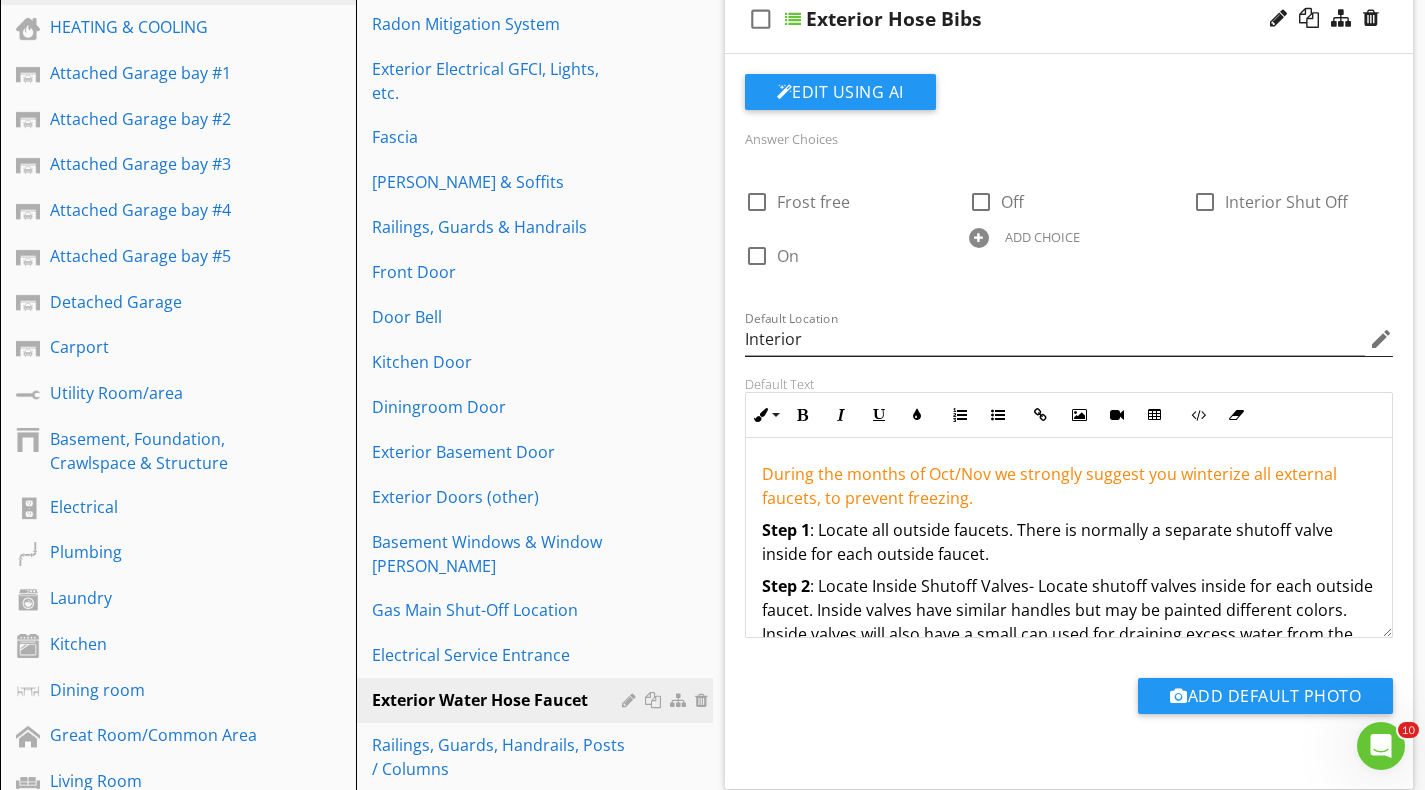 click on "edit" at bounding box center (1381, 339) 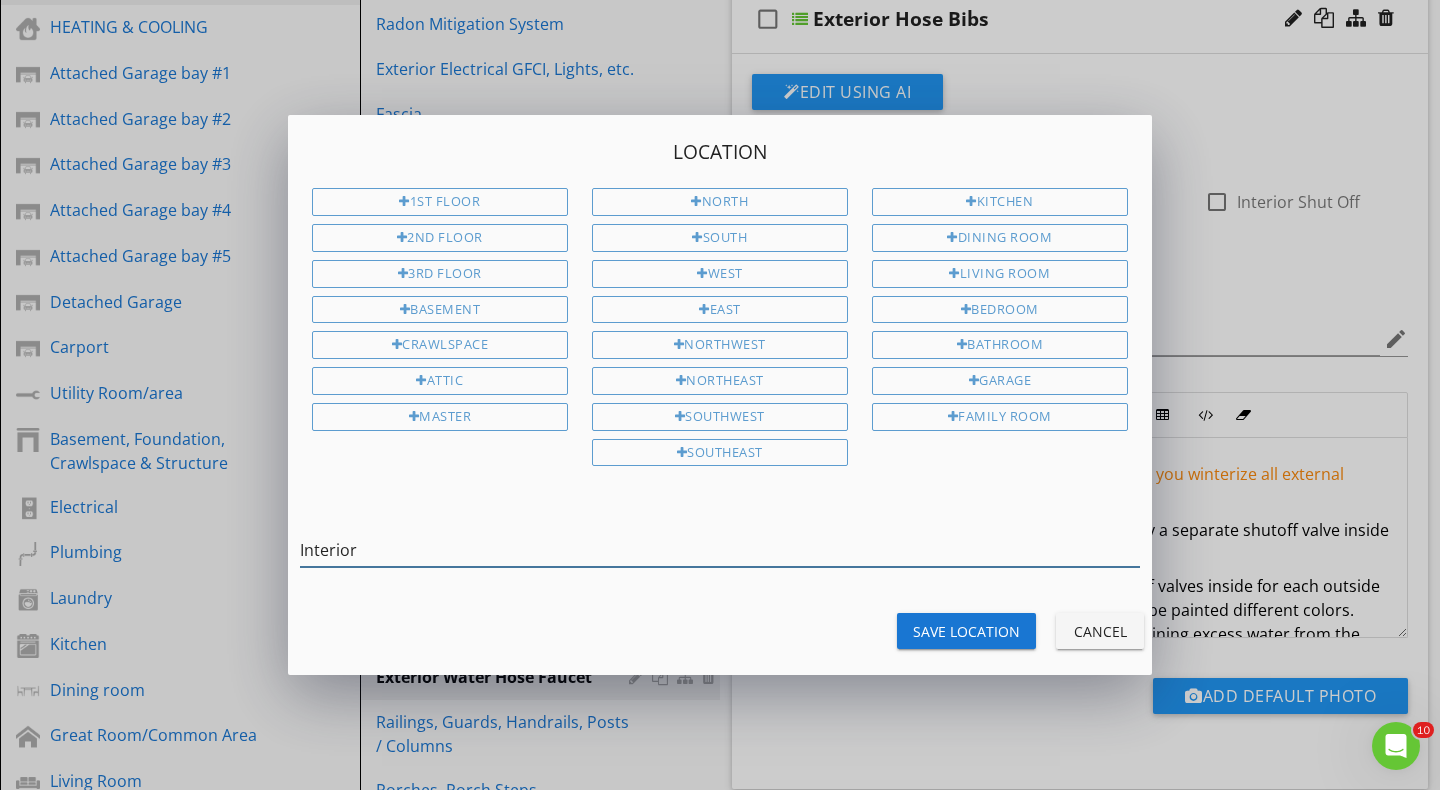click on "Interior" at bounding box center (720, 550) 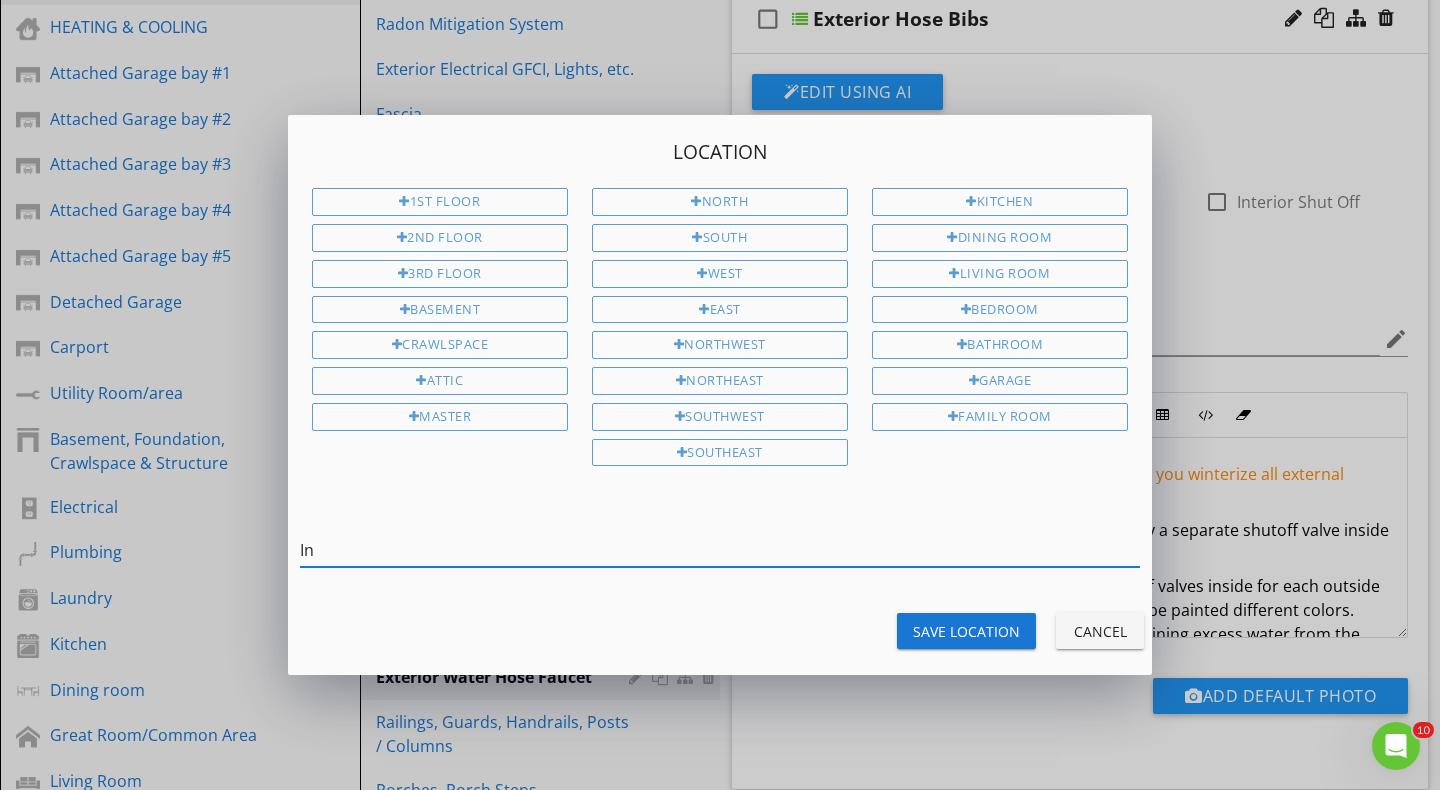 type on "I" 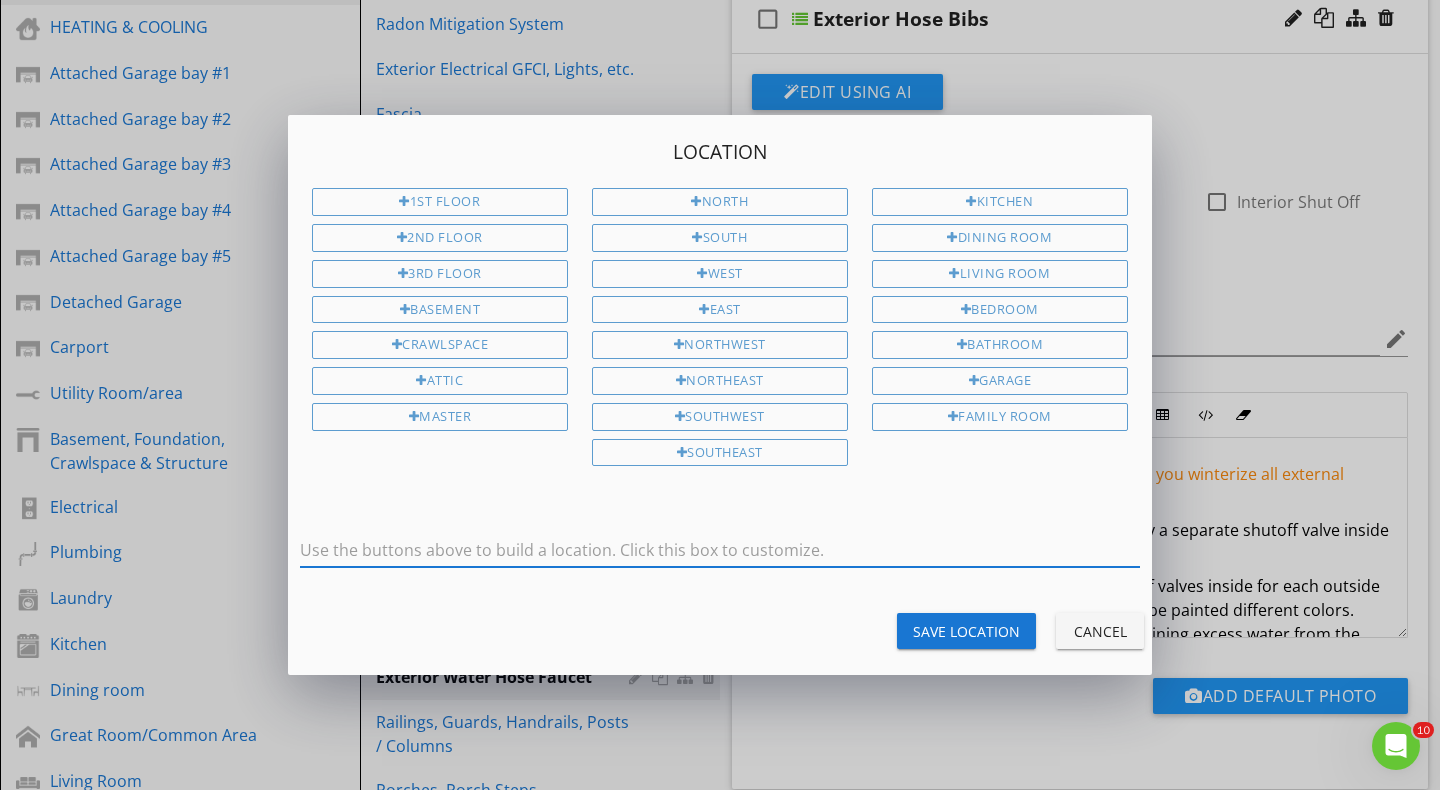 type 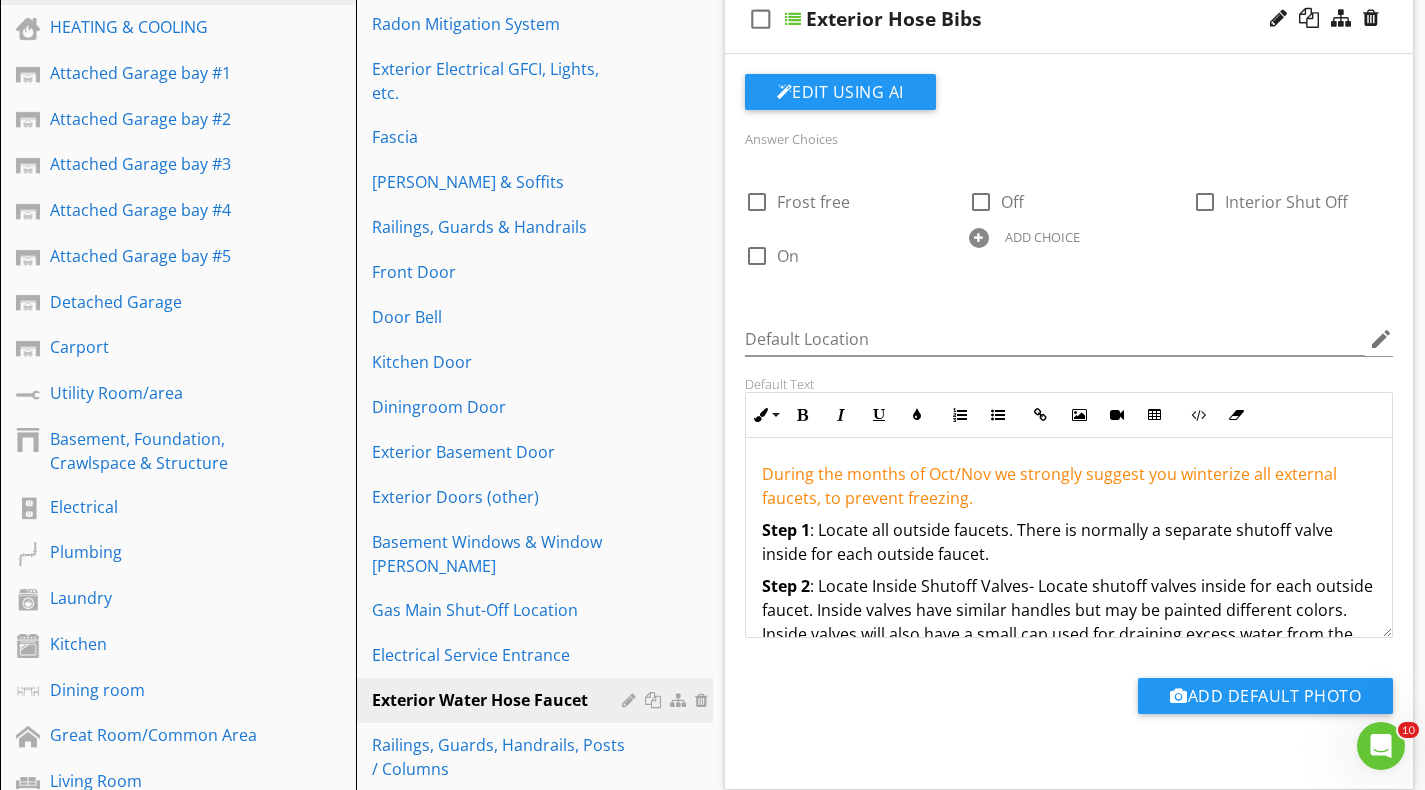 click on "check_box_outline_blank
Exterior Hose Bibs" at bounding box center (1069, 19) 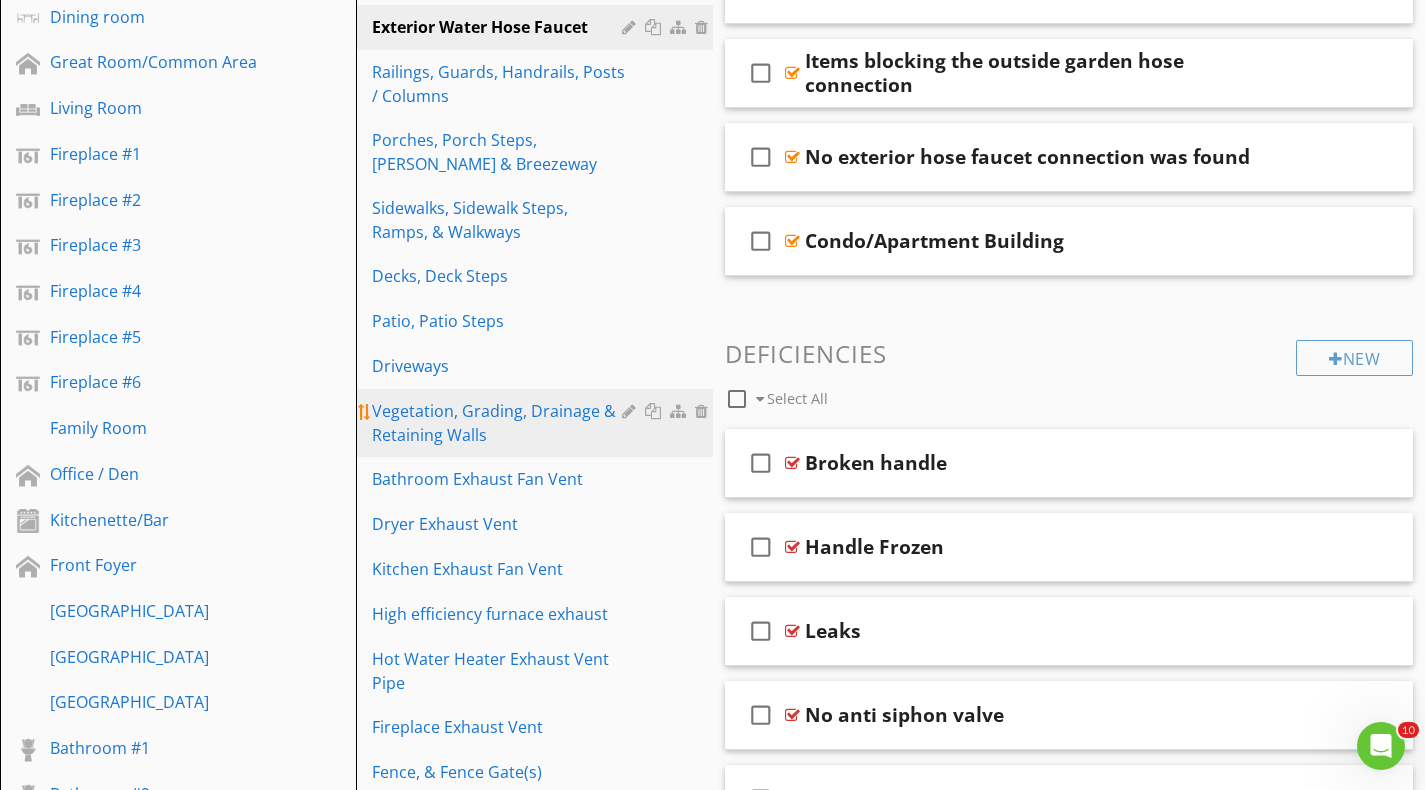 scroll, scrollTop: 1300, scrollLeft: 0, axis: vertical 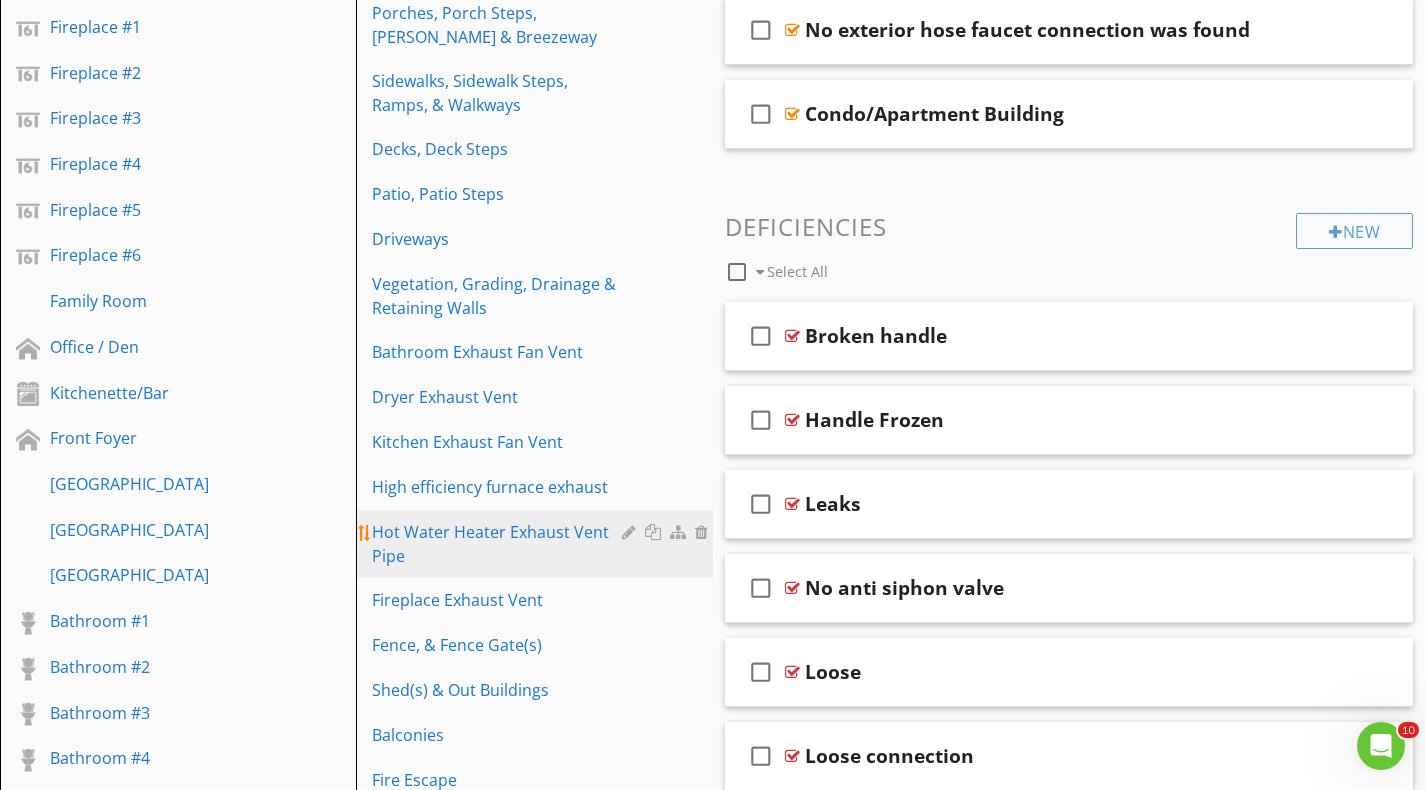 click on "Hot Water Heater Exhaust Vent Pipe" at bounding box center (499, 544) 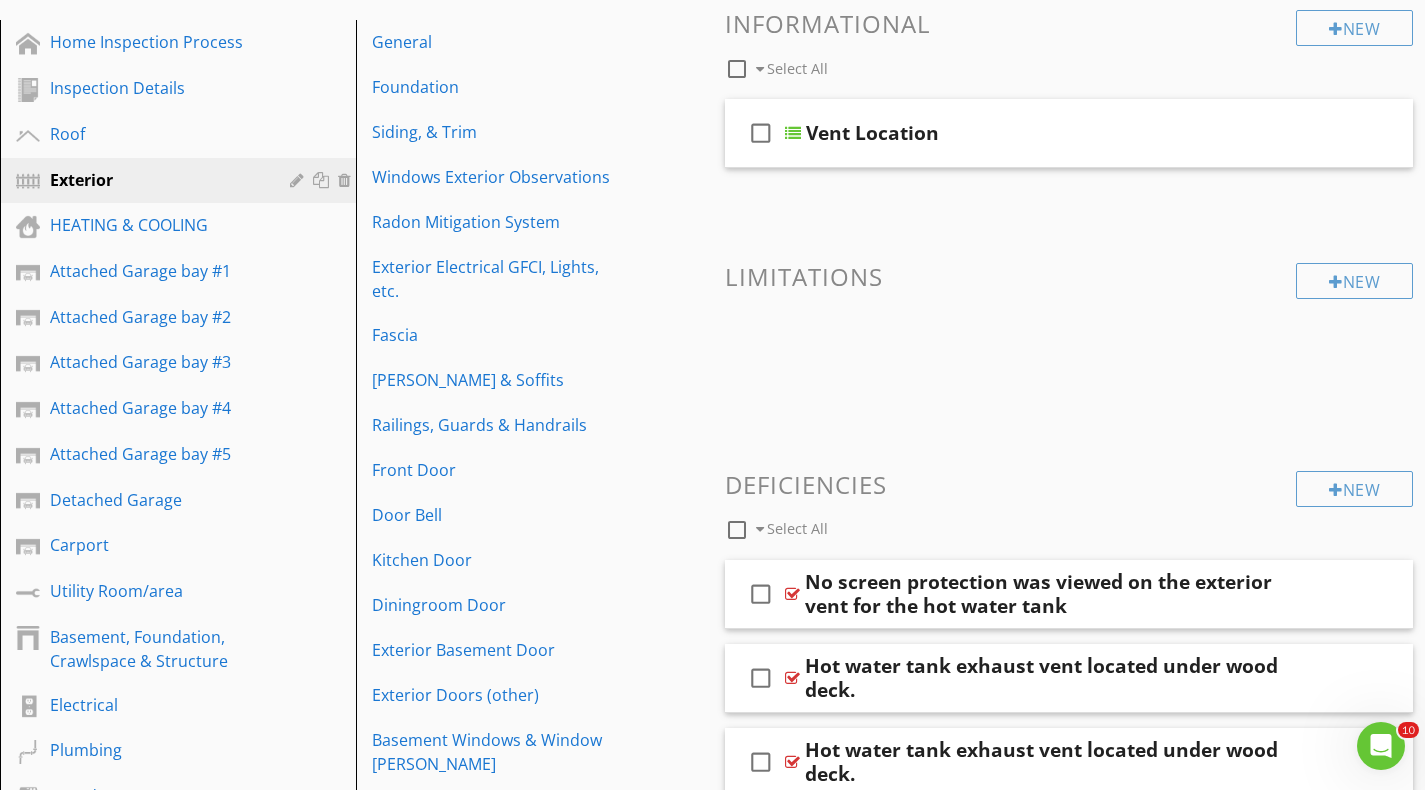 scroll, scrollTop: 0, scrollLeft: 0, axis: both 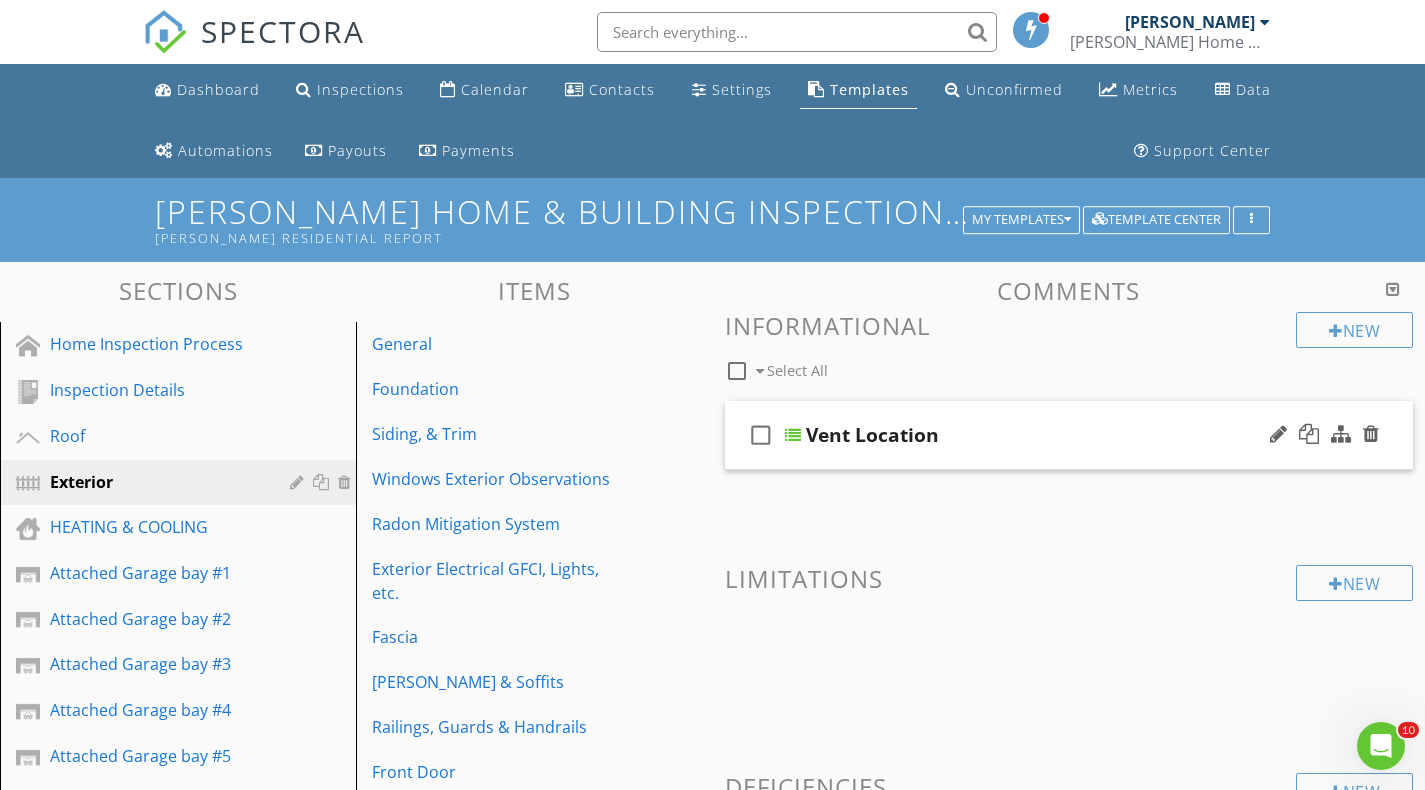 click at bounding box center (793, 435) 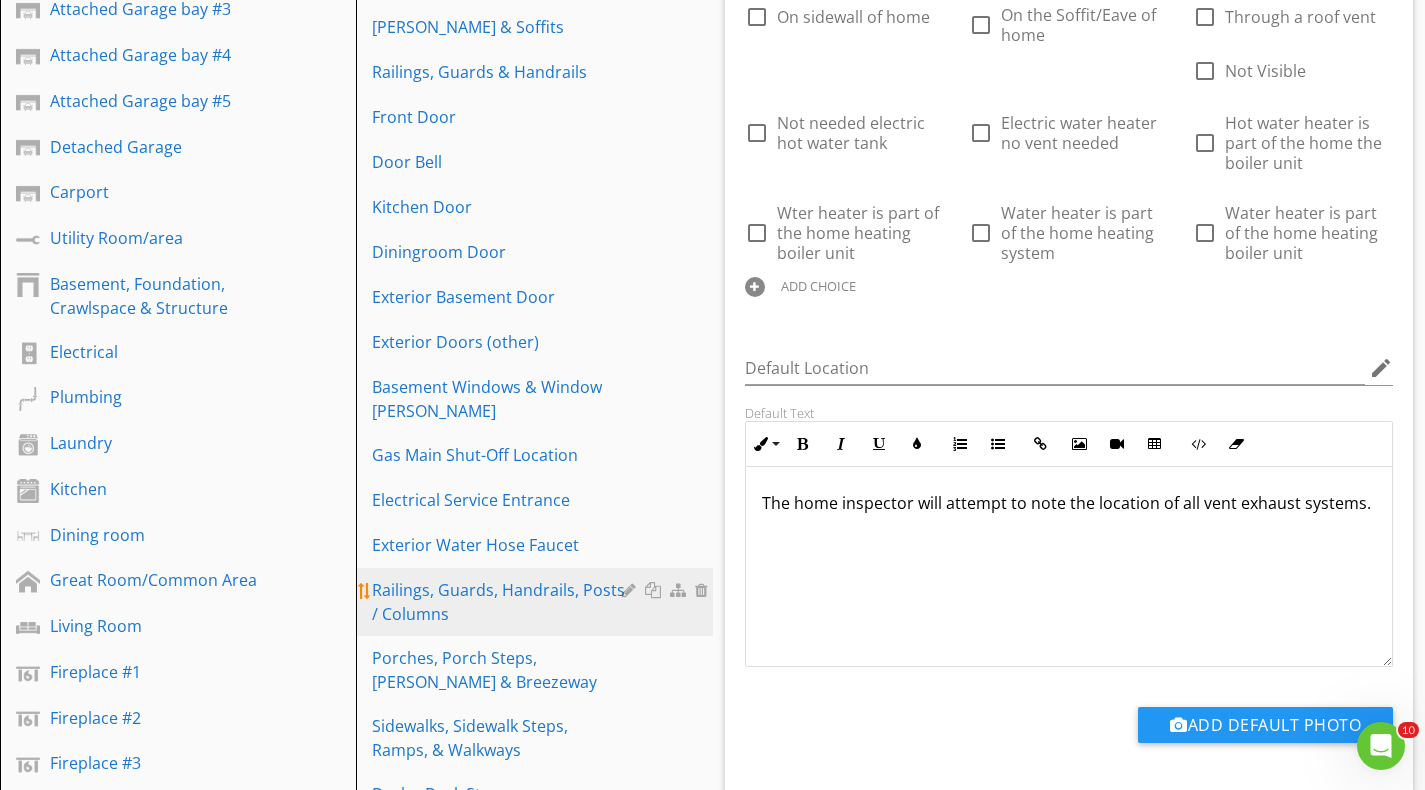 scroll, scrollTop: 700, scrollLeft: 0, axis: vertical 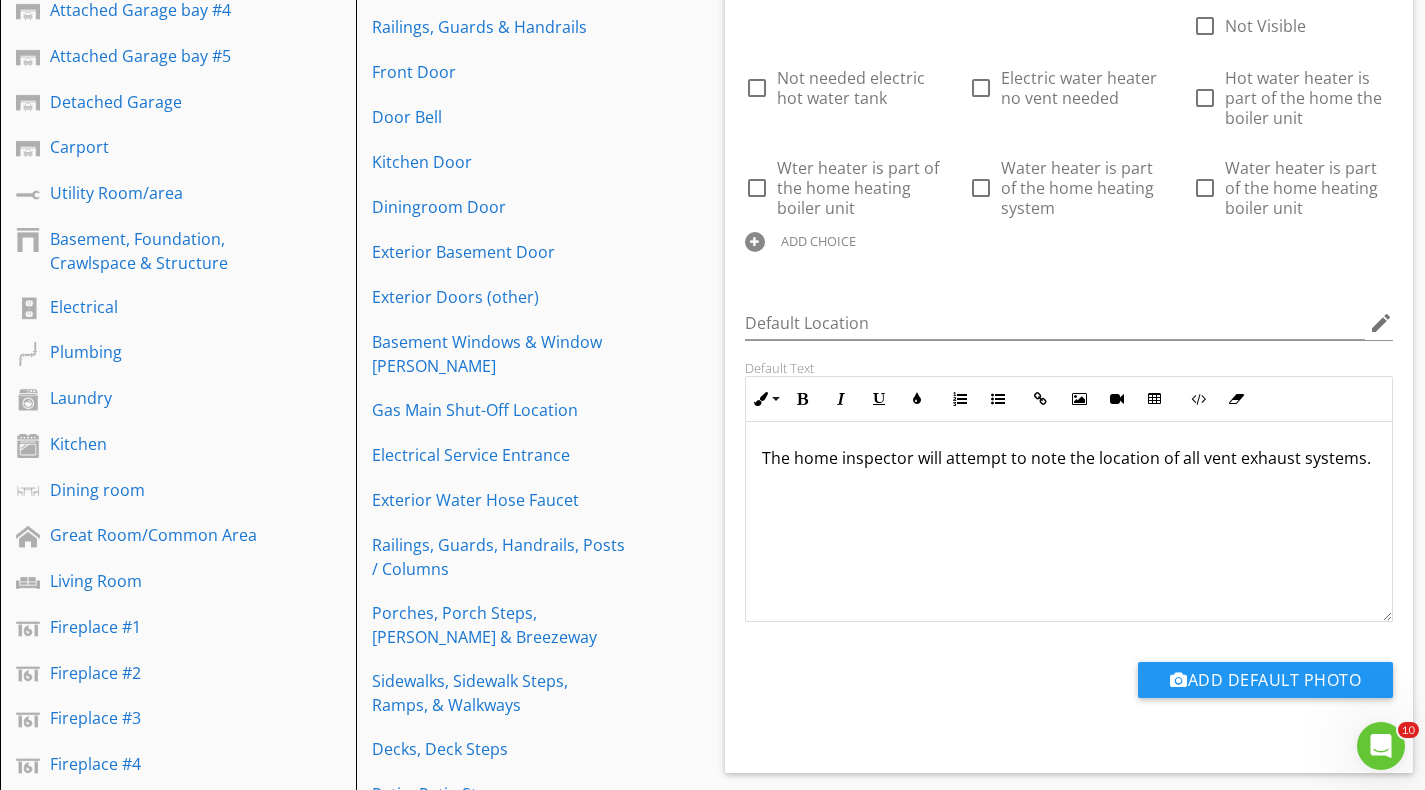 click on "The home inspector will attempt to note the location of all vent exhaust systems." at bounding box center [1069, 458] 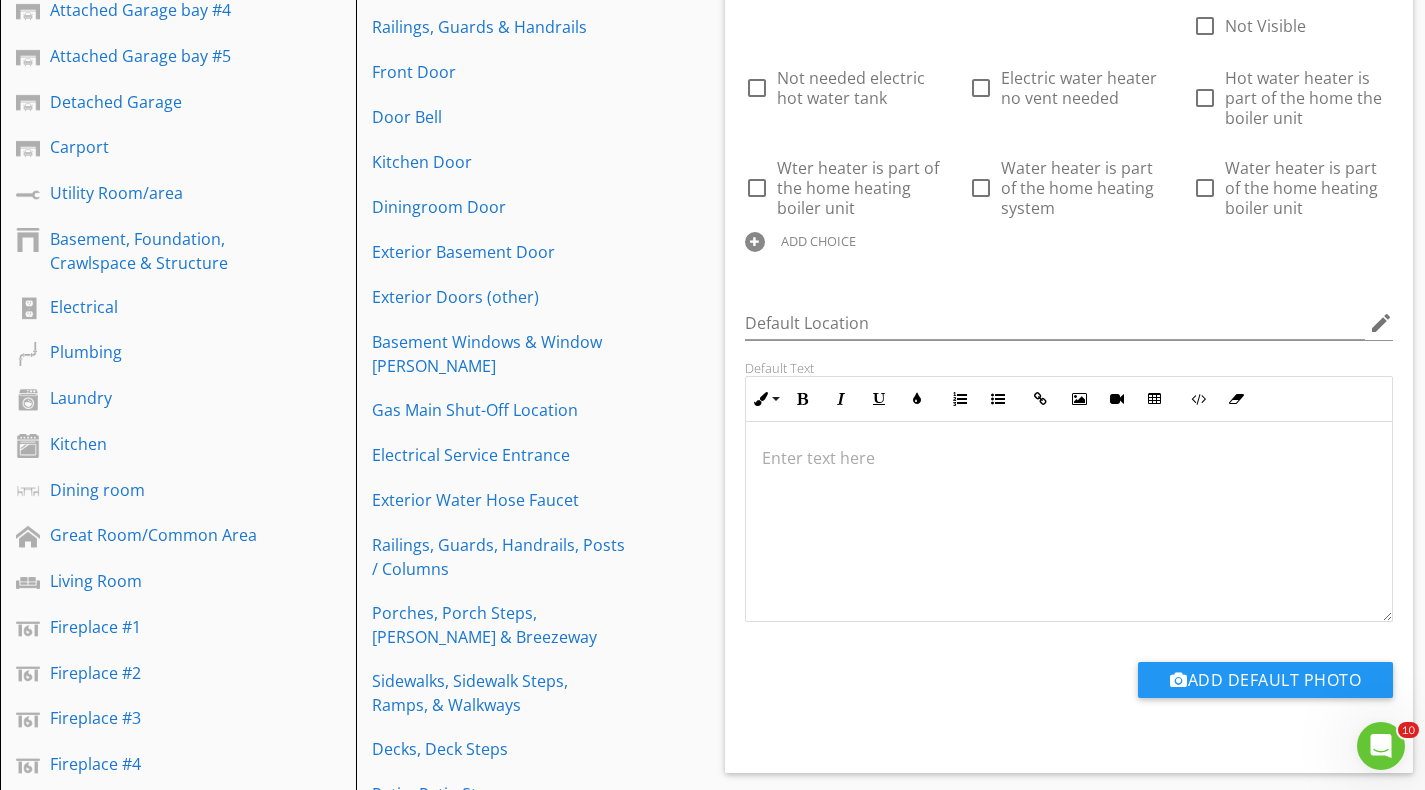 scroll, scrollTop: 1, scrollLeft: 0, axis: vertical 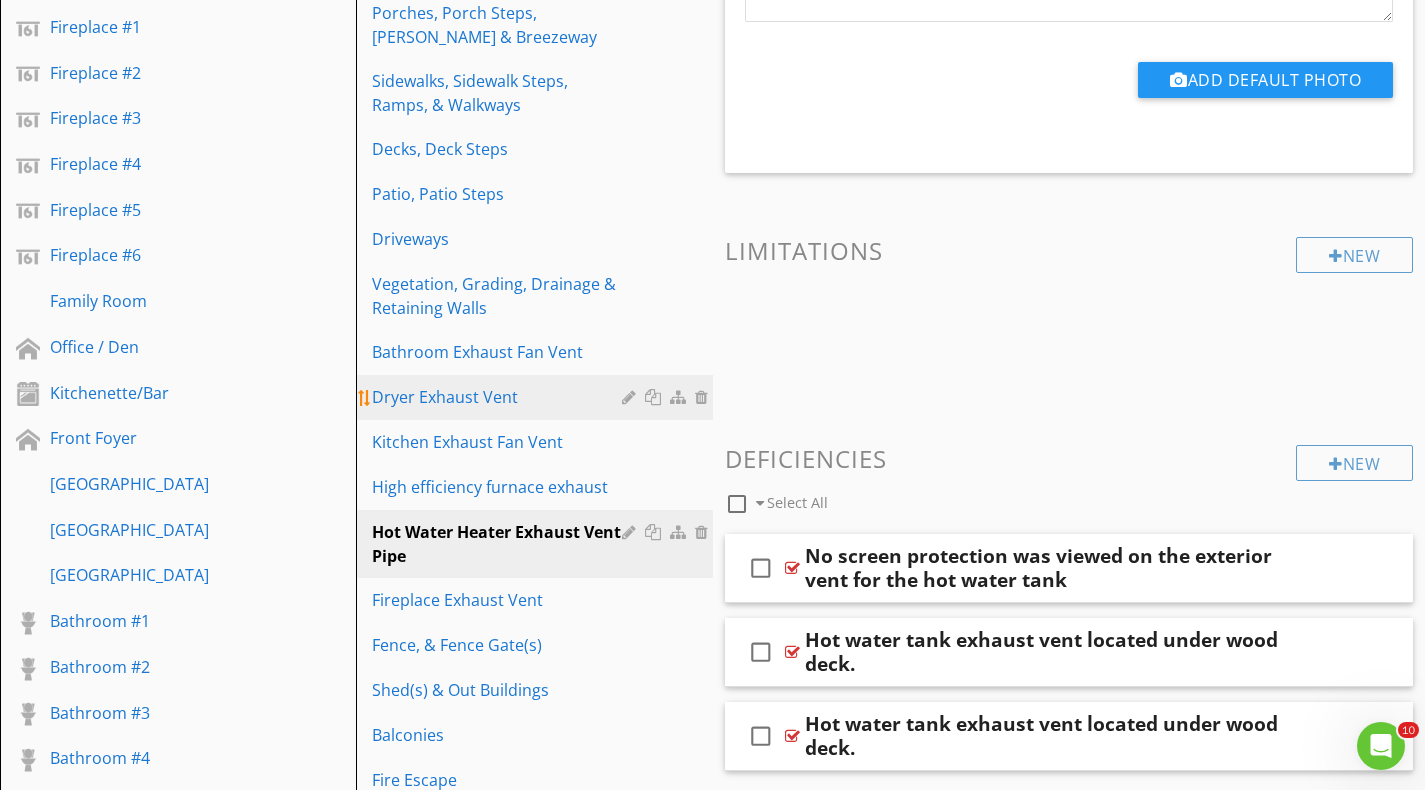 click on "Dryer Exhaust Vent" at bounding box center [499, 397] 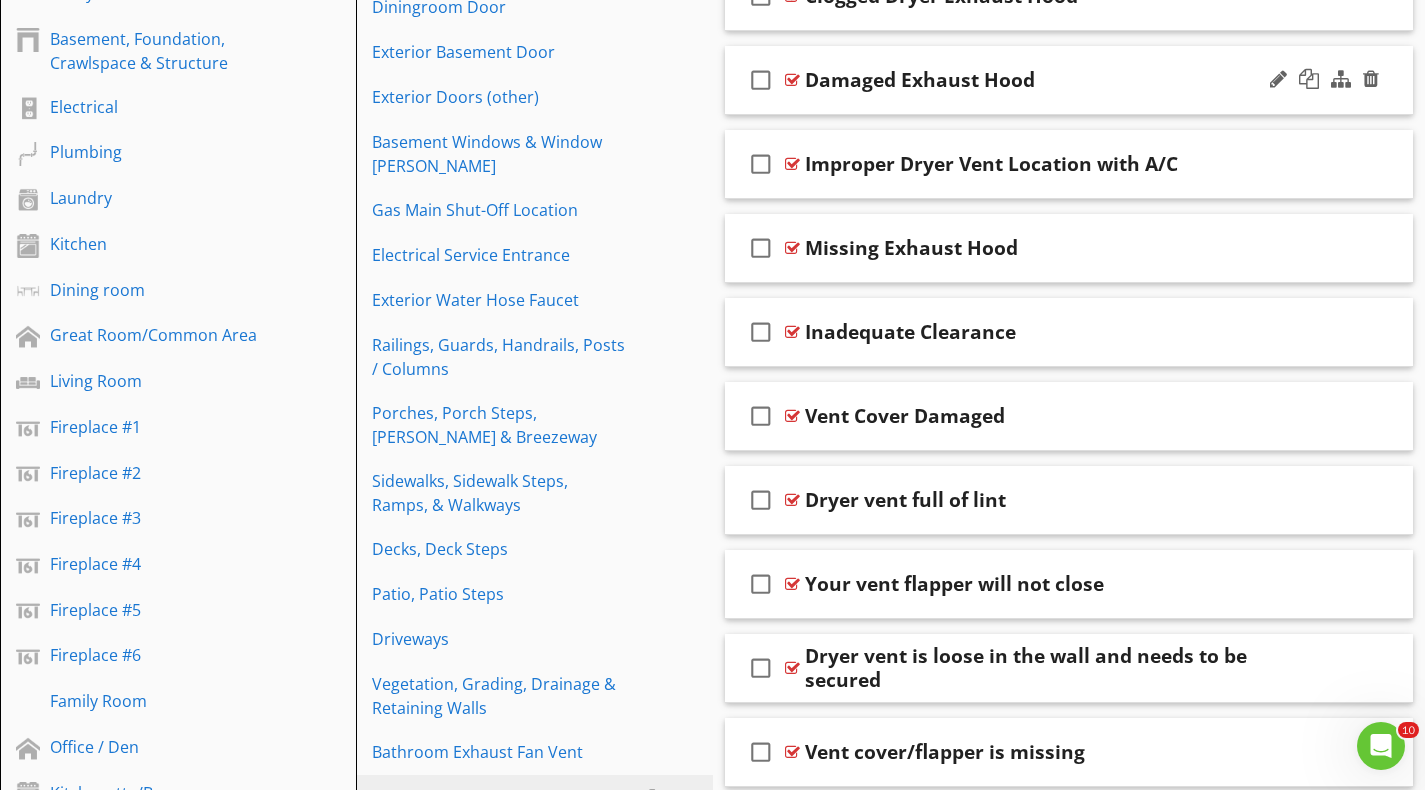 scroll, scrollTop: 300, scrollLeft: 0, axis: vertical 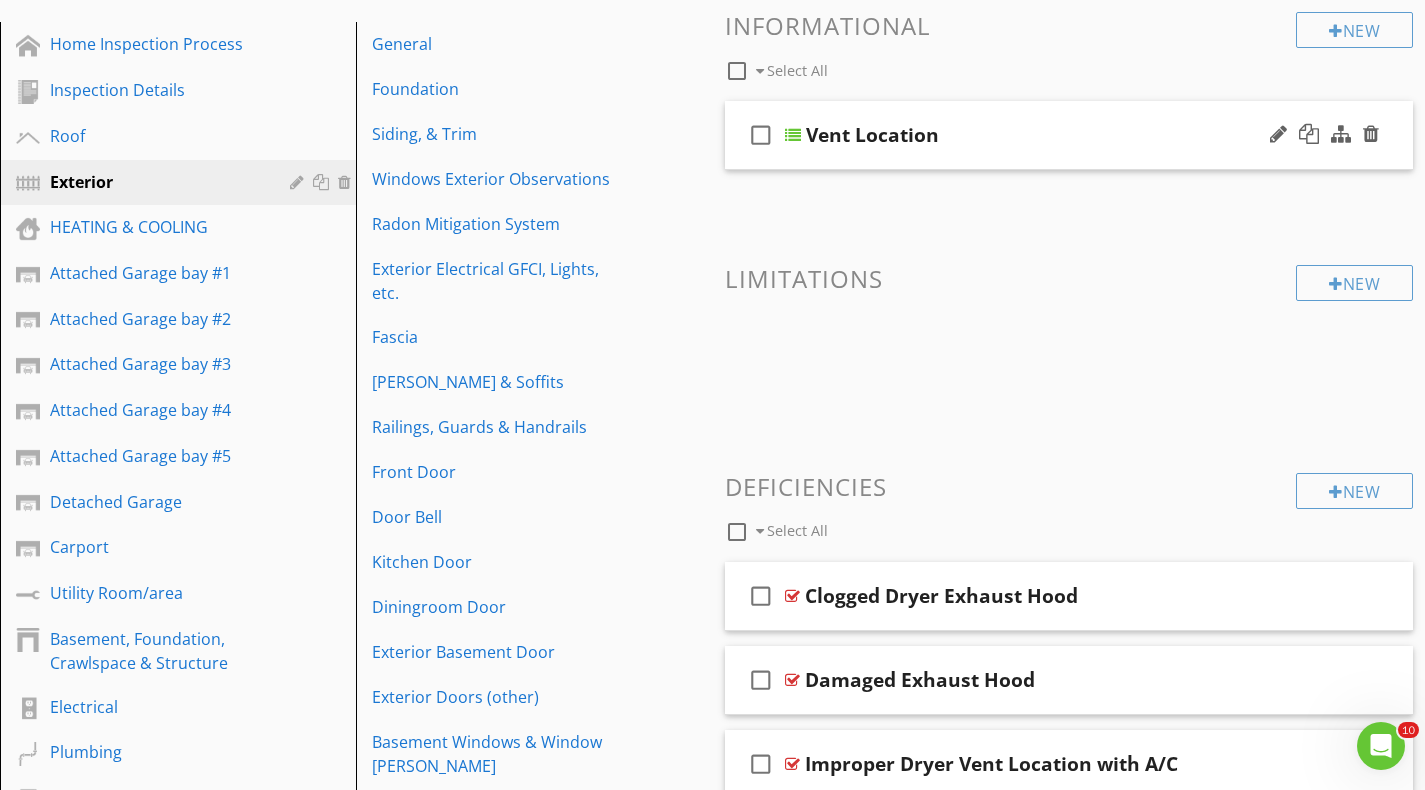 click at bounding box center (793, 135) 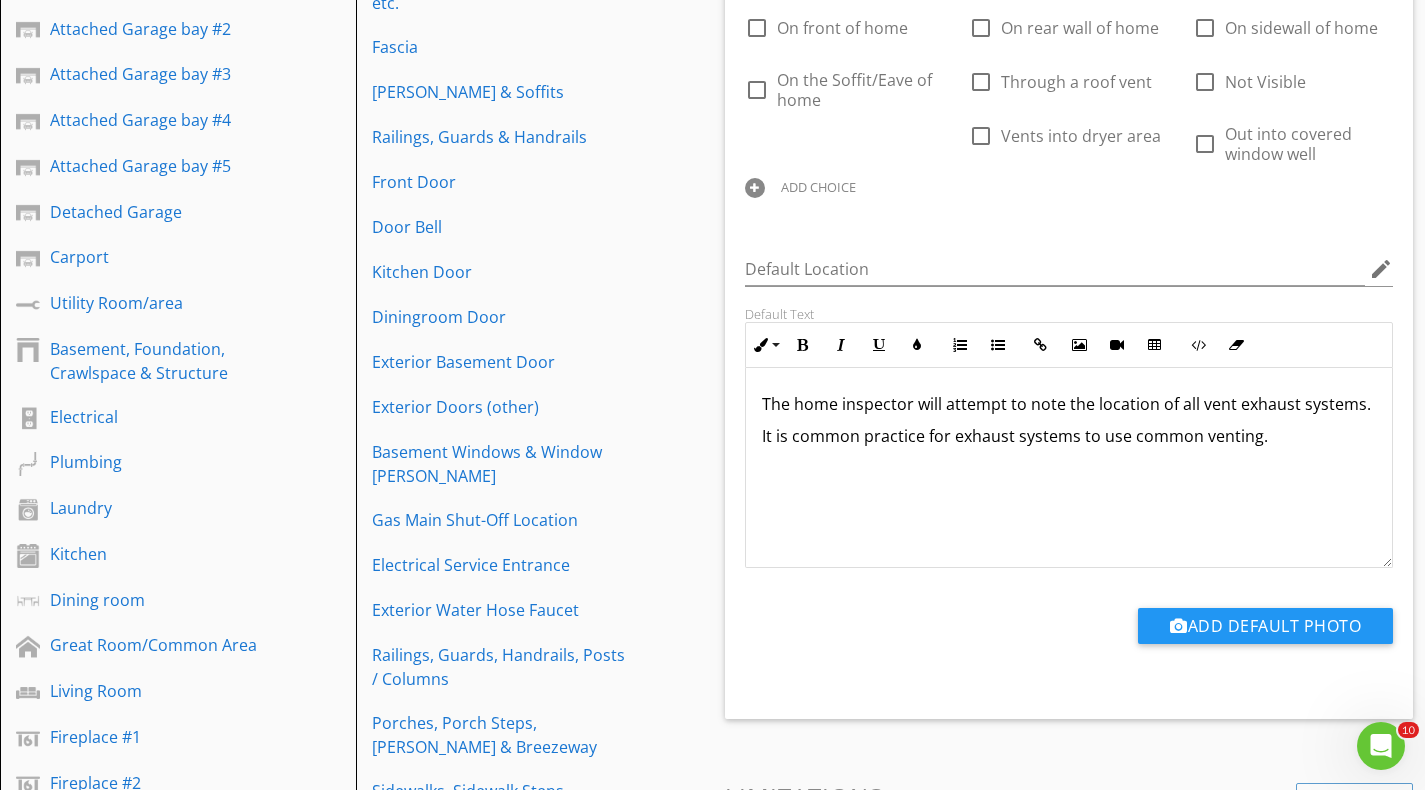 scroll, scrollTop: 600, scrollLeft: 0, axis: vertical 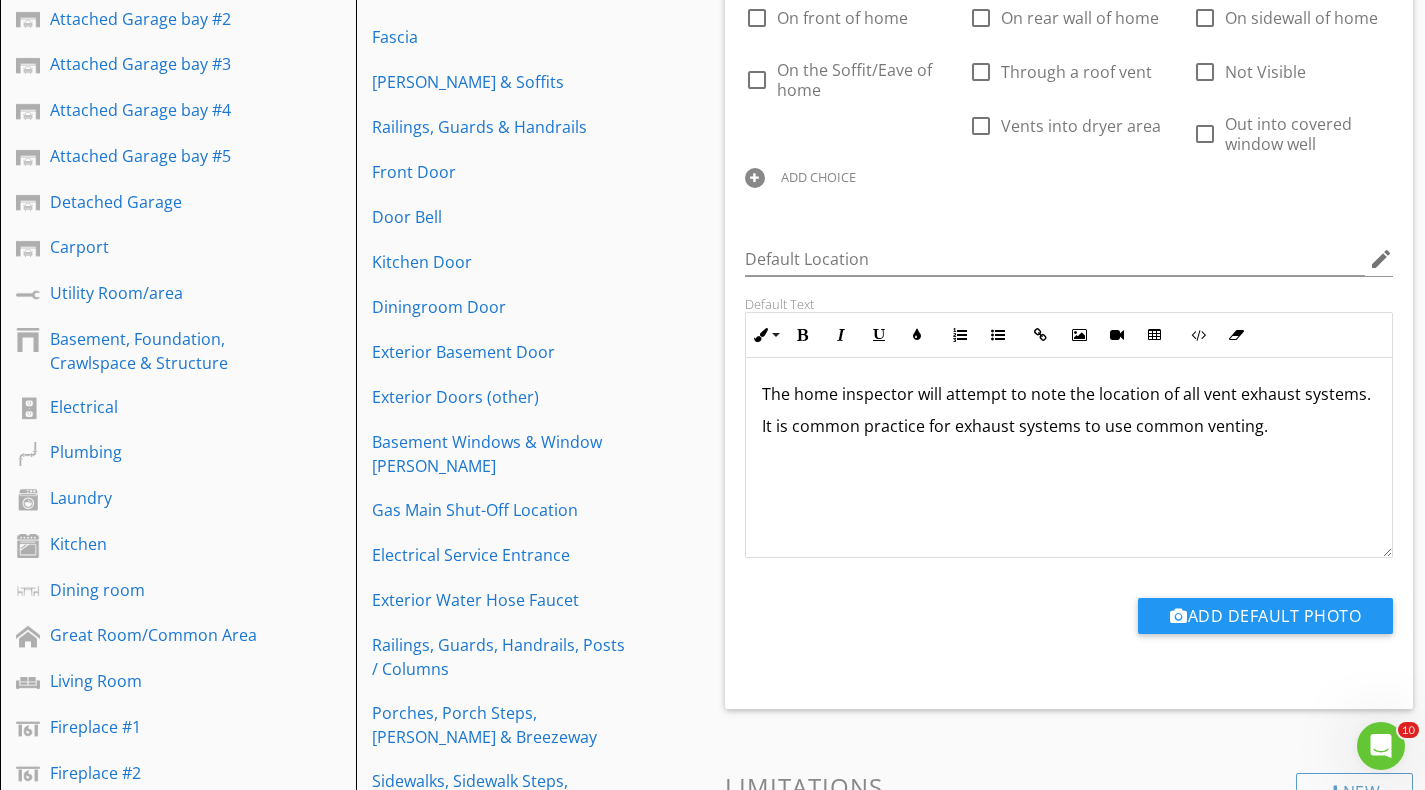 click on "The home inspector will attempt to note the location of all vent exhaust systems.  It is common practice for exhaust systems to use common venting." at bounding box center [1069, 458] 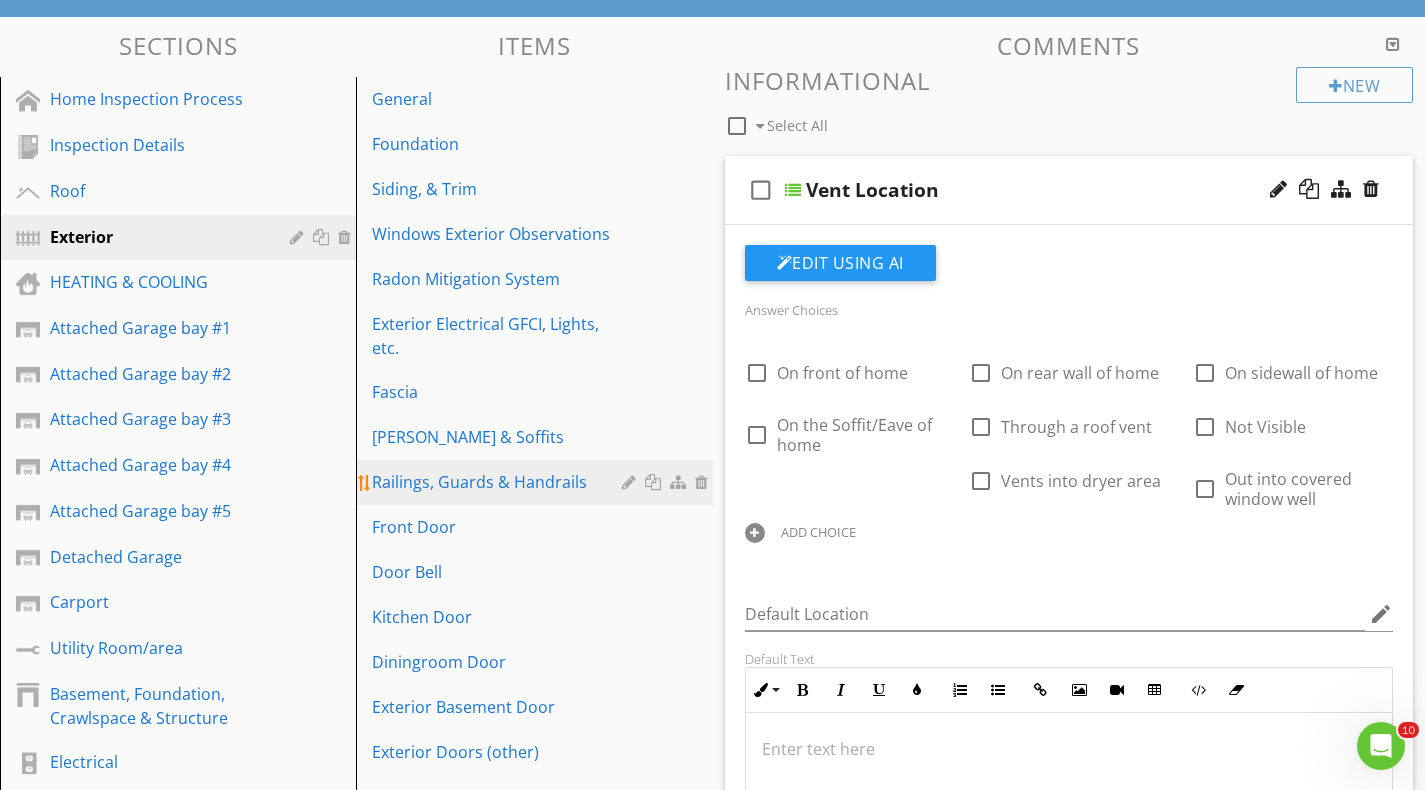 scroll, scrollTop: 0, scrollLeft: 0, axis: both 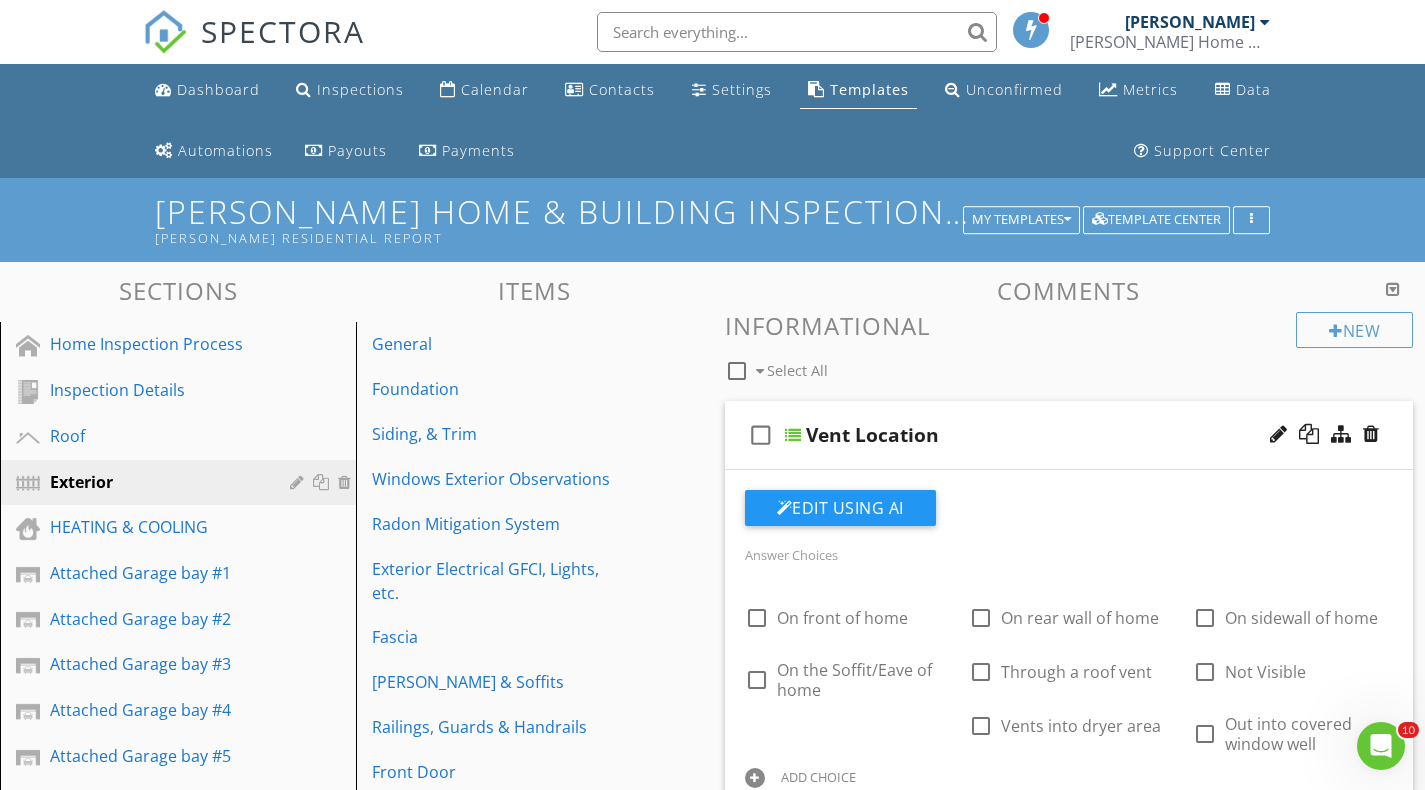 click at bounding box center [793, 435] 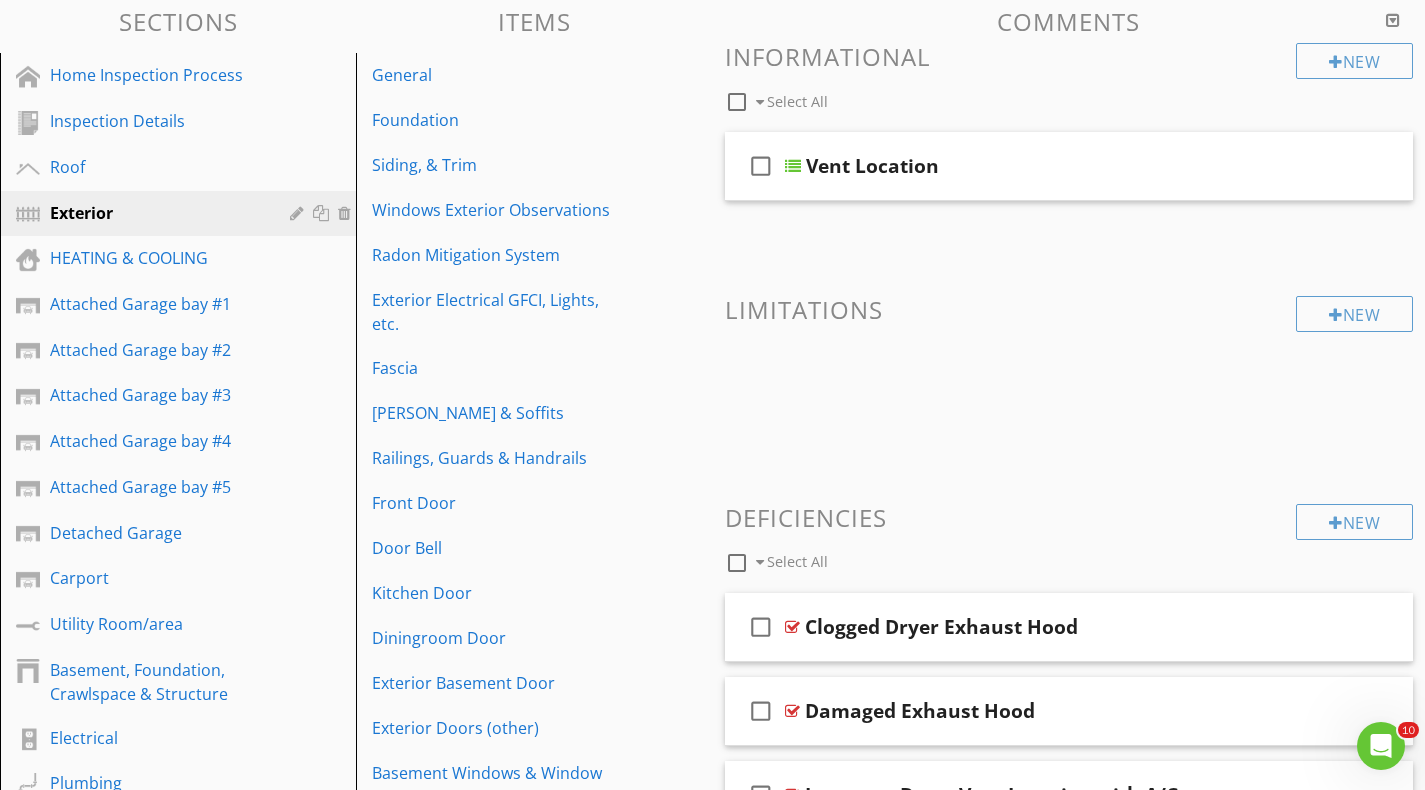 scroll, scrollTop: 300, scrollLeft: 0, axis: vertical 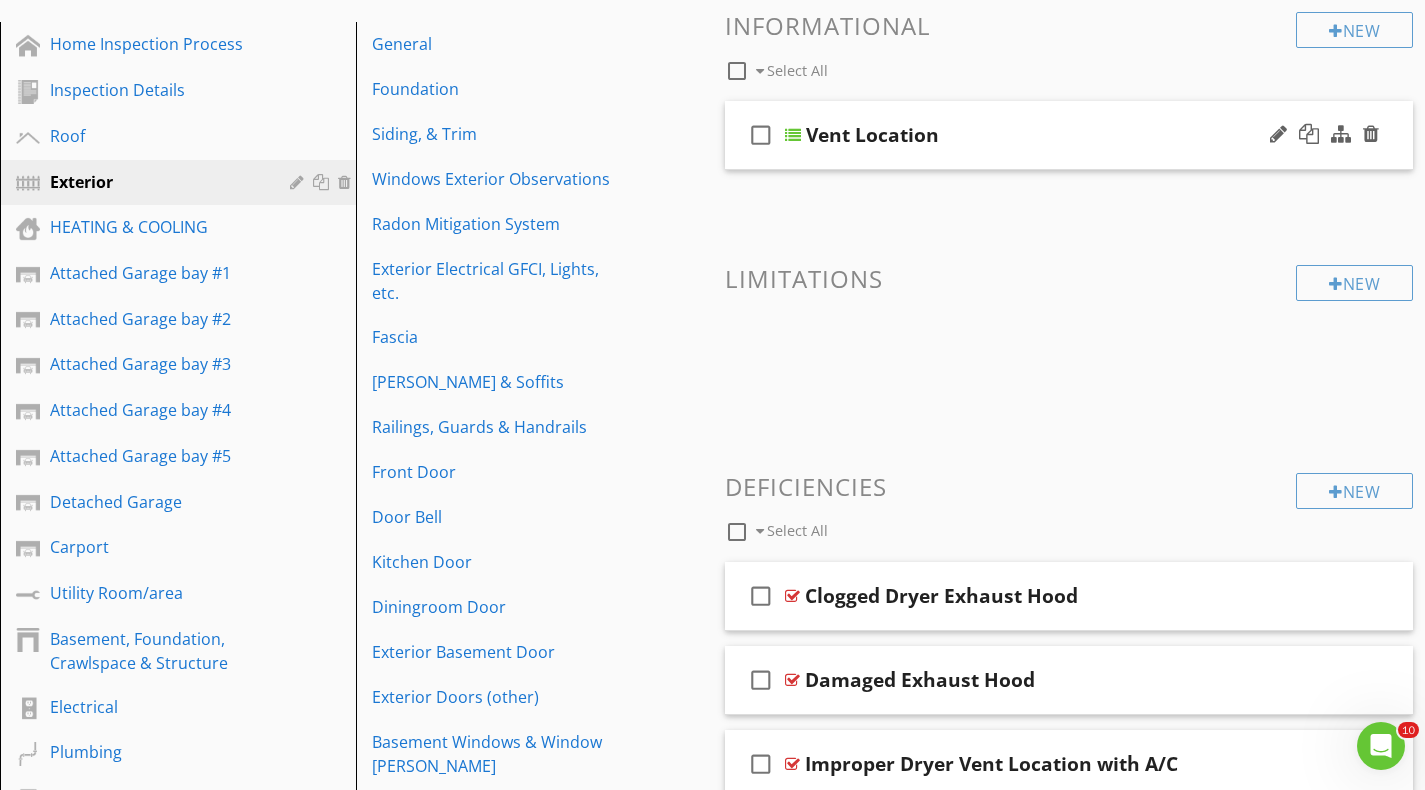 click at bounding box center [793, 135] 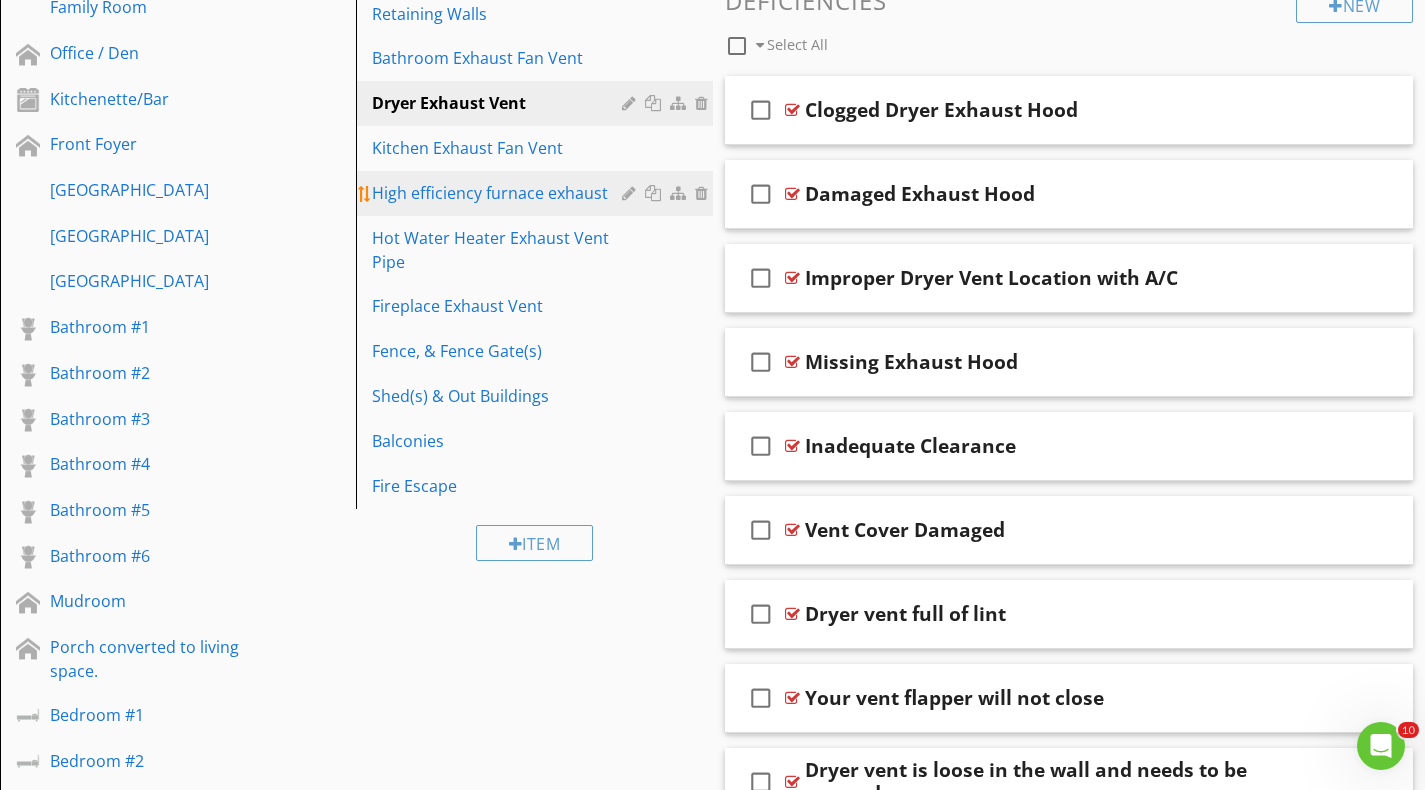 scroll, scrollTop: 1500, scrollLeft: 0, axis: vertical 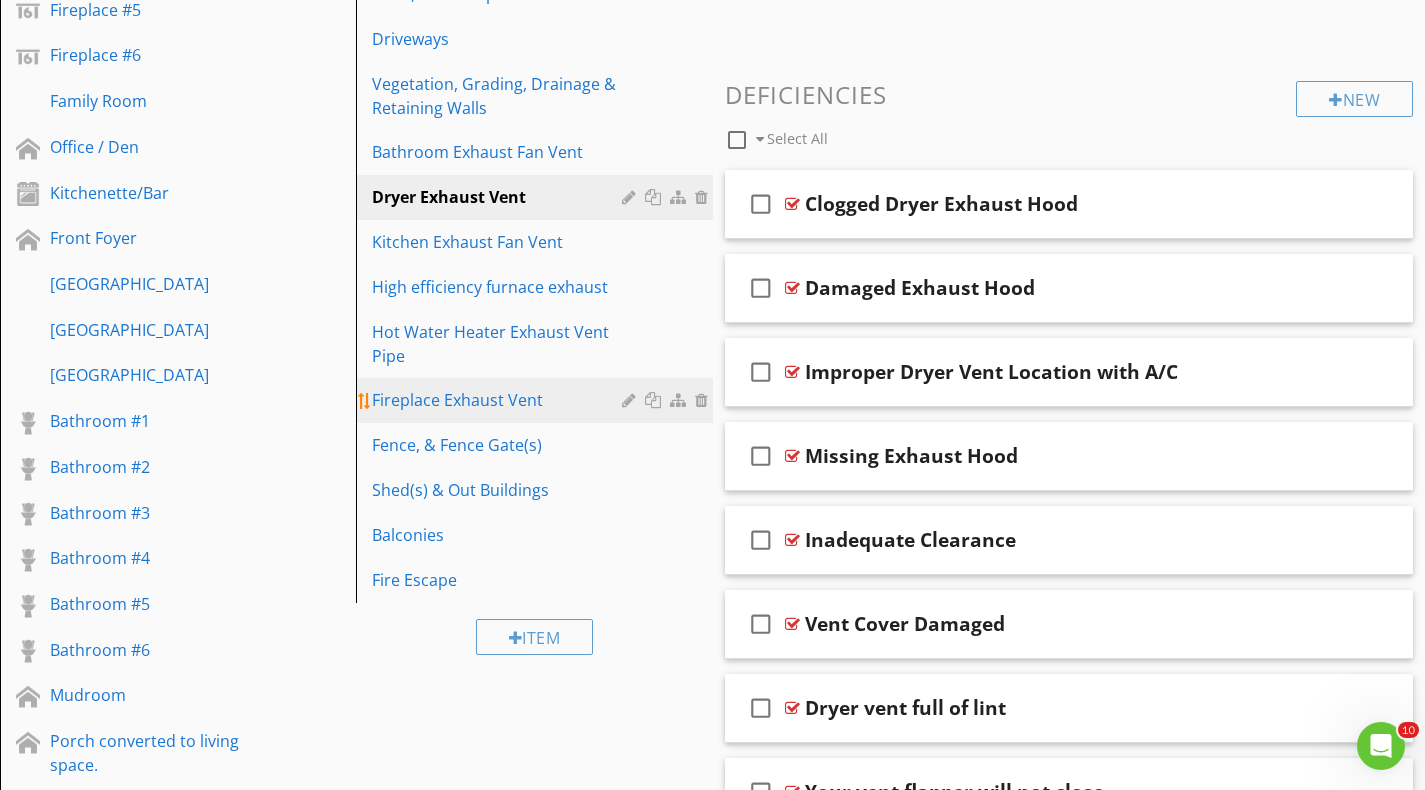 click on "Fireplace Exhaust Vent" at bounding box center (499, 400) 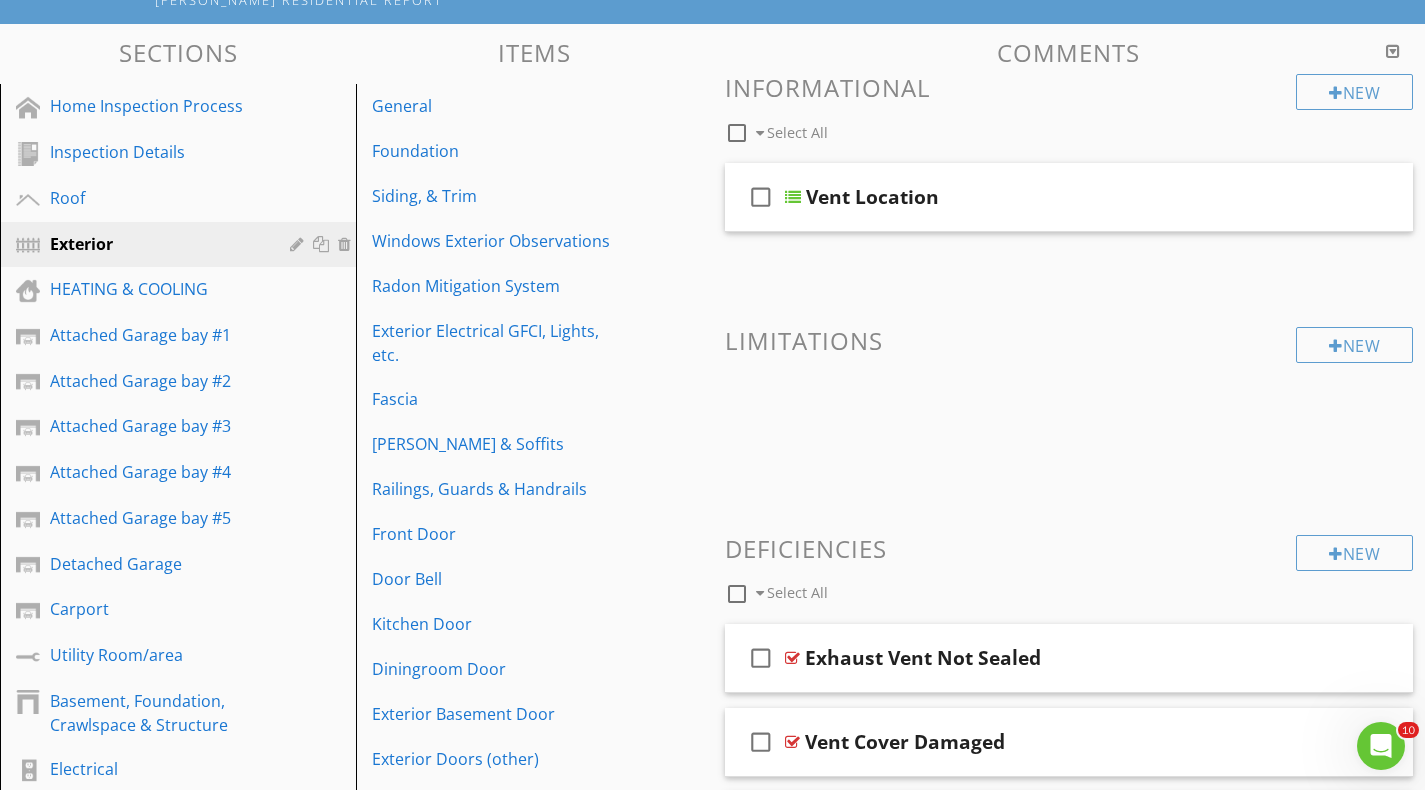 scroll, scrollTop: 0, scrollLeft: 0, axis: both 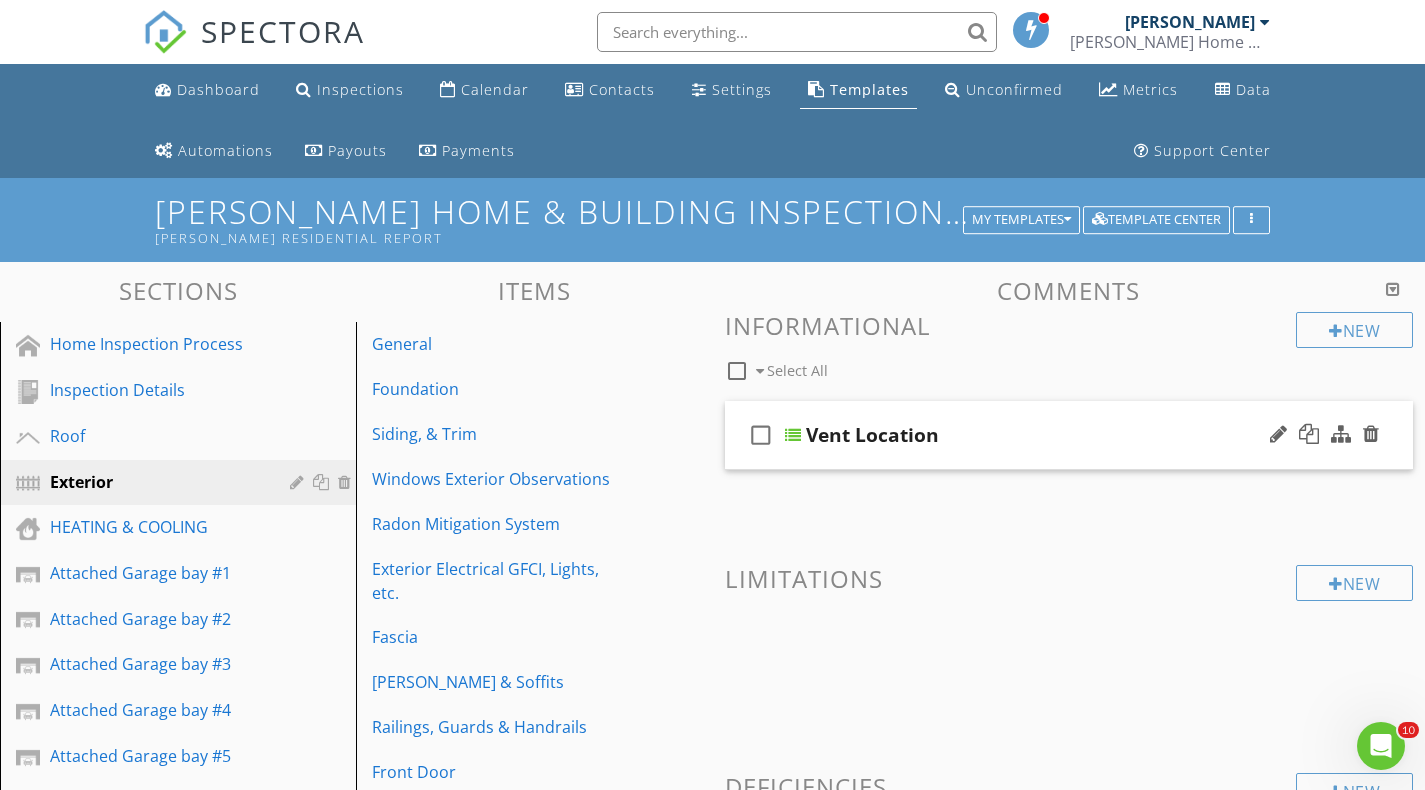 click at bounding box center (793, 435) 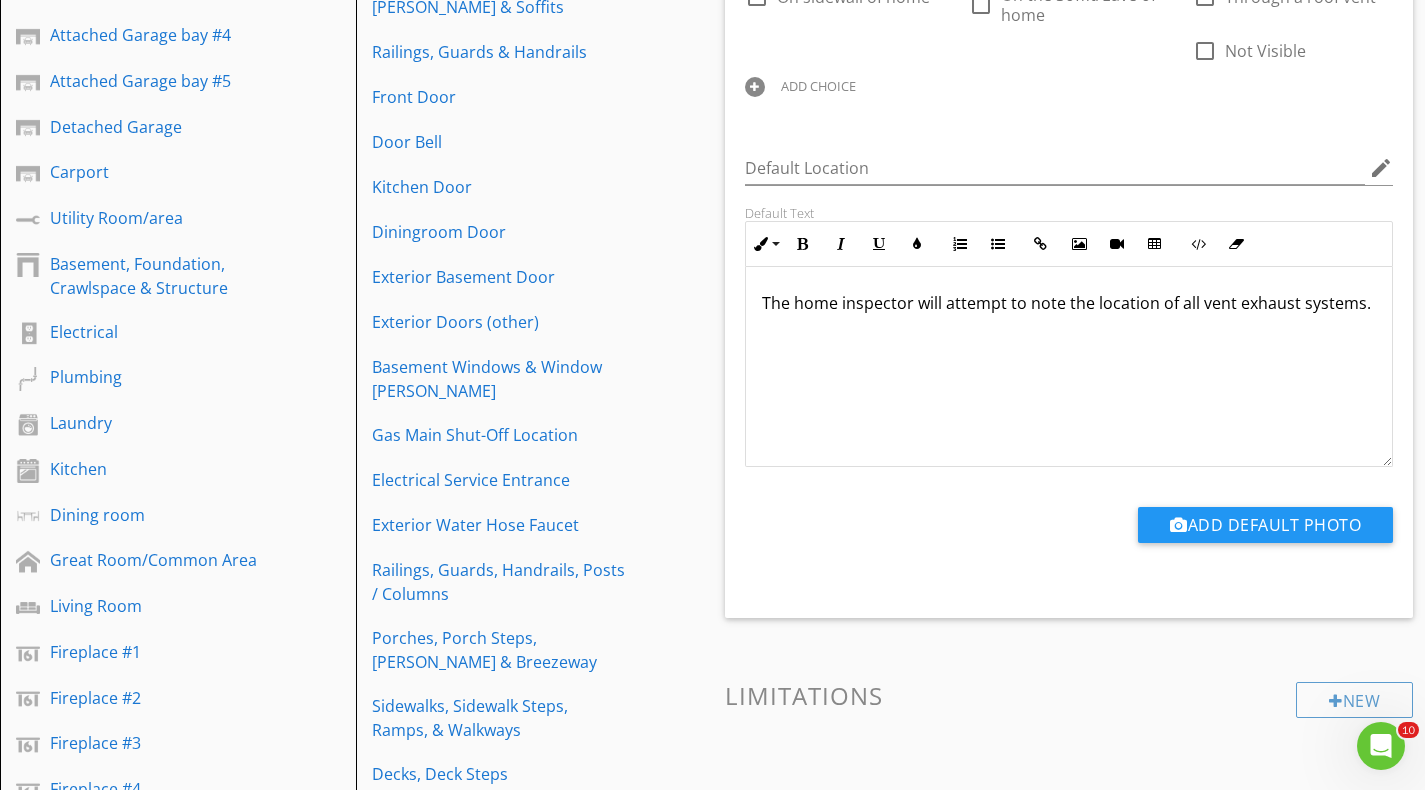 scroll, scrollTop: 700, scrollLeft: 0, axis: vertical 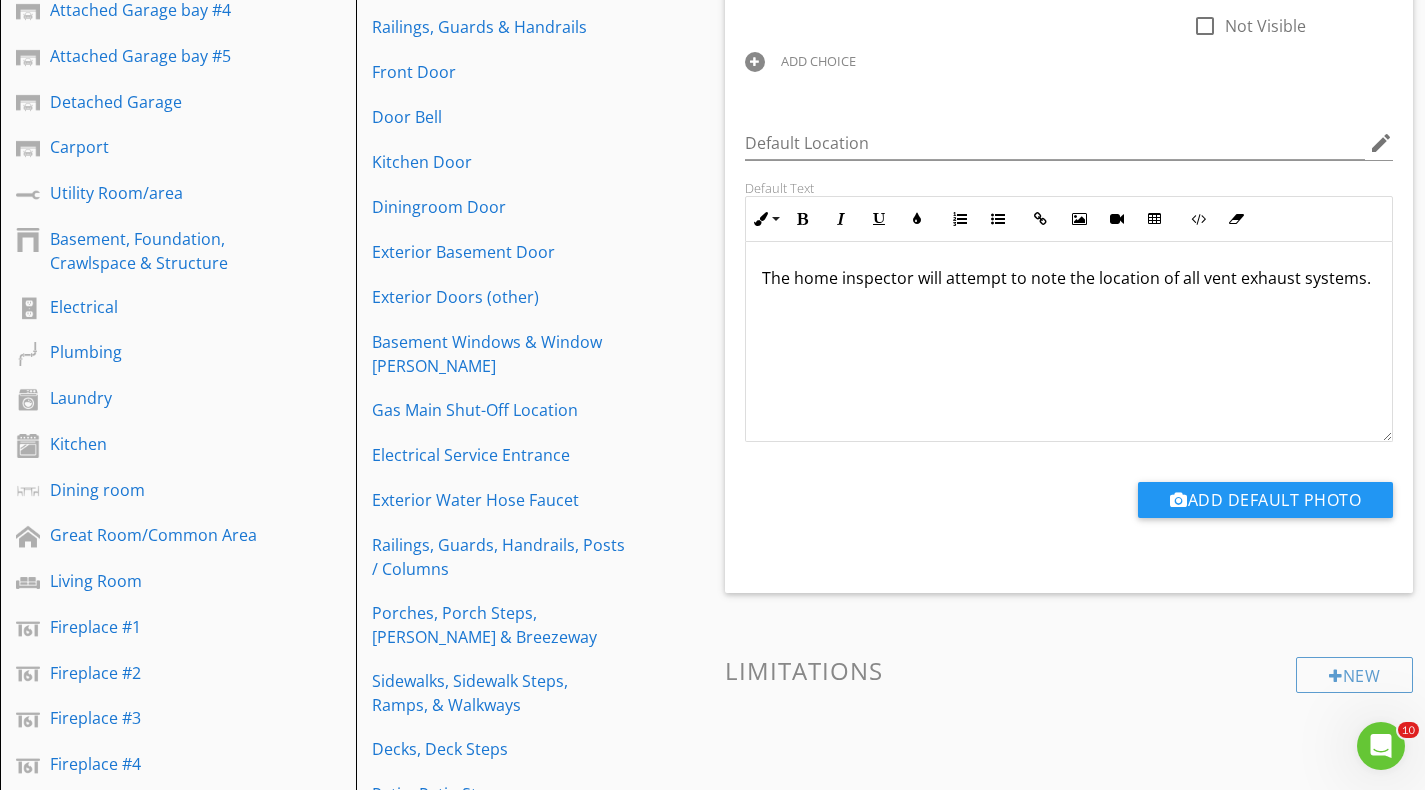 click on "The home inspector will attempt to note the location of all vent exhaust systems." at bounding box center [1069, 342] 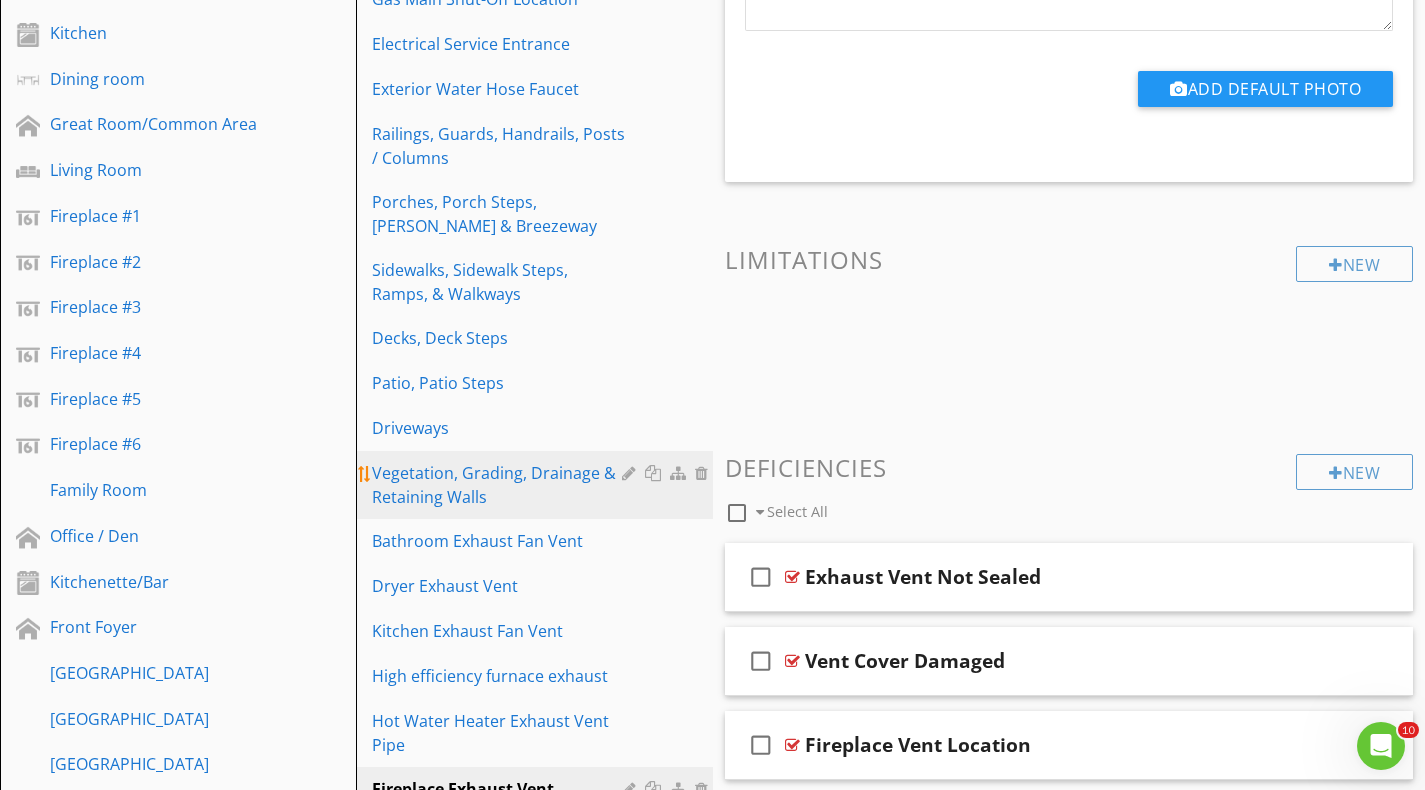 scroll, scrollTop: 1200, scrollLeft: 0, axis: vertical 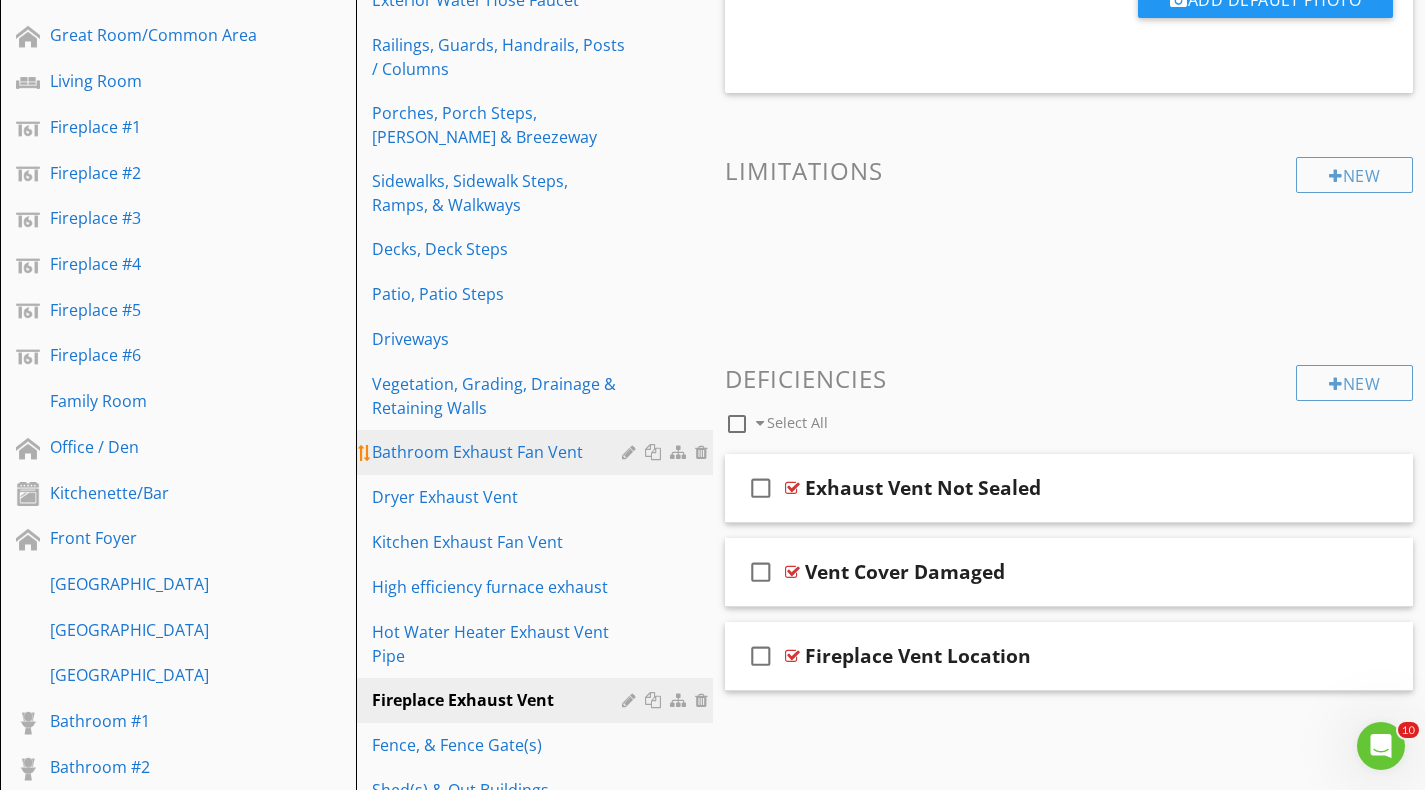 click on "Bathroom Exhaust Fan Vent" at bounding box center (499, 452) 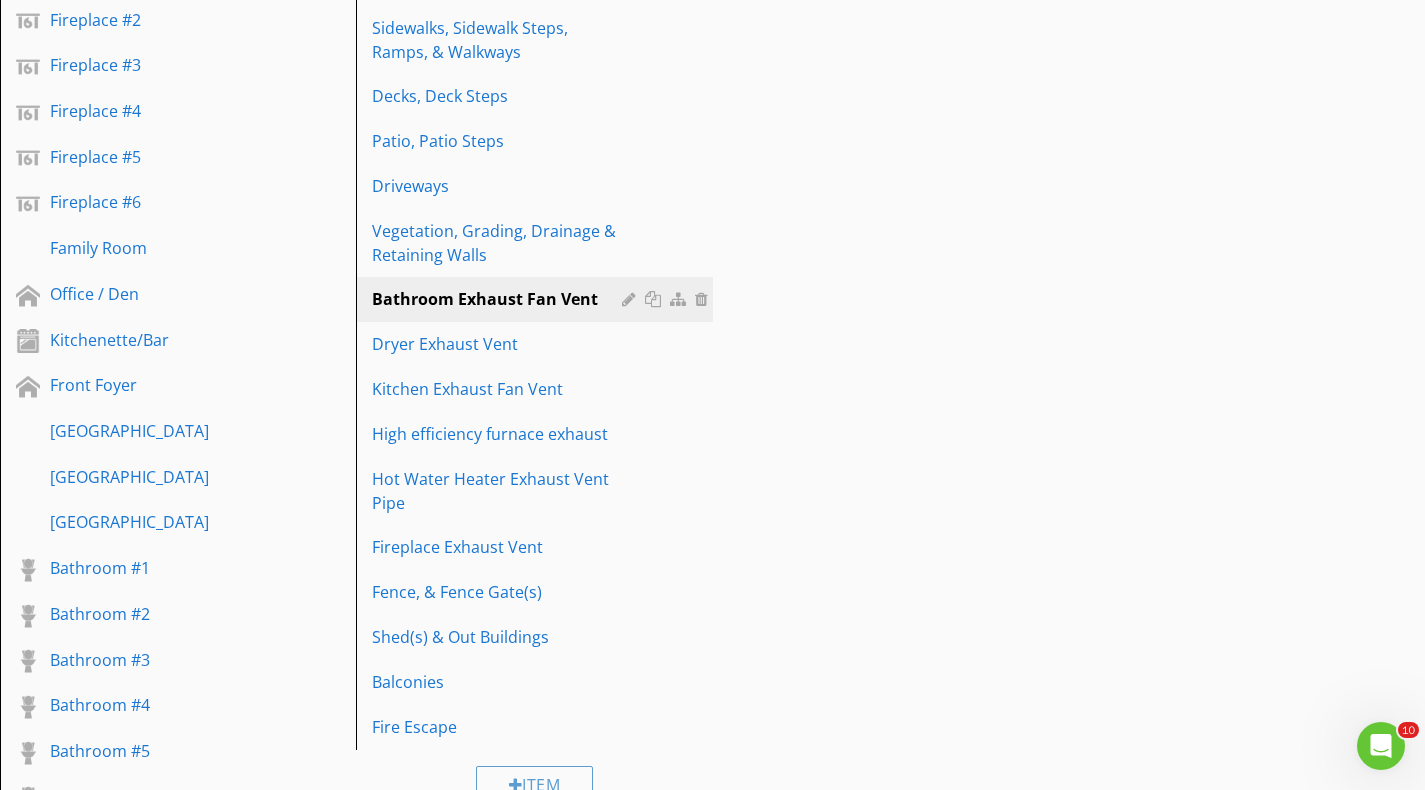 scroll, scrollTop: 1300, scrollLeft: 0, axis: vertical 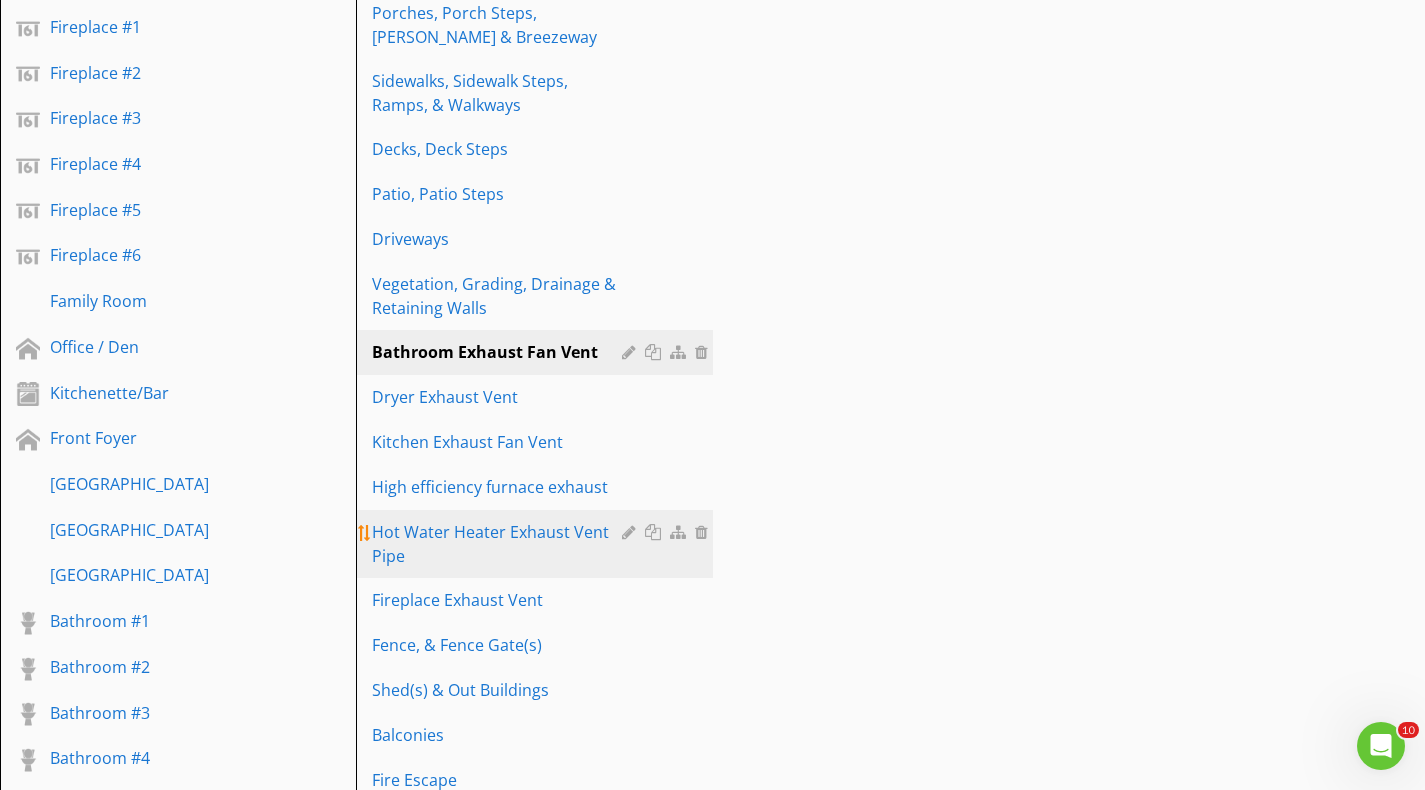 click on "Hot Water Heater Exhaust Vent Pipe" at bounding box center (499, 544) 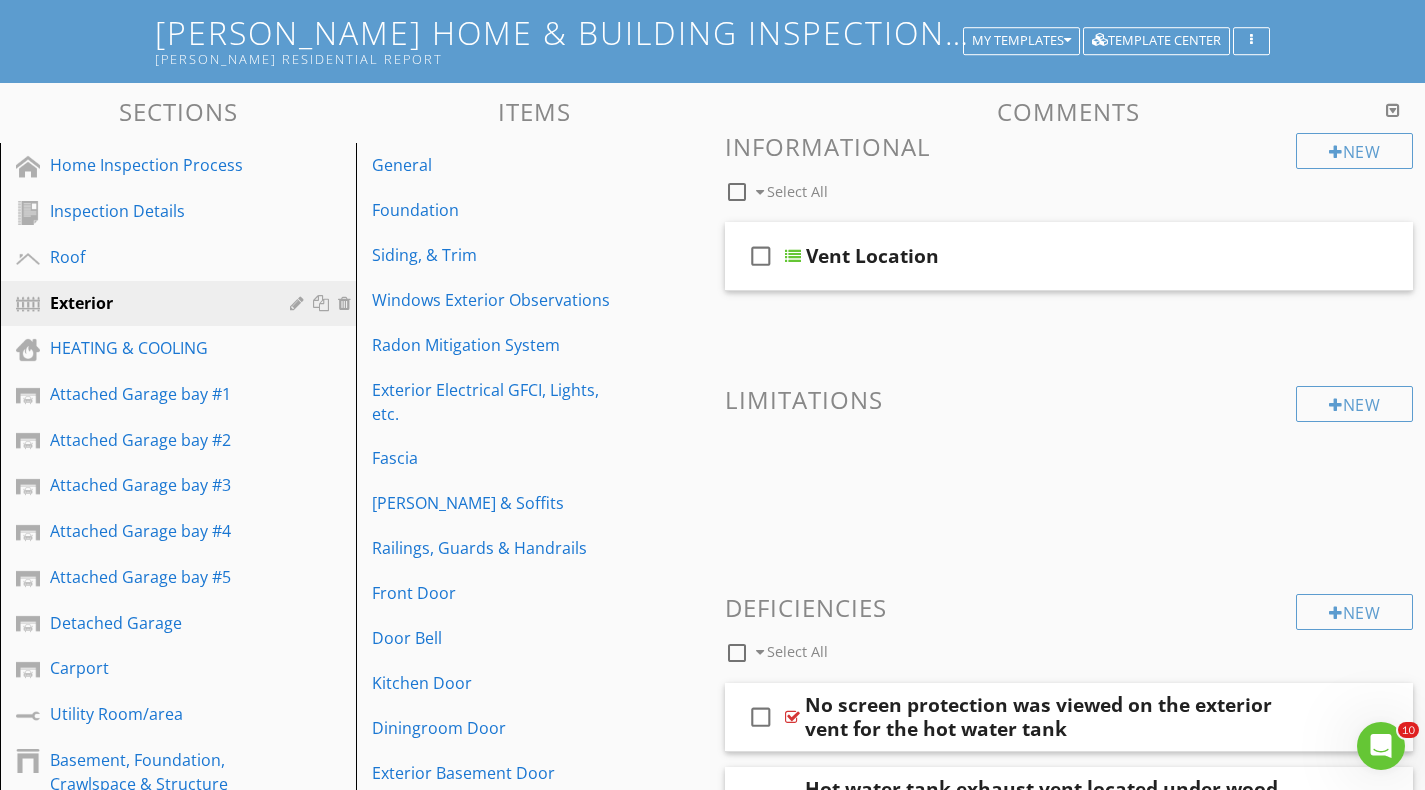 scroll, scrollTop: 0, scrollLeft: 0, axis: both 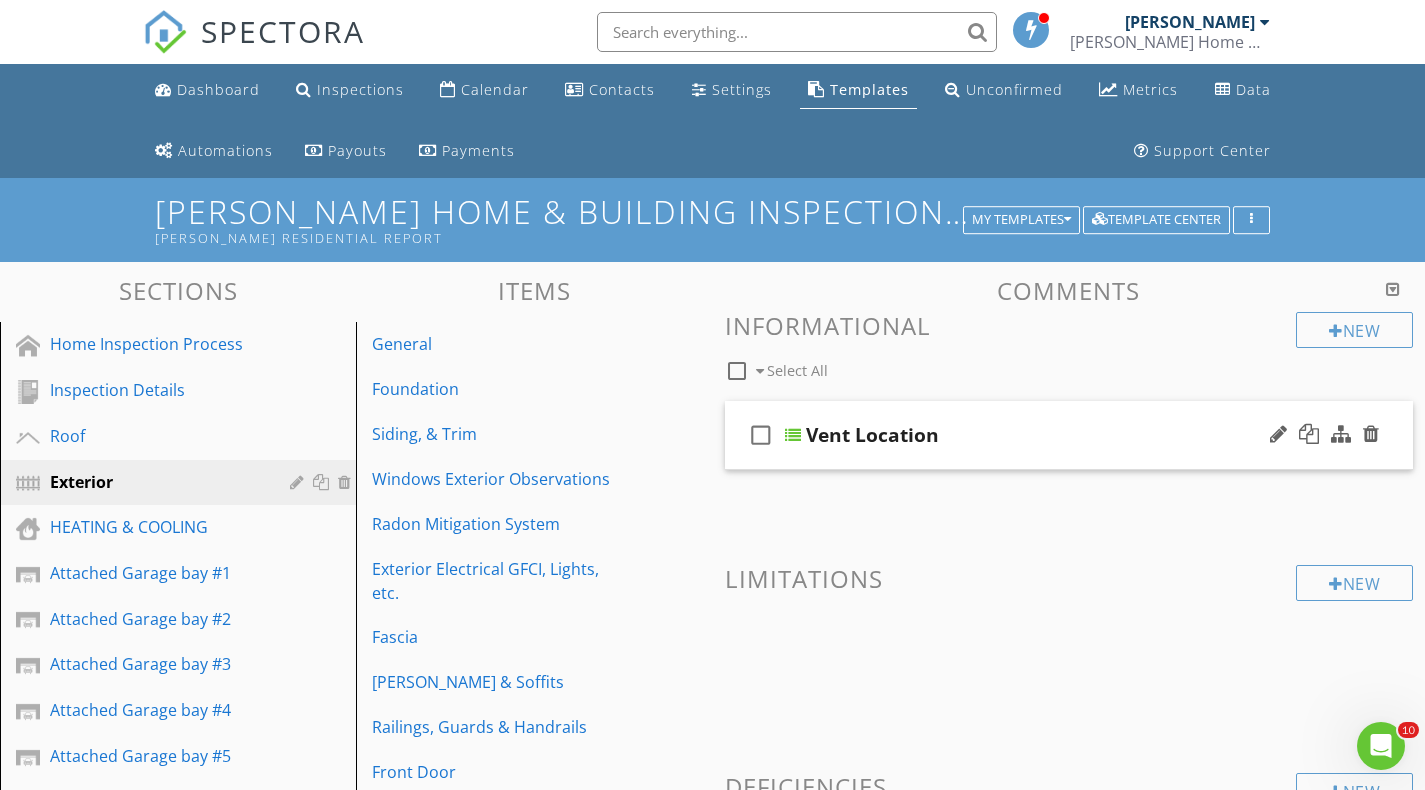 click at bounding box center [793, 435] 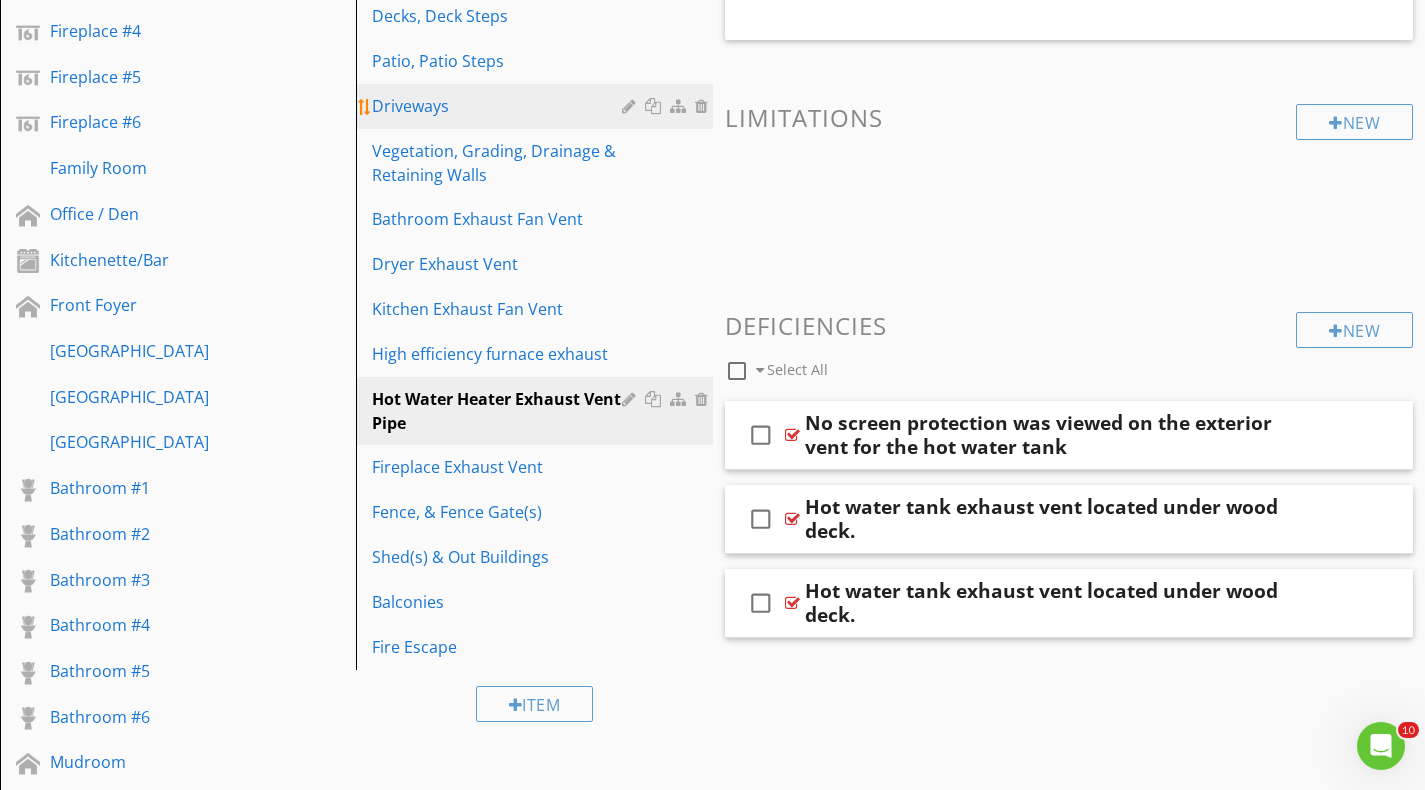 scroll, scrollTop: 1500, scrollLeft: 0, axis: vertical 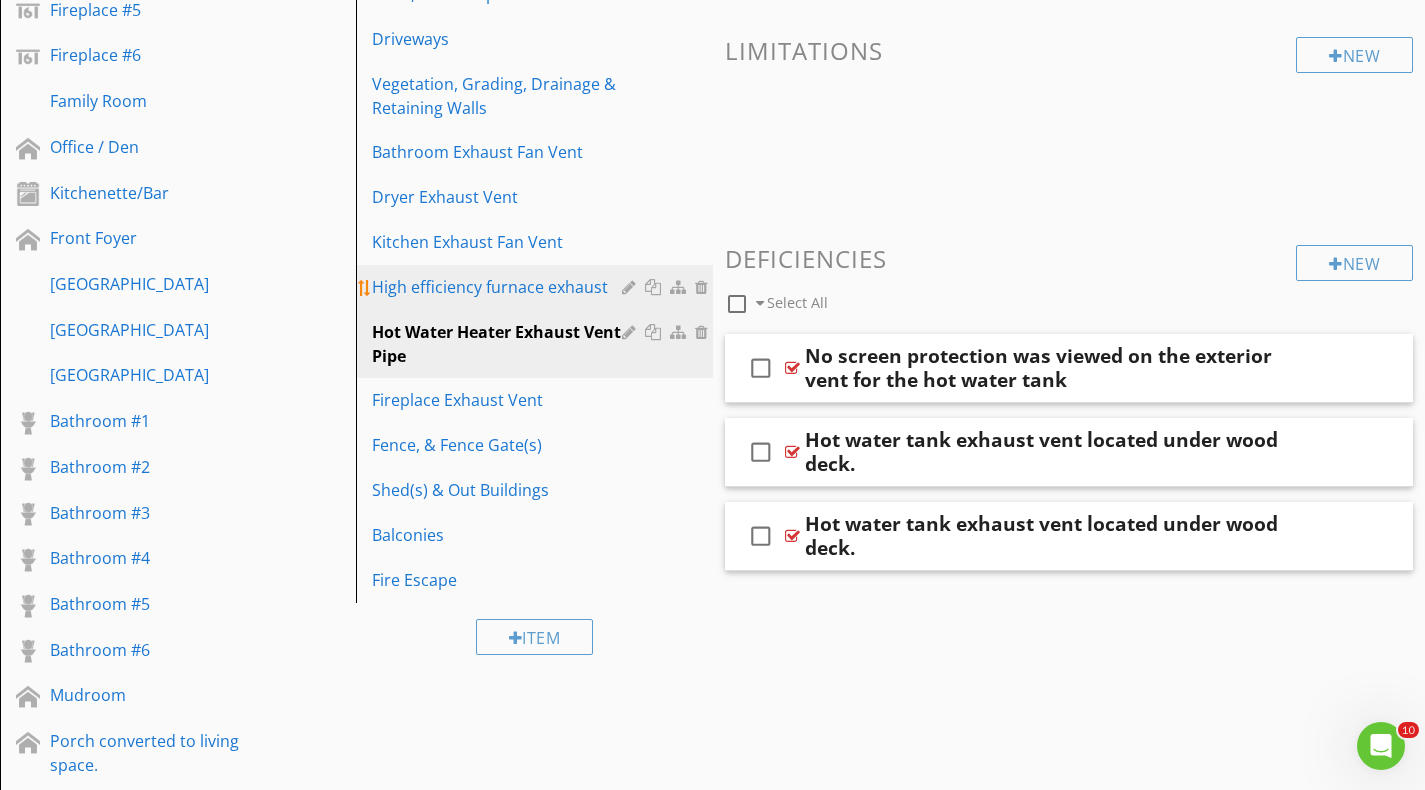 click on "High efficiency furnace exhaust" at bounding box center (499, 287) 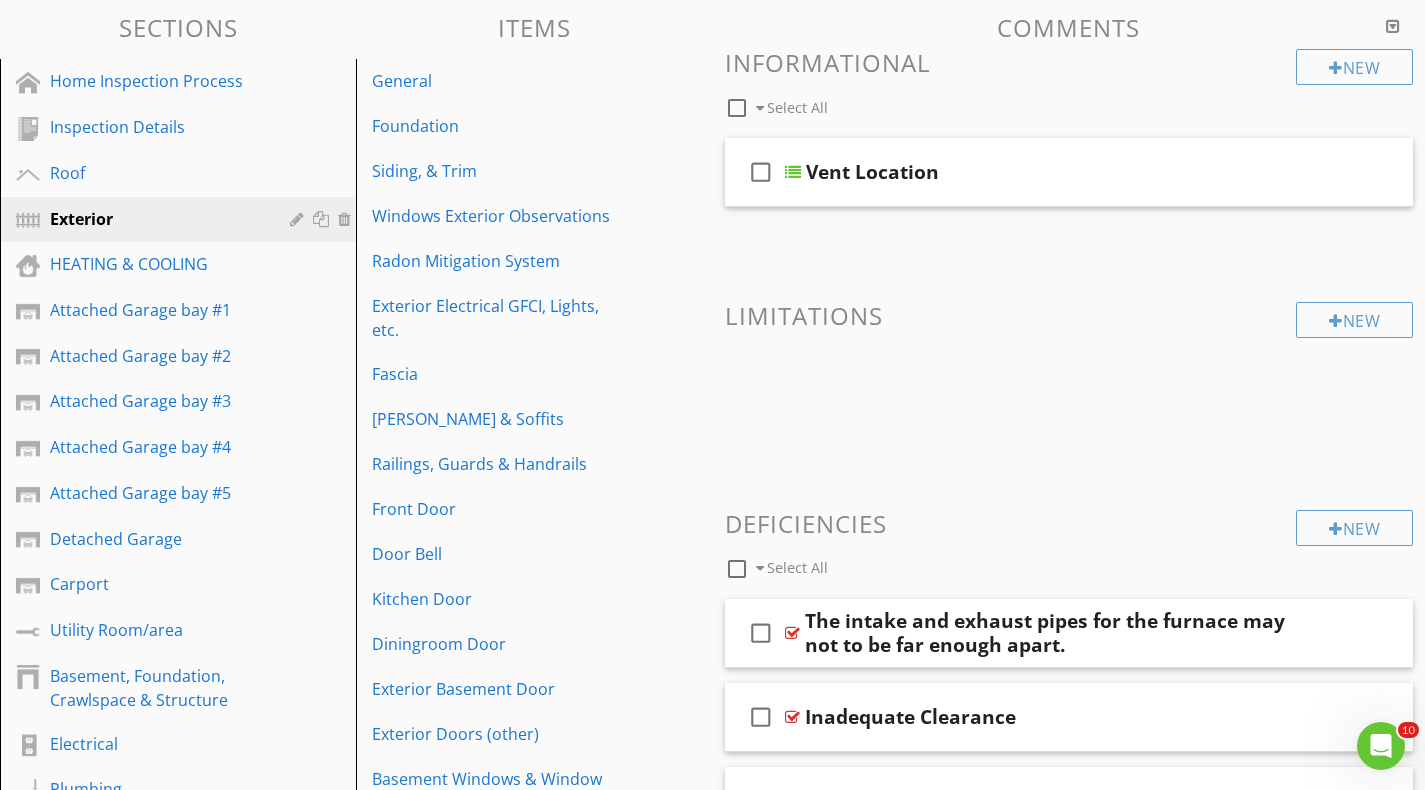 scroll, scrollTop: 100, scrollLeft: 0, axis: vertical 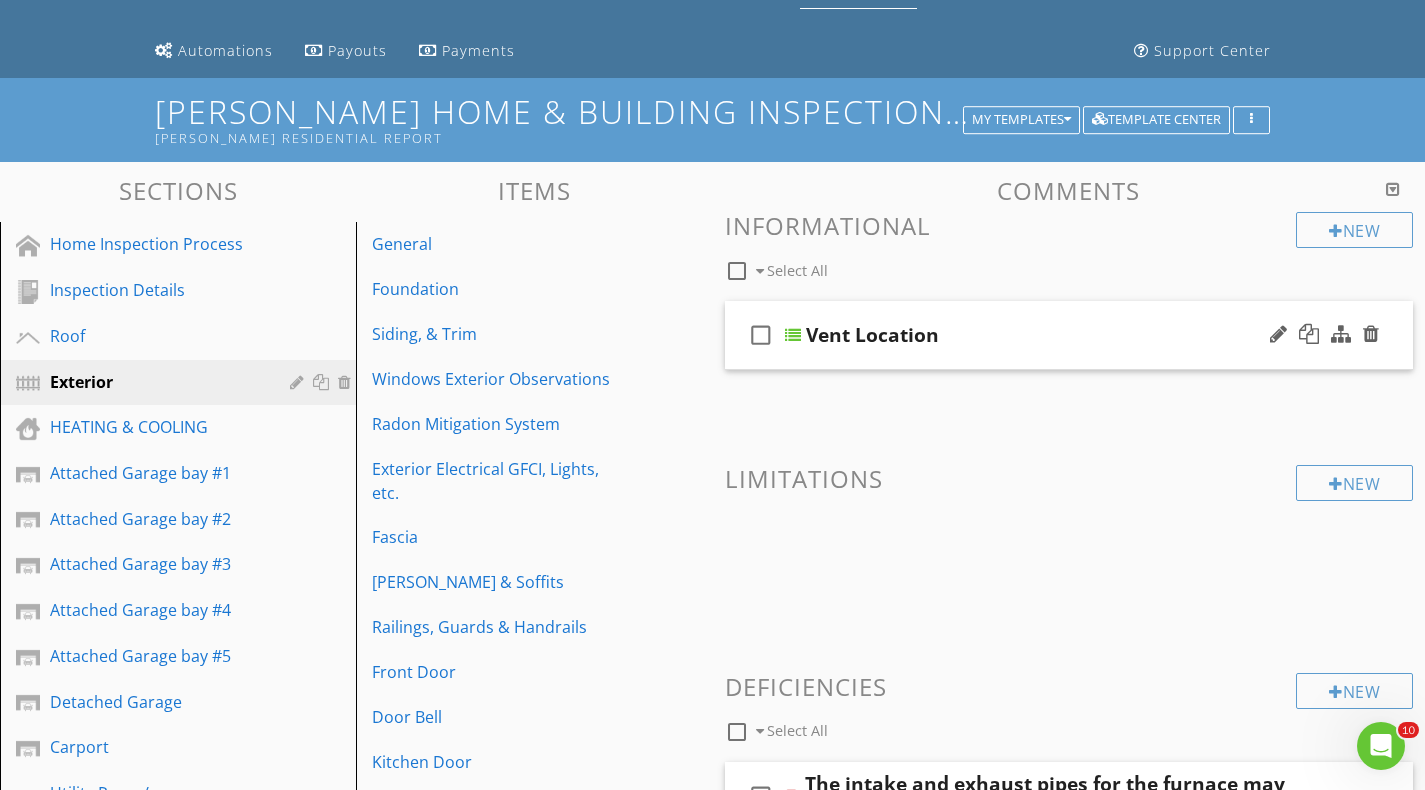 click at bounding box center [793, 335] 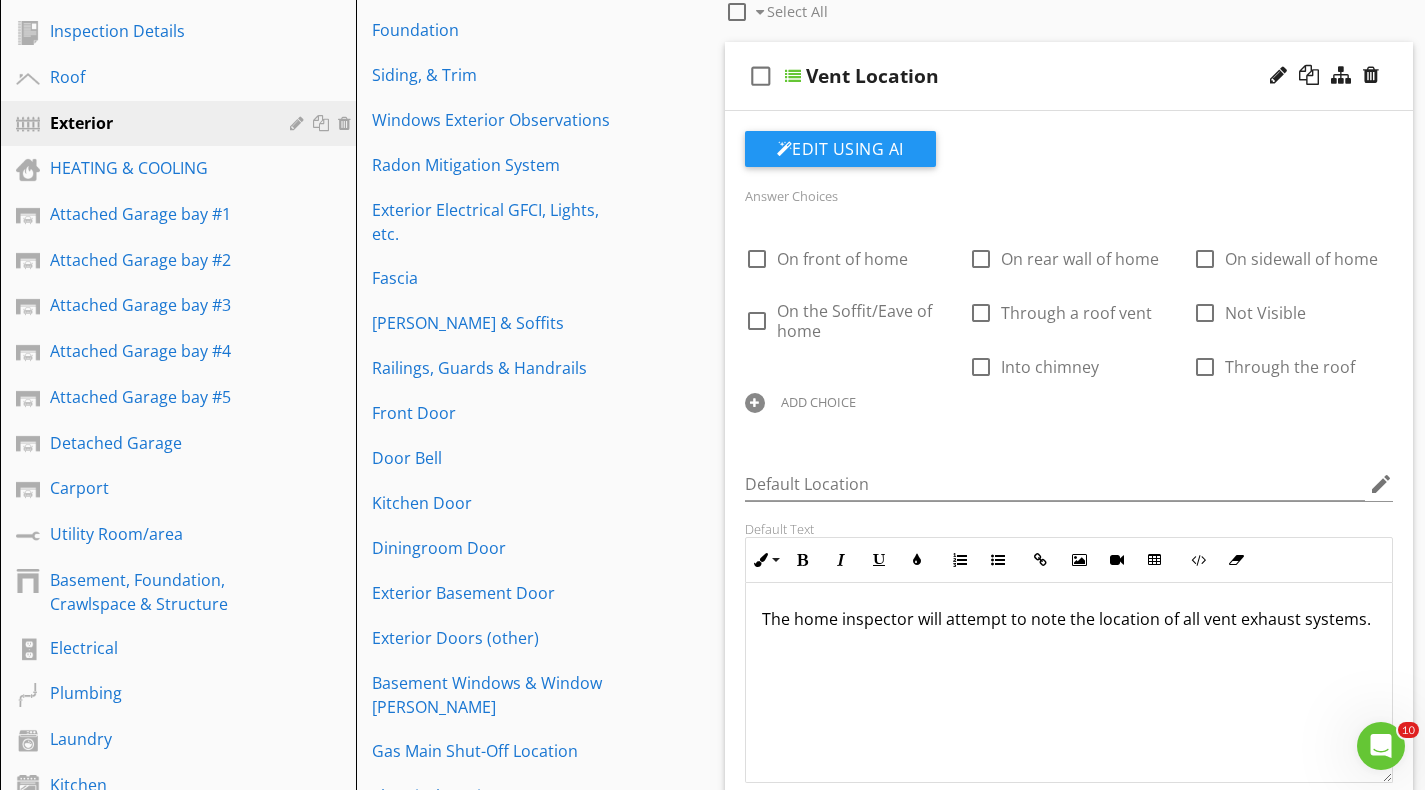 scroll, scrollTop: 500, scrollLeft: 0, axis: vertical 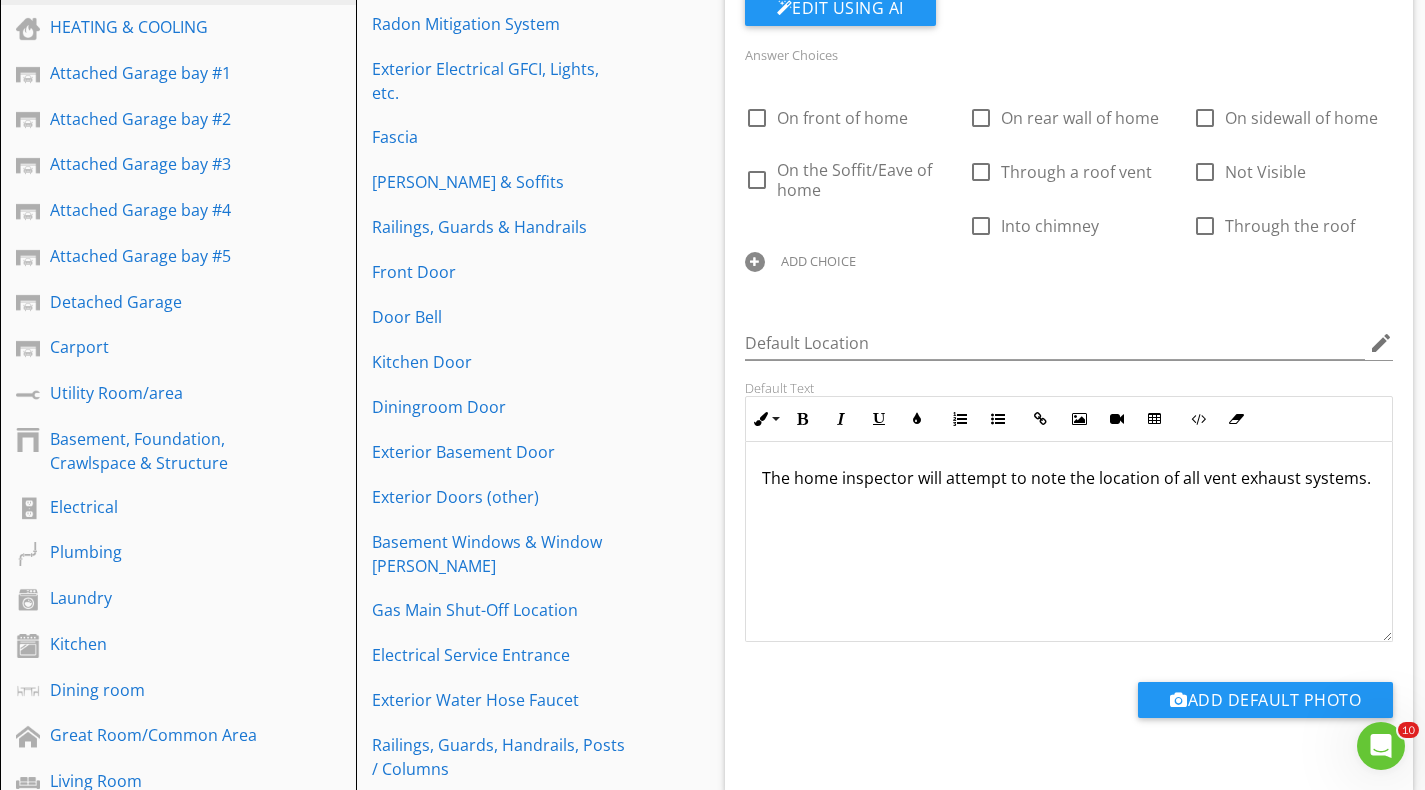 click on "The home inspector will attempt to note the location of all vent exhaust systems." at bounding box center (1069, 478) 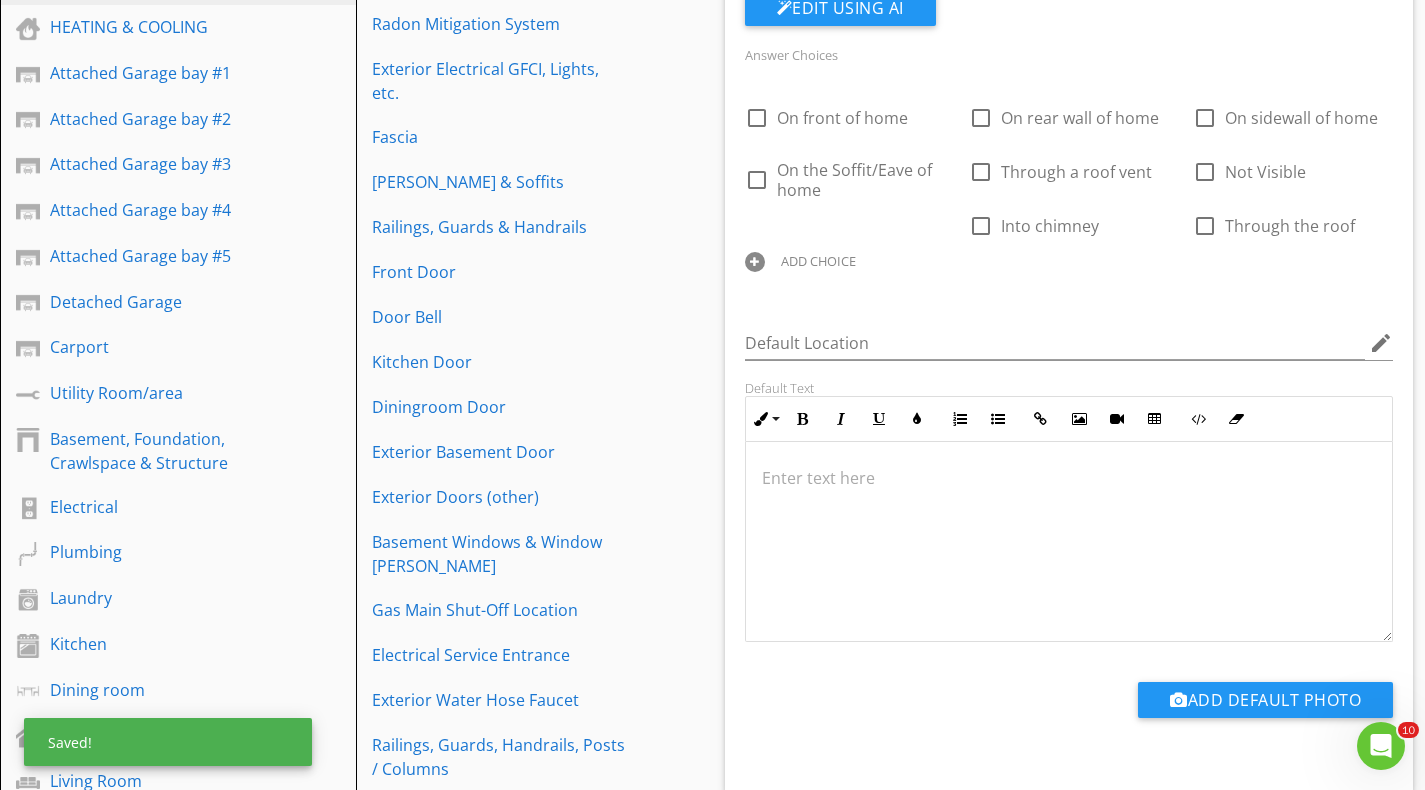scroll, scrollTop: 1100, scrollLeft: 0, axis: vertical 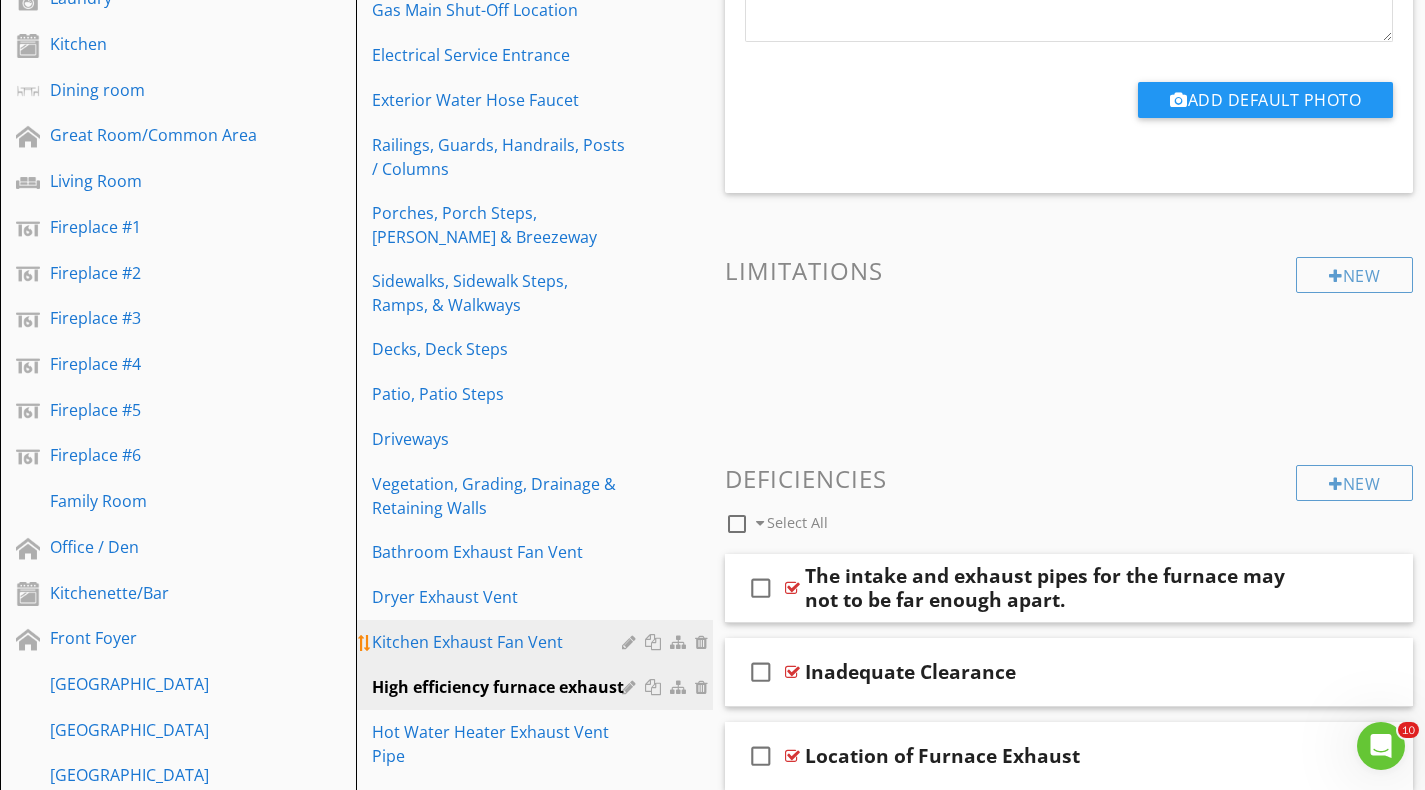 click on "Kitchen Exhaust Fan Vent" at bounding box center (499, 642) 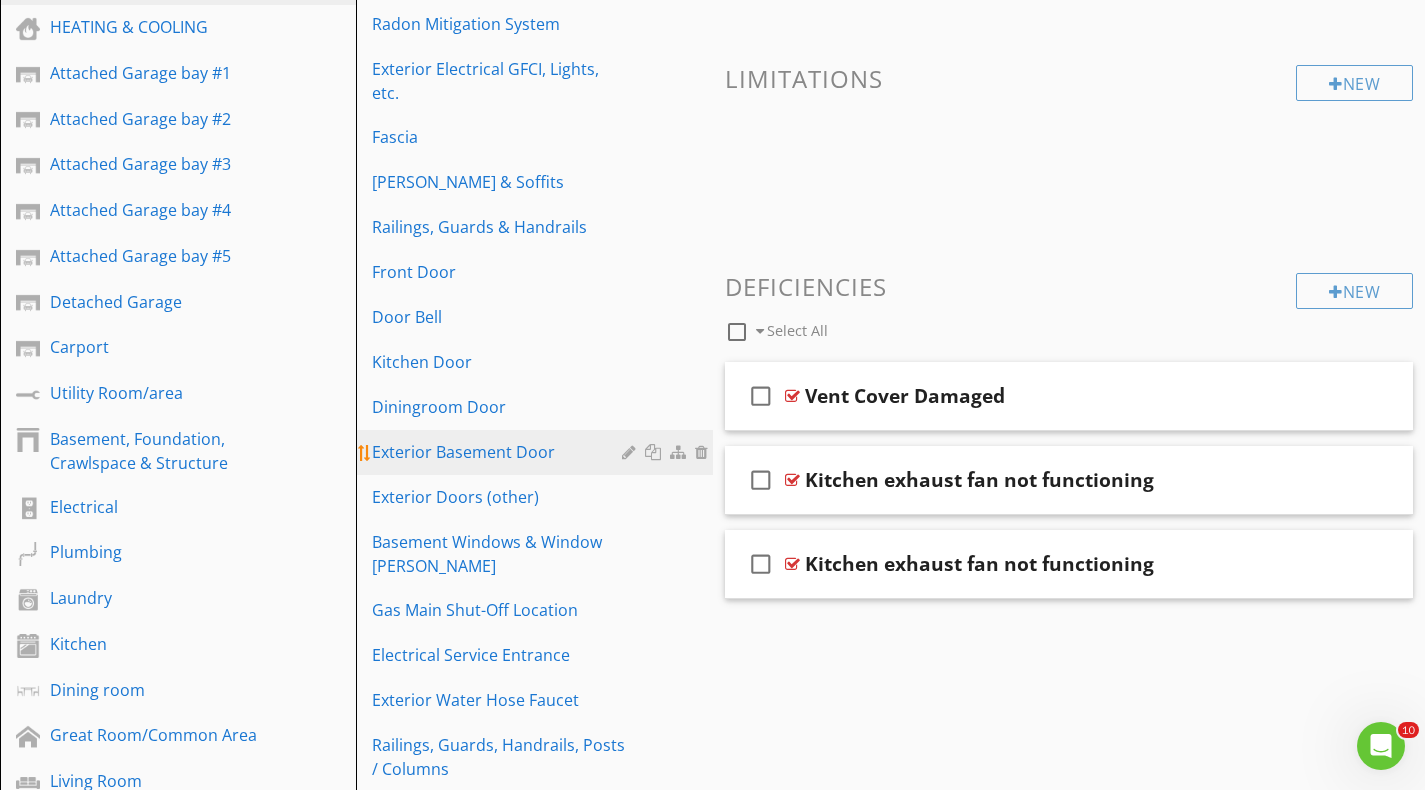 scroll, scrollTop: 100, scrollLeft: 0, axis: vertical 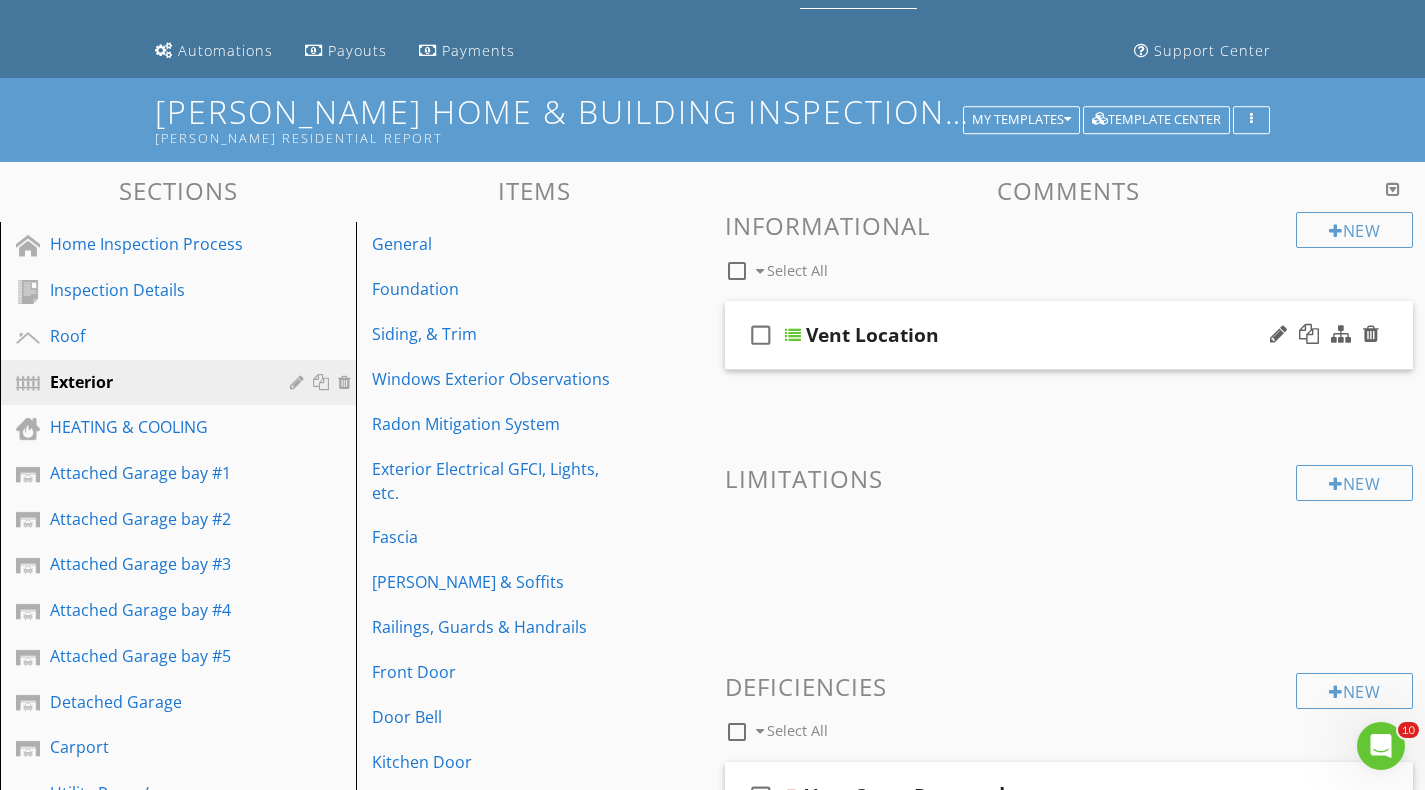 click at bounding box center (793, 335) 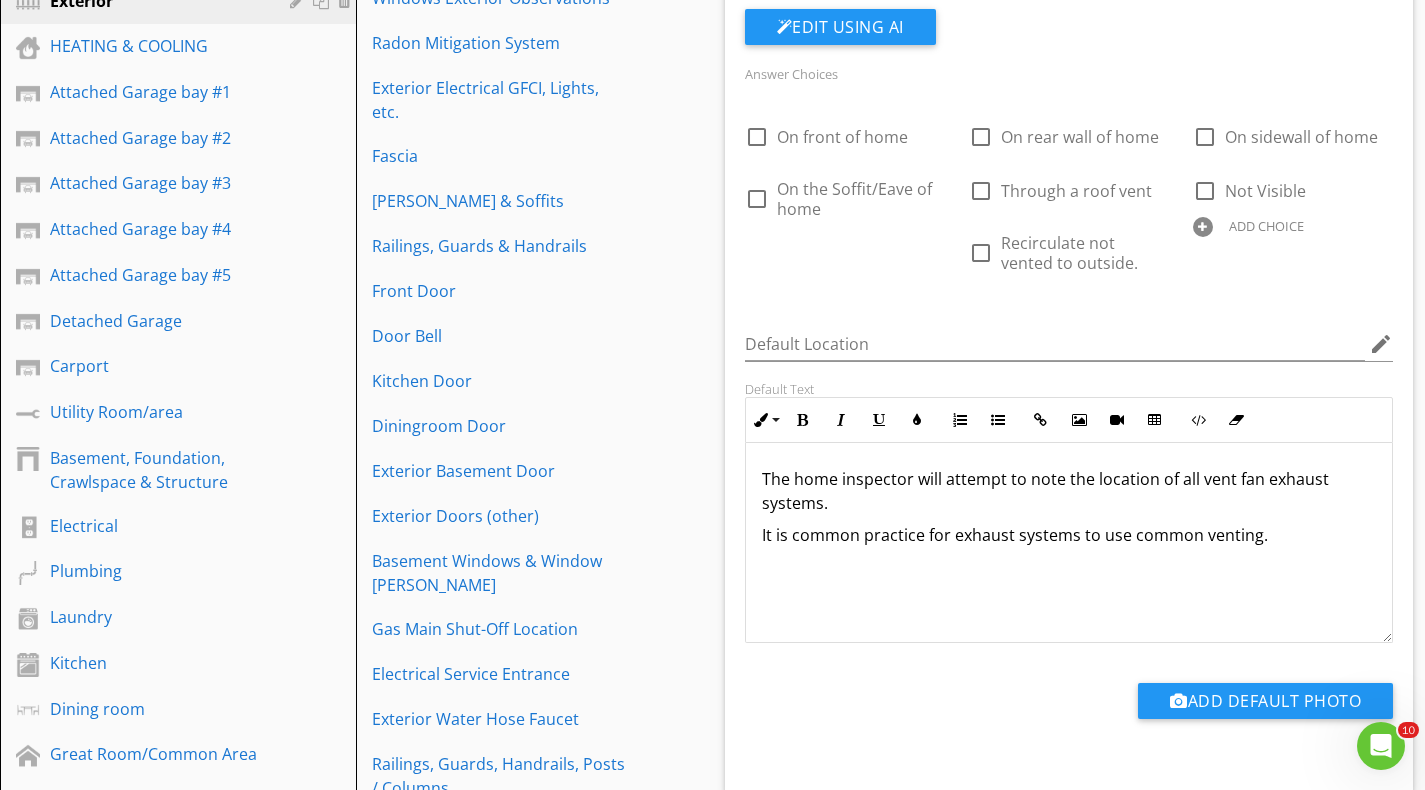 scroll, scrollTop: 500, scrollLeft: 0, axis: vertical 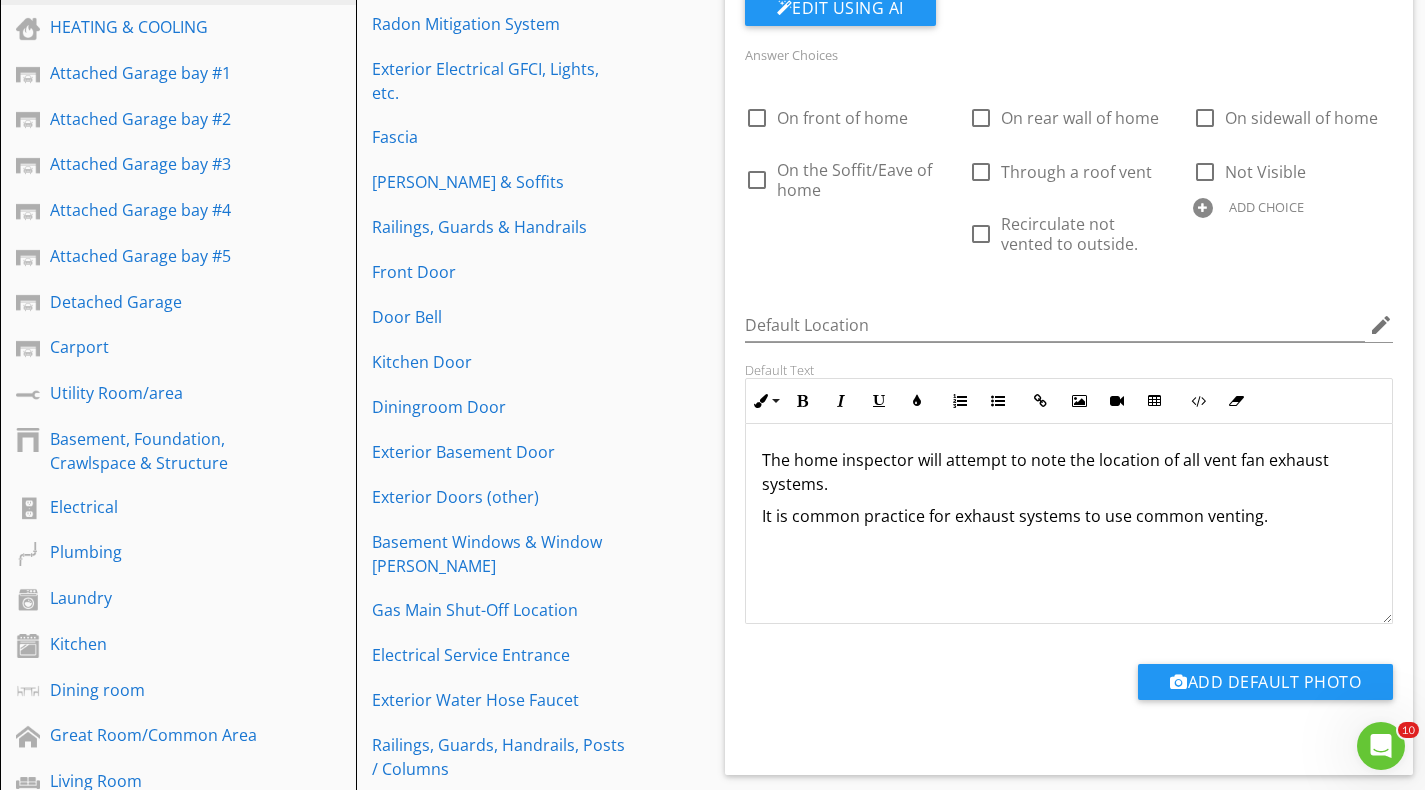 click on "The home inspector will attempt to note the location of all vent fan exhaust systems.  It is common practice for exhaust systems to use common venting." at bounding box center [1069, 524] 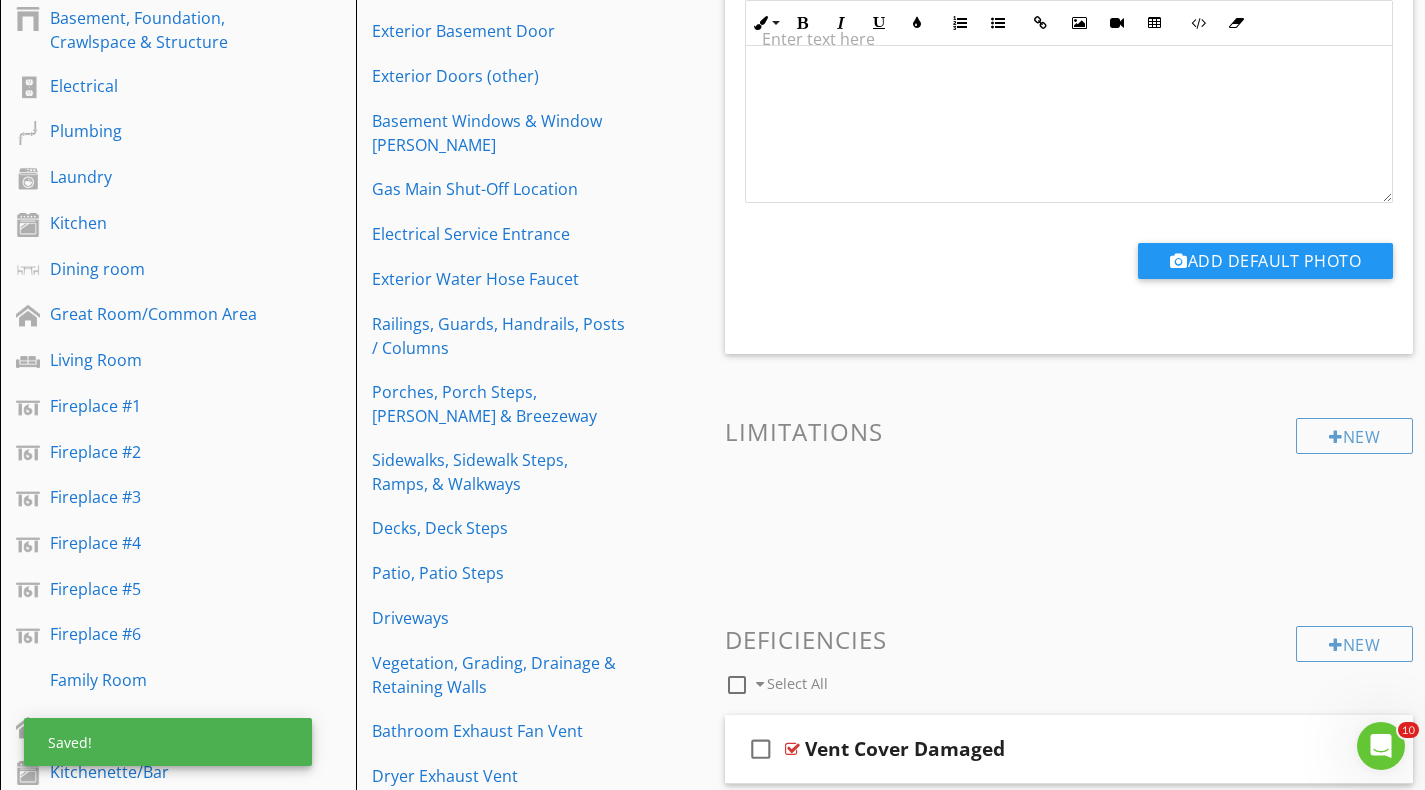 scroll, scrollTop: 1100, scrollLeft: 0, axis: vertical 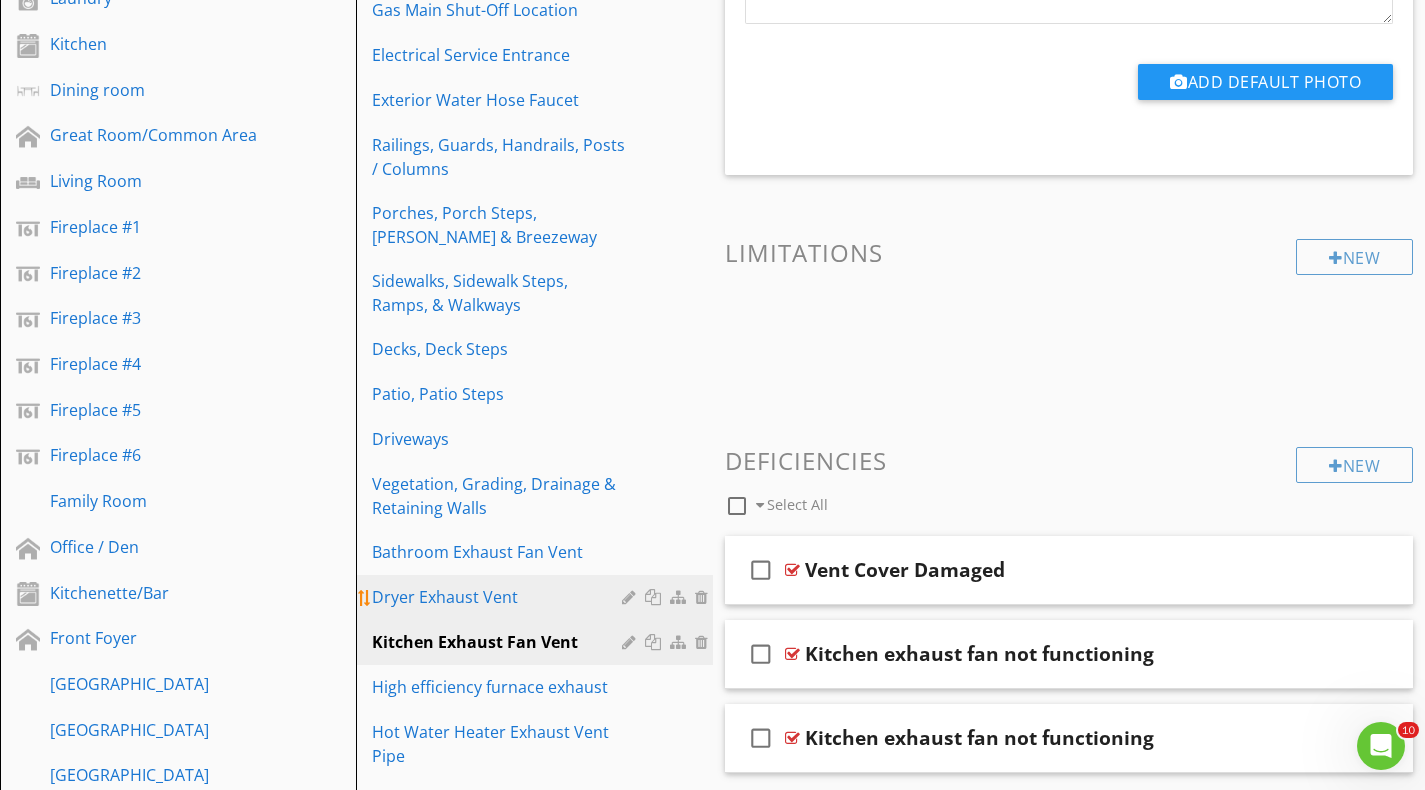 click on "Dryer Exhaust Vent" at bounding box center (499, 597) 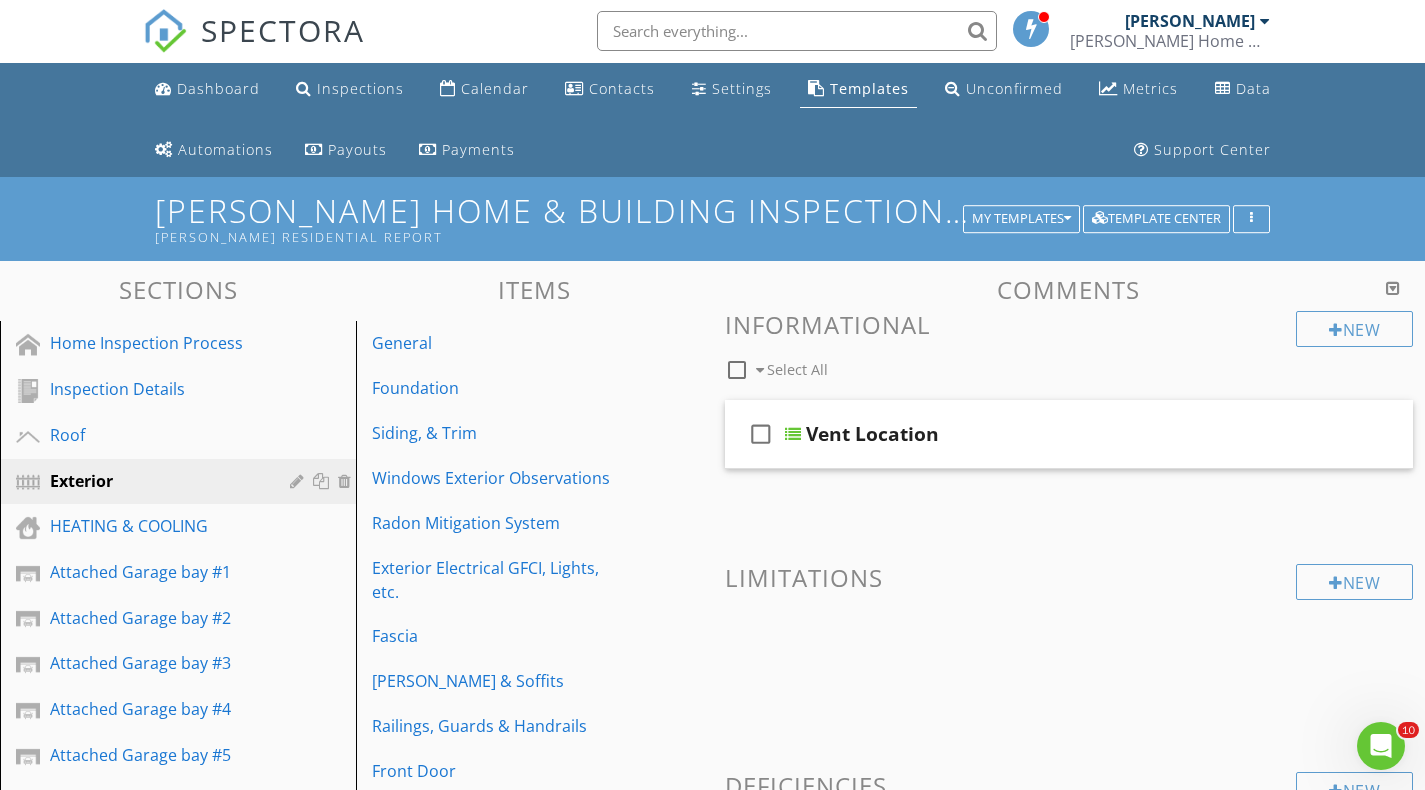 scroll, scrollTop: 0, scrollLeft: 0, axis: both 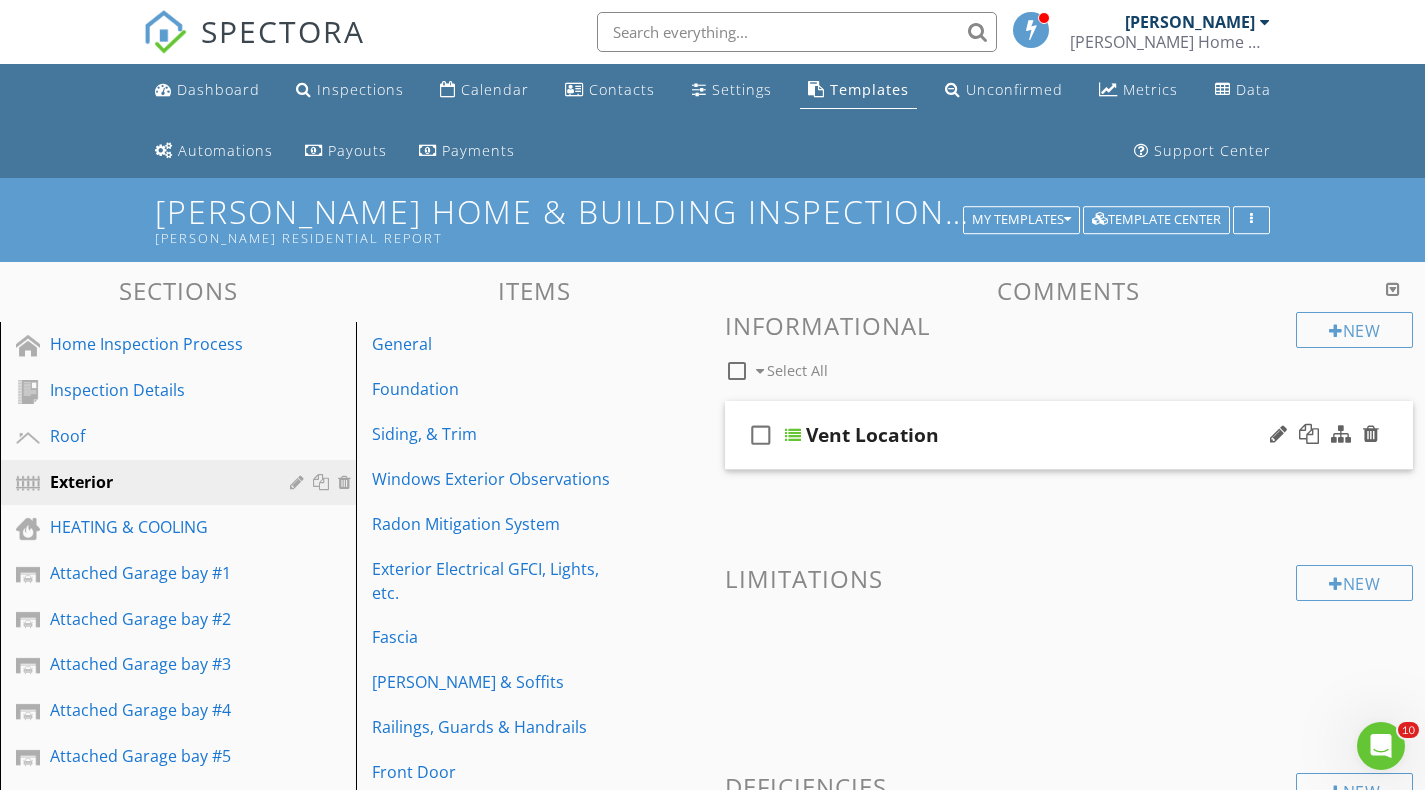 click on "check_box_outline_blank
Vent Location" at bounding box center (1069, 435) 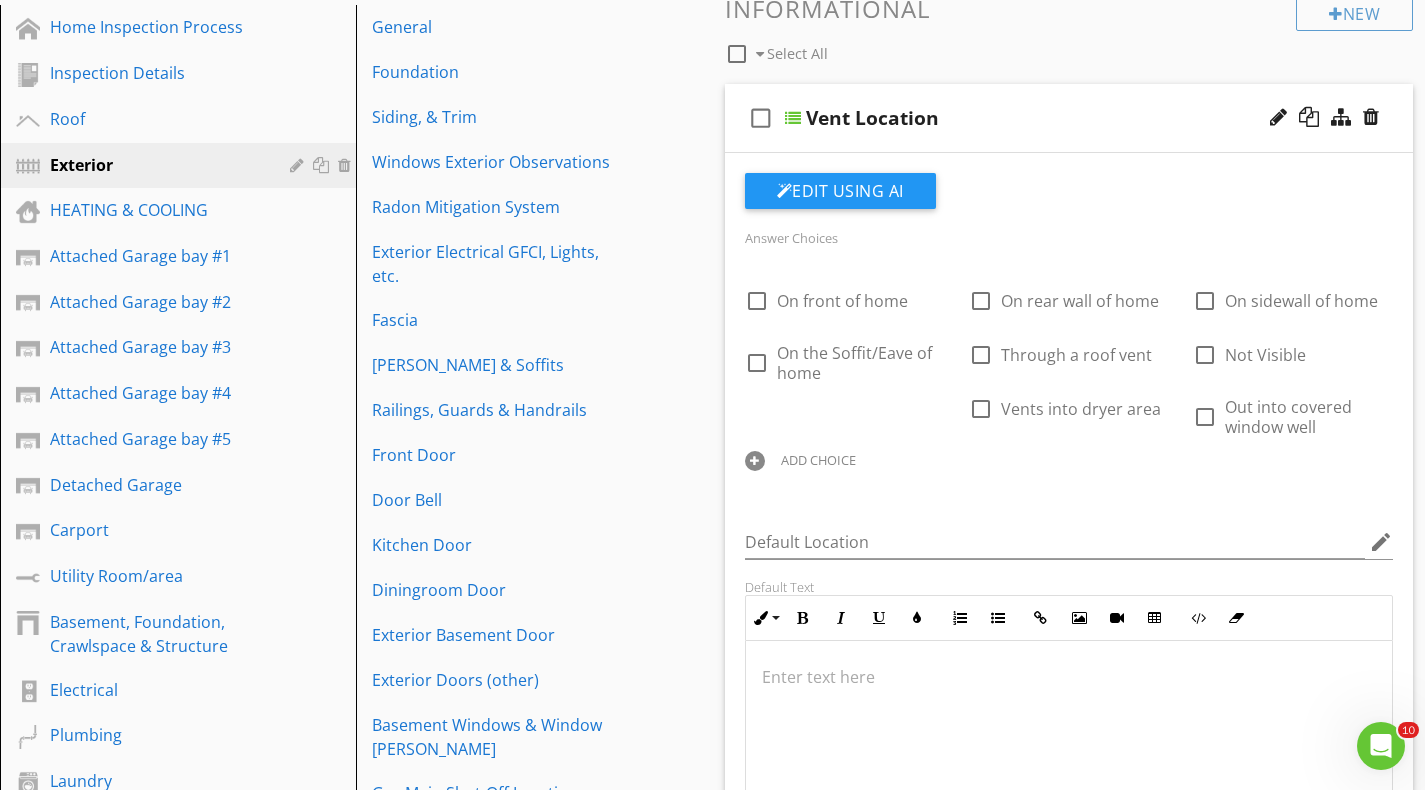 scroll, scrollTop: 300, scrollLeft: 0, axis: vertical 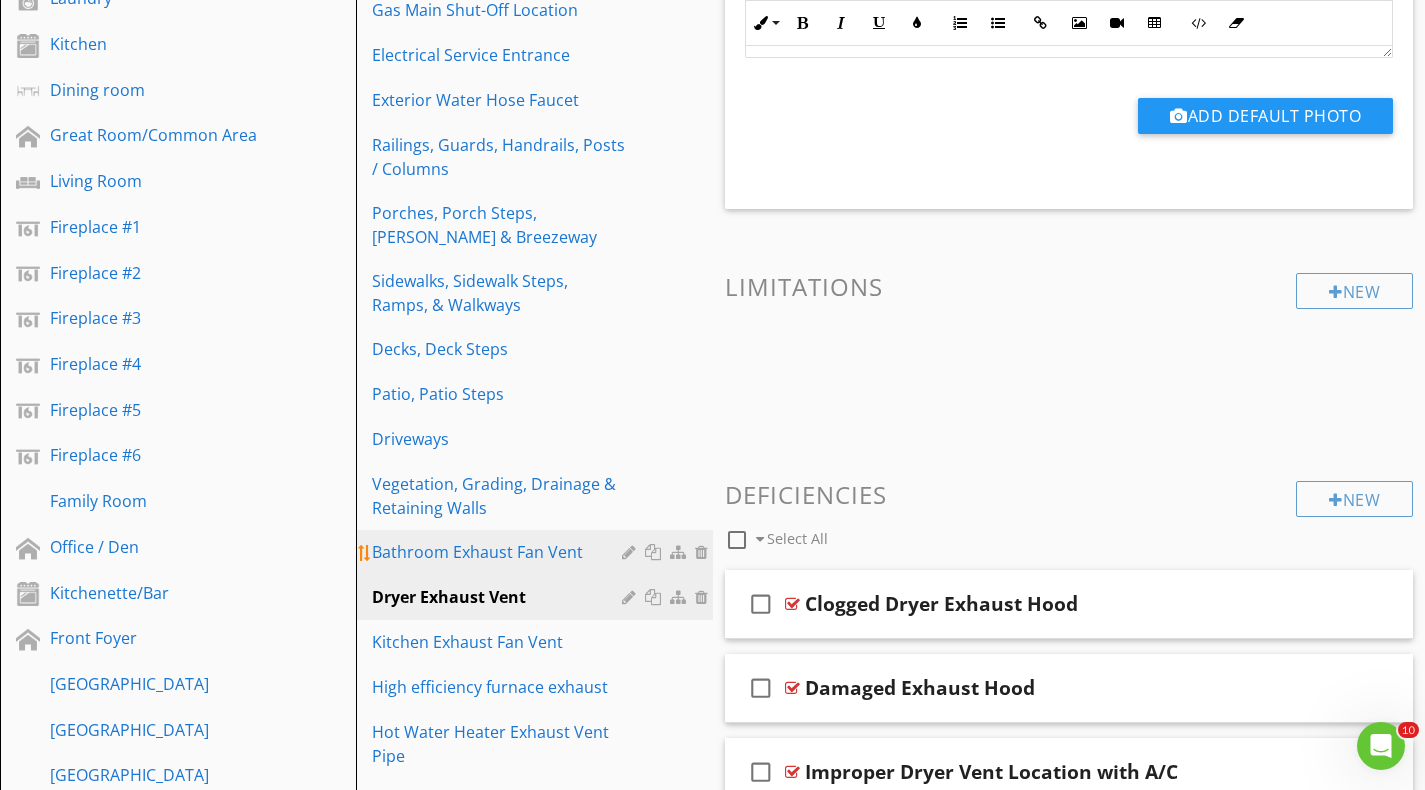 click on "Bathroom Exhaust Fan Vent" at bounding box center (499, 552) 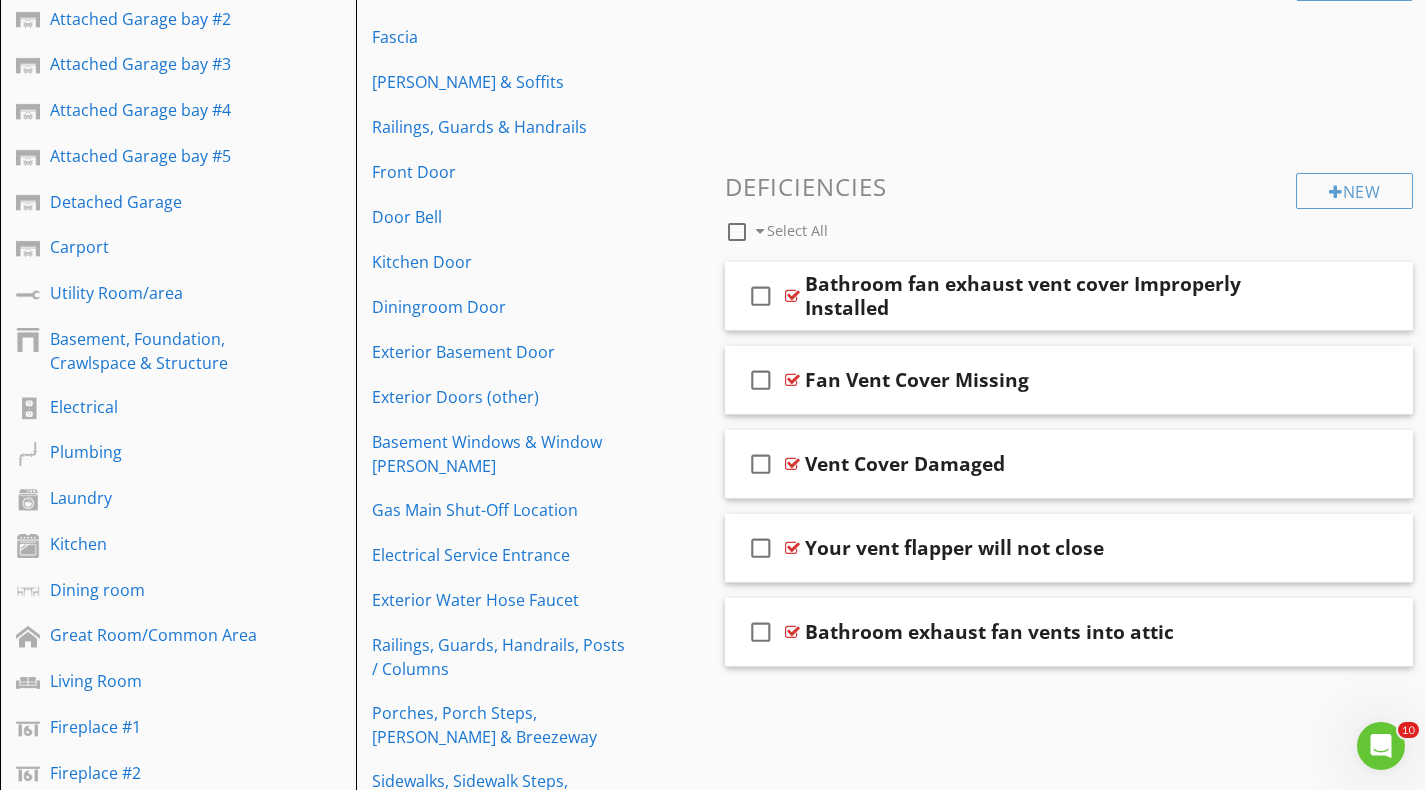 scroll, scrollTop: 200, scrollLeft: 0, axis: vertical 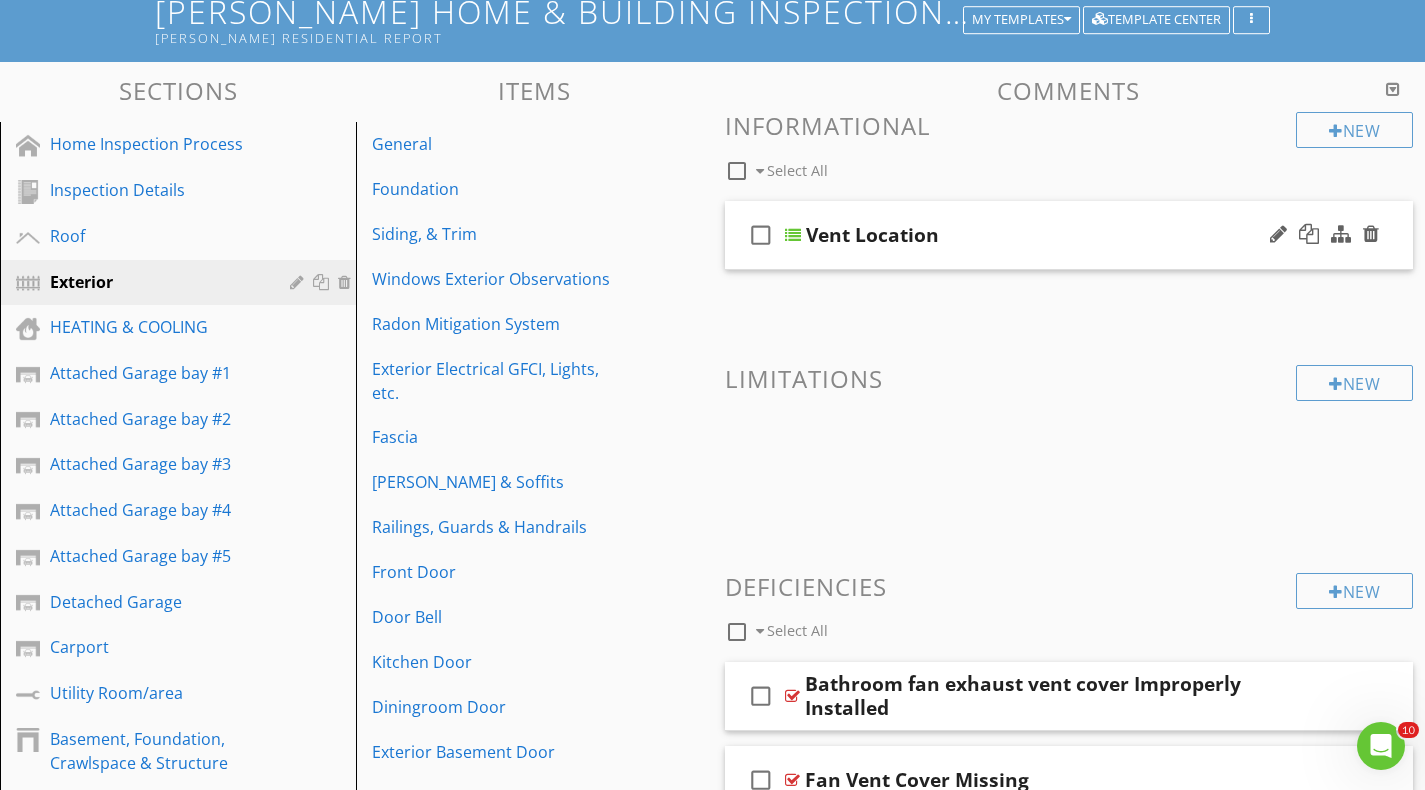 click at bounding box center [793, 235] 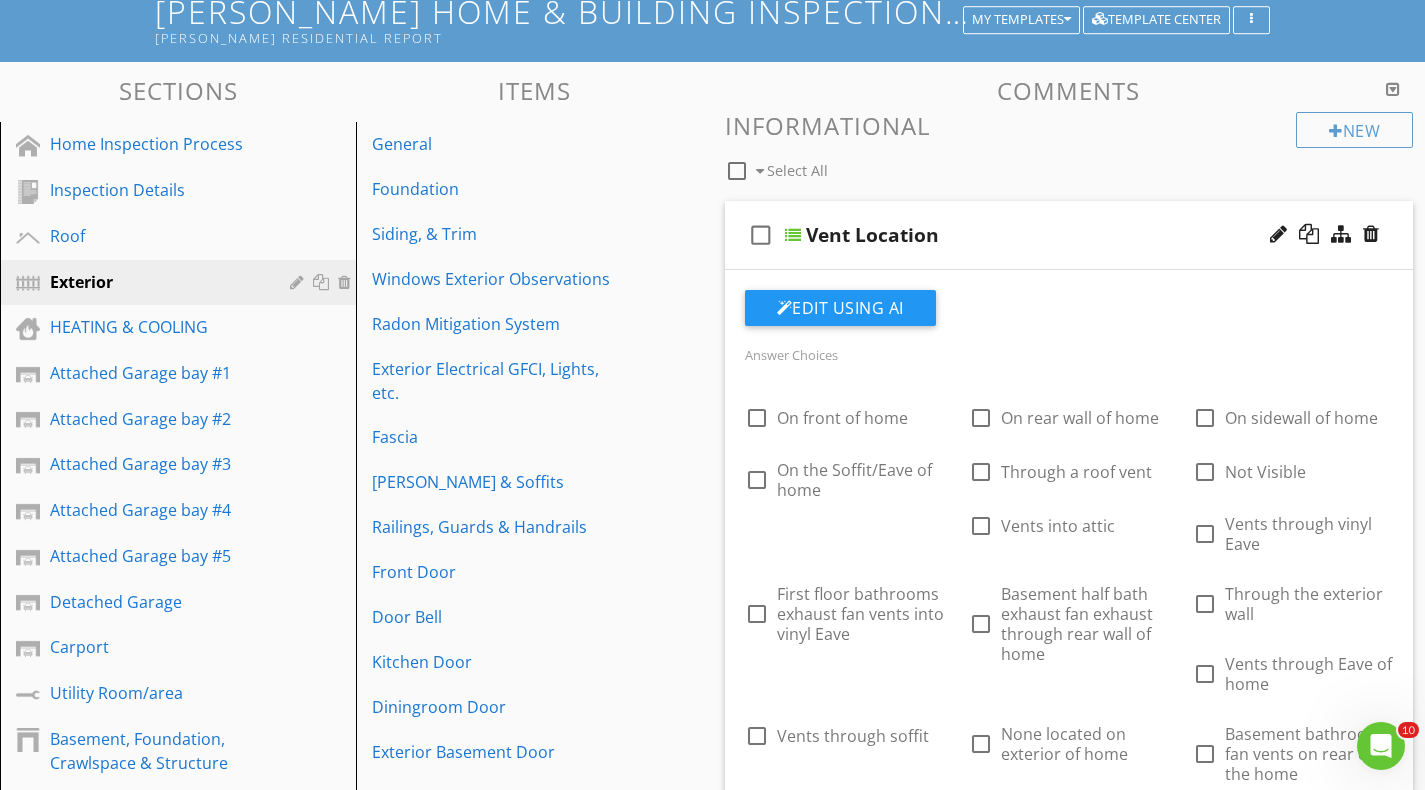 scroll, scrollTop: 700, scrollLeft: 0, axis: vertical 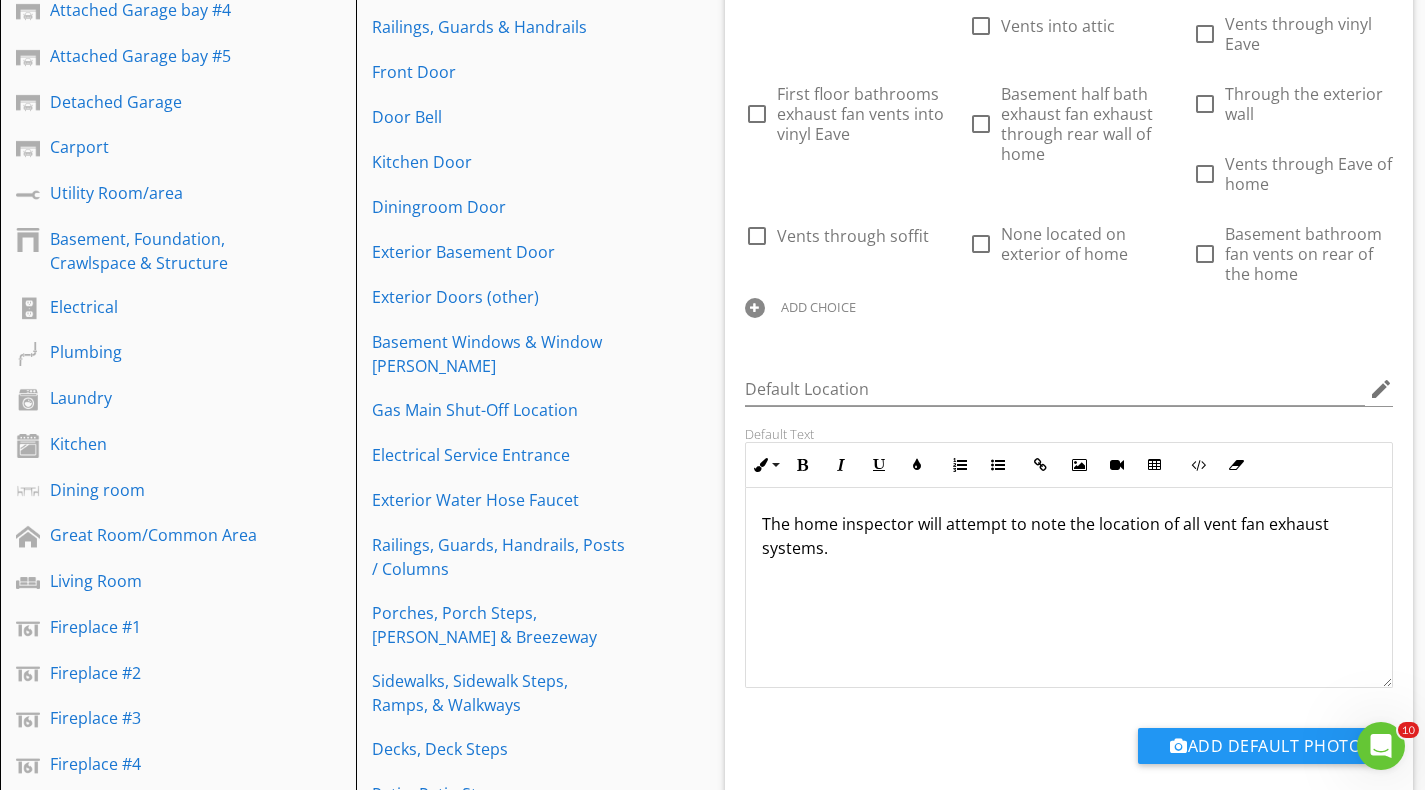 click on "The home inspector will attempt to note the location of all vent fan exhaust systems." at bounding box center [1069, 536] 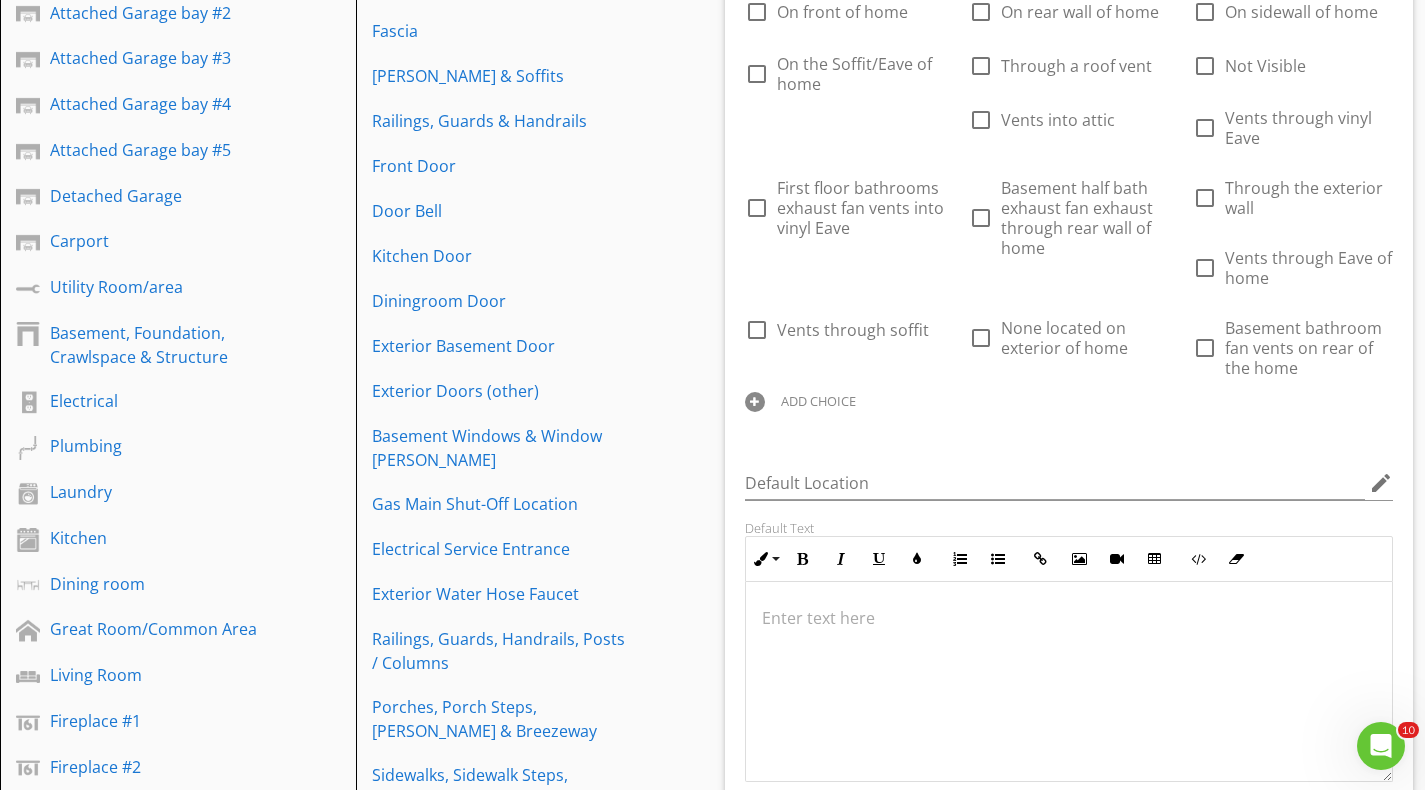 scroll, scrollTop: 556, scrollLeft: 0, axis: vertical 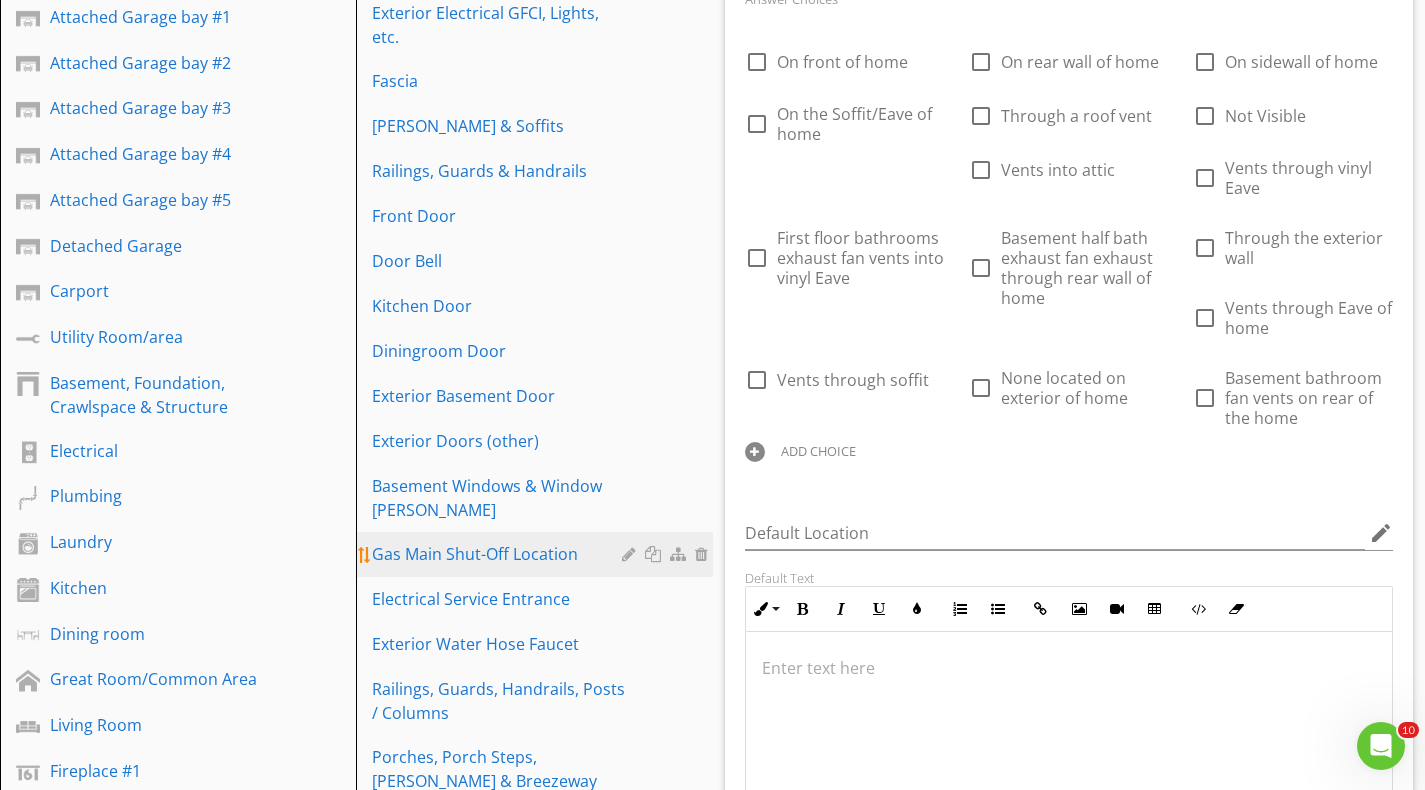 click on "Gas Main Shut-Off Location" at bounding box center (499, 554) 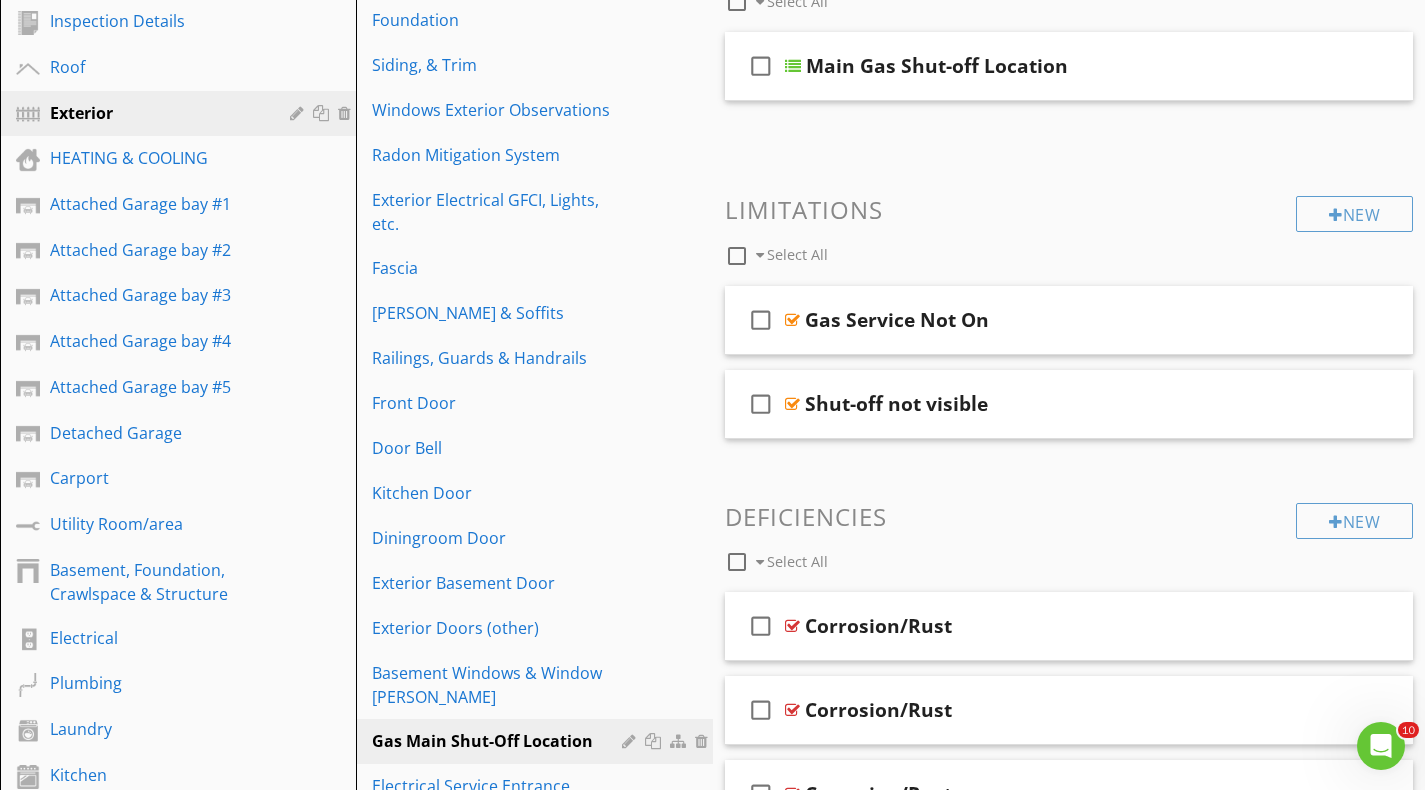 scroll, scrollTop: 56, scrollLeft: 0, axis: vertical 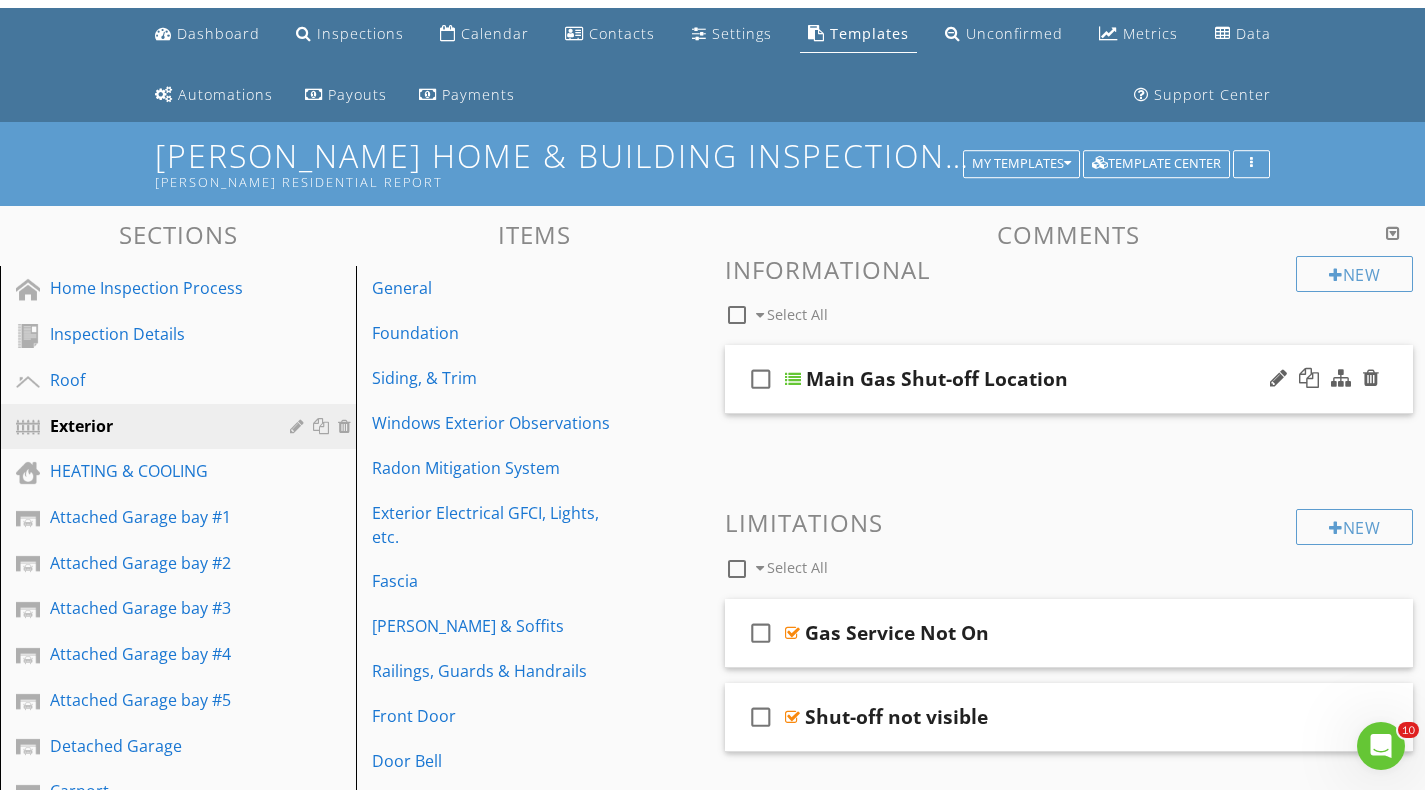 click at bounding box center (793, 379) 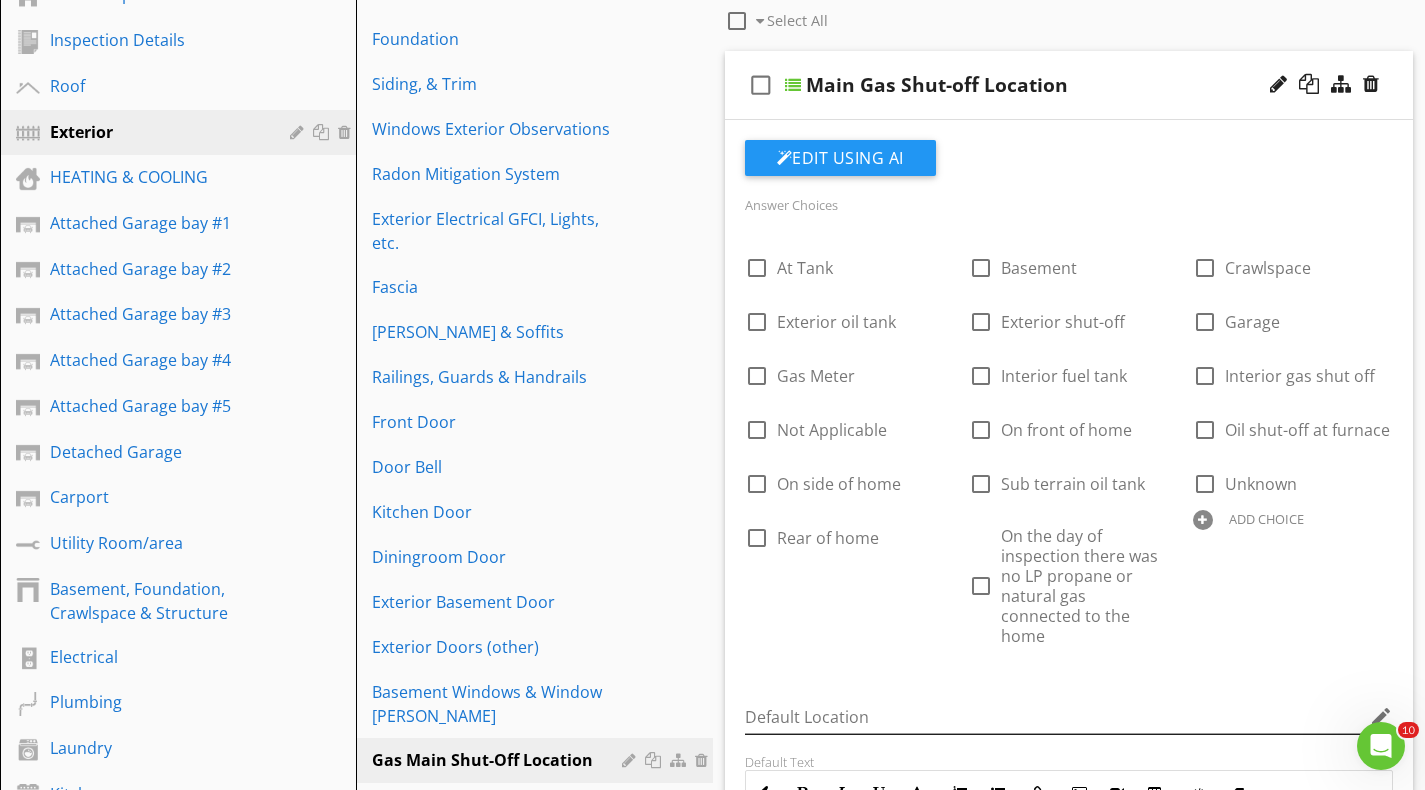 scroll, scrollTop: 356, scrollLeft: 0, axis: vertical 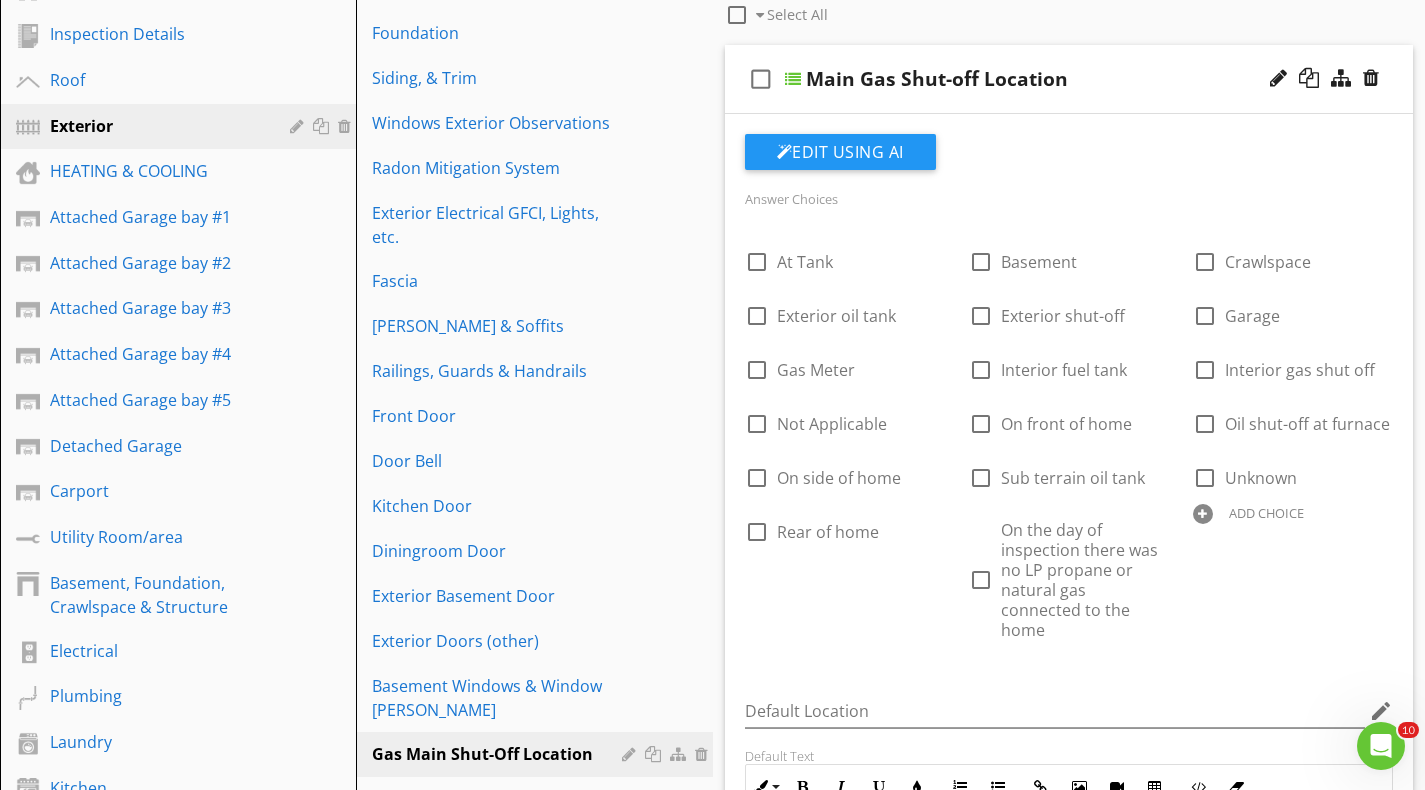 click on "ADD CHOICE" at bounding box center (1266, 513) 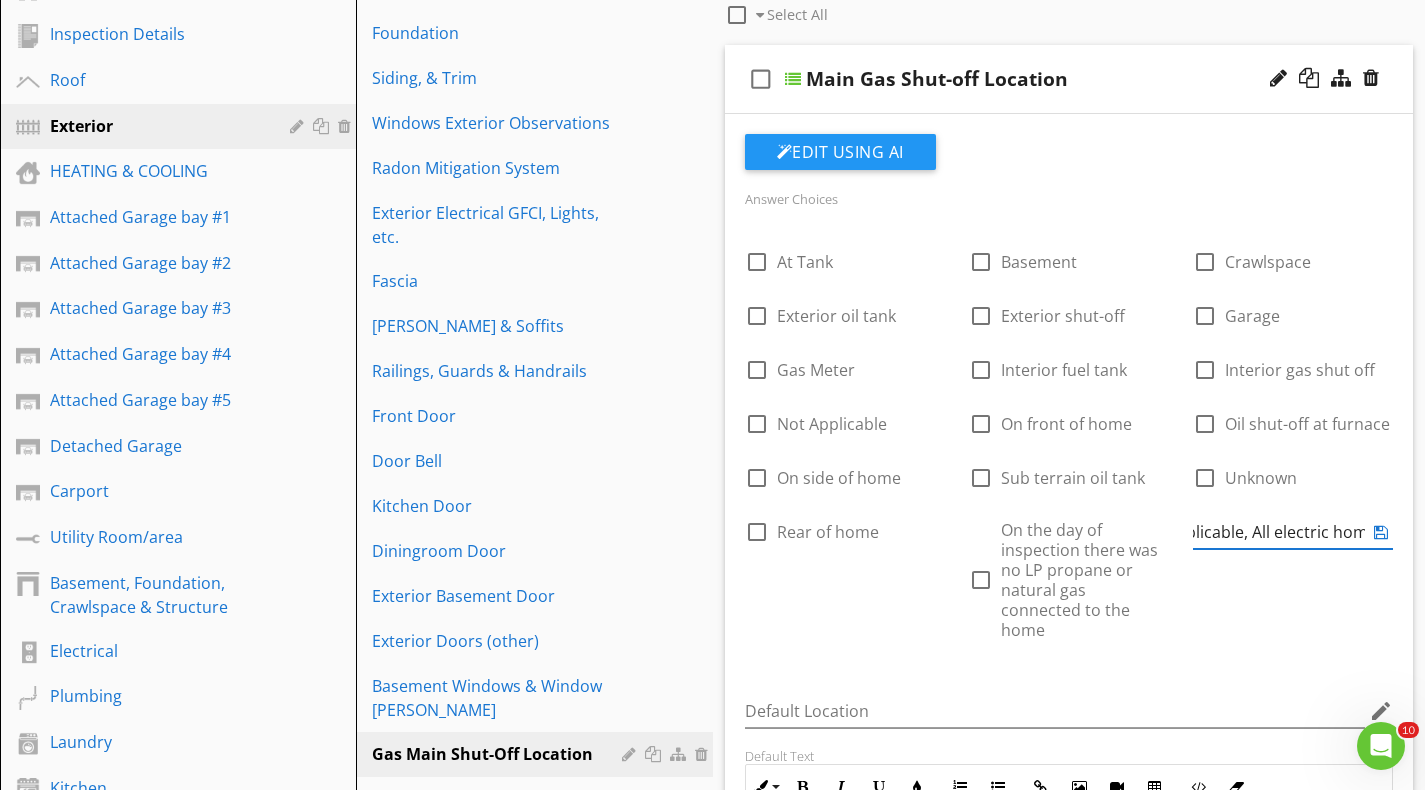 scroll, scrollTop: 0, scrollLeft: 77, axis: horizontal 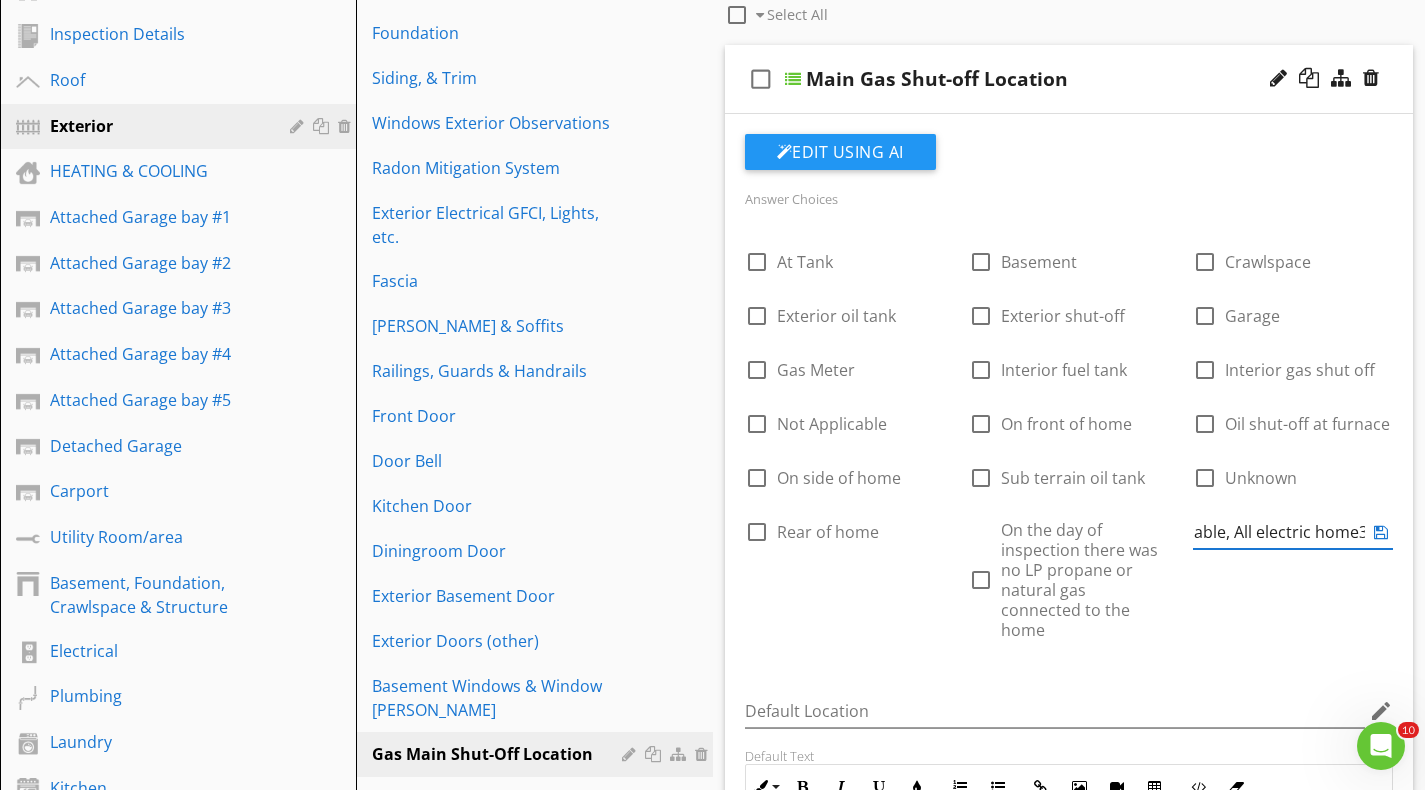 type on "Not Applicable, All electric home" 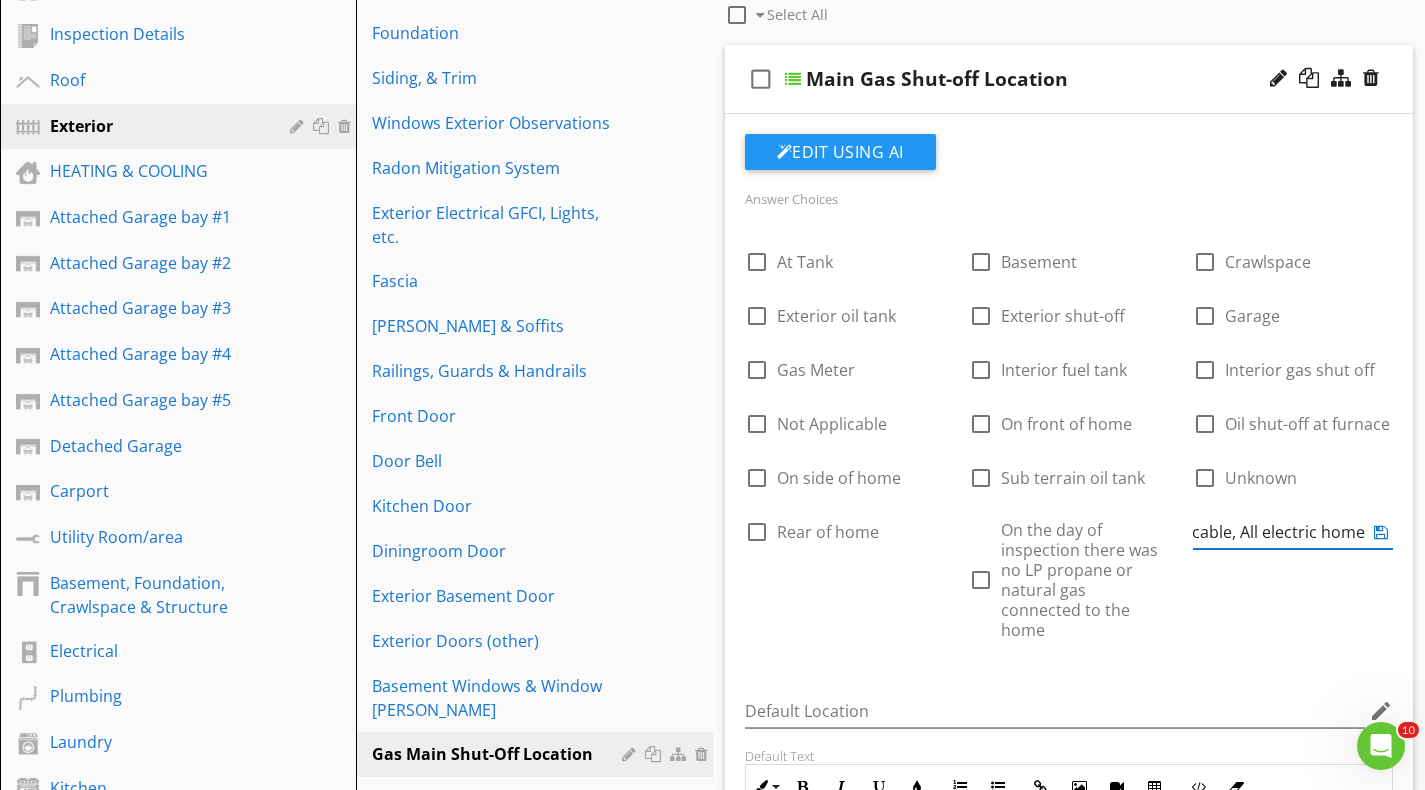 scroll, scrollTop: 0, scrollLeft: 68, axis: horizontal 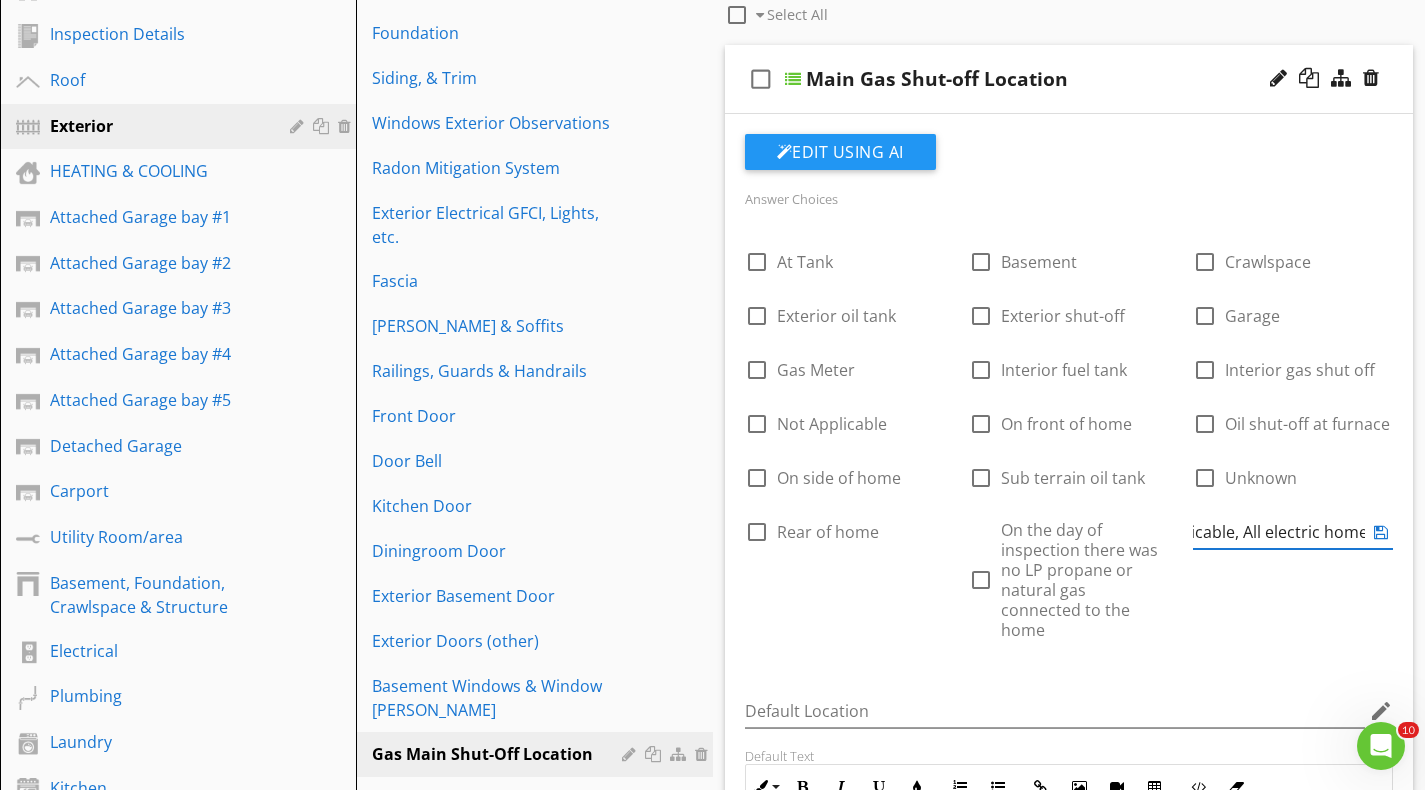 click at bounding box center (1381, 532) 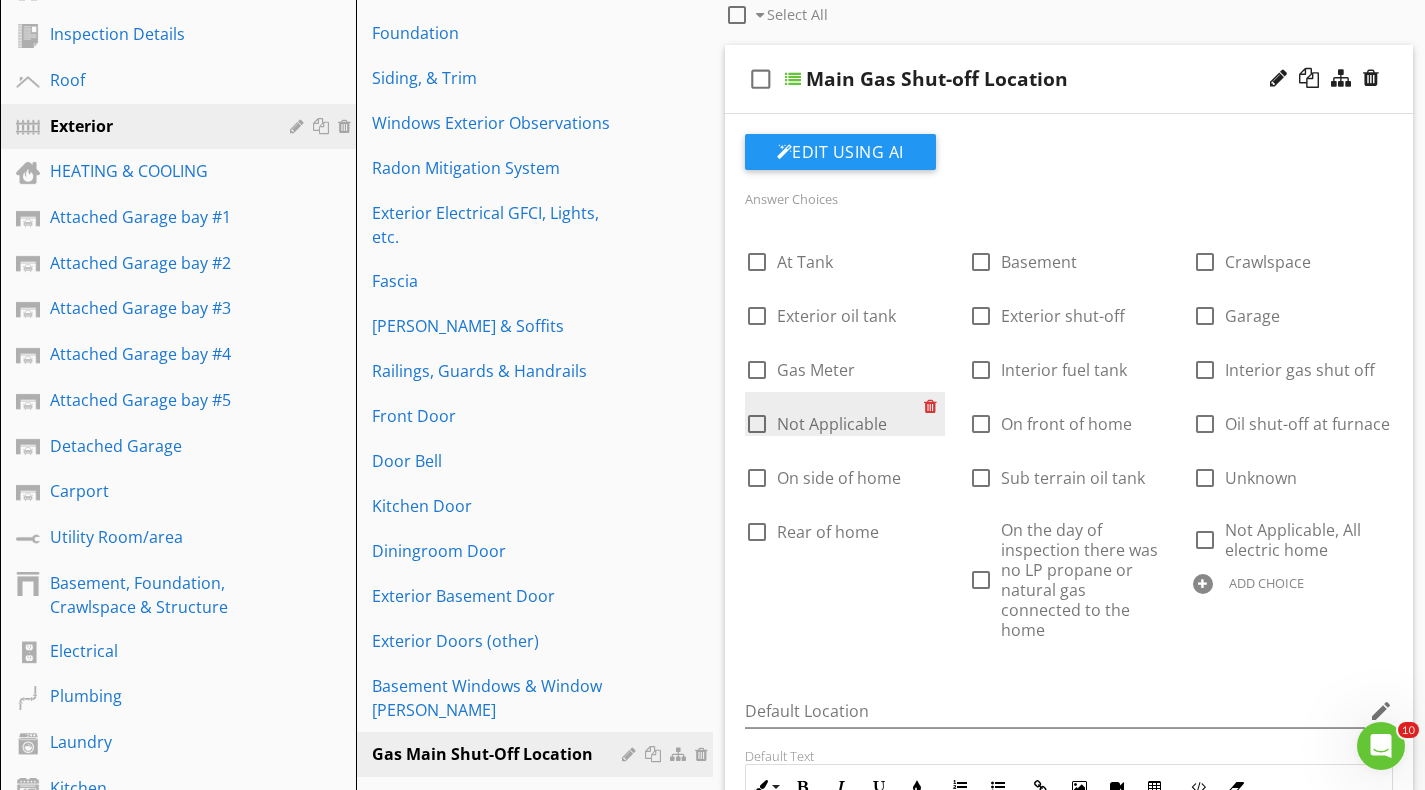 click at bounding box center (934, 406) 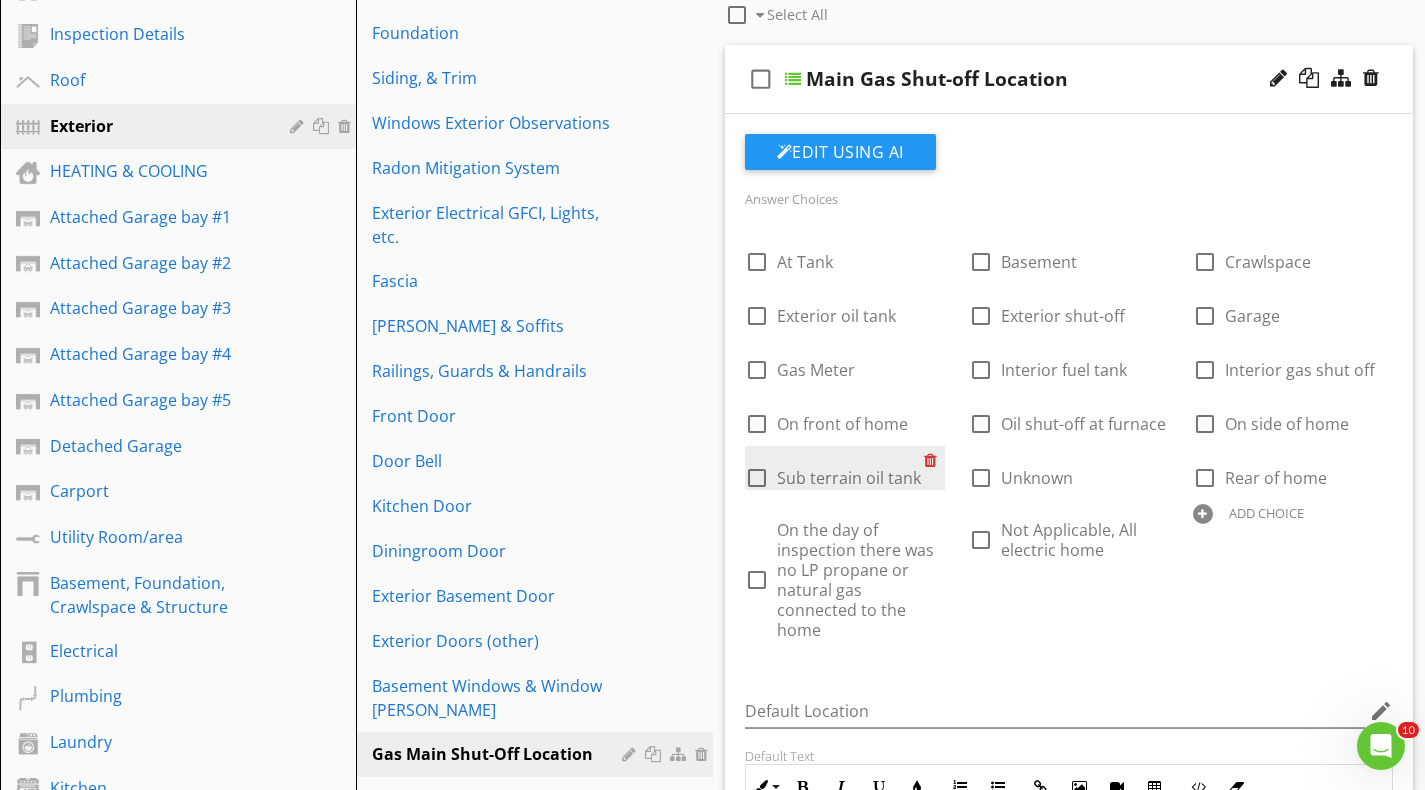 click at bounding box center (934, 460) 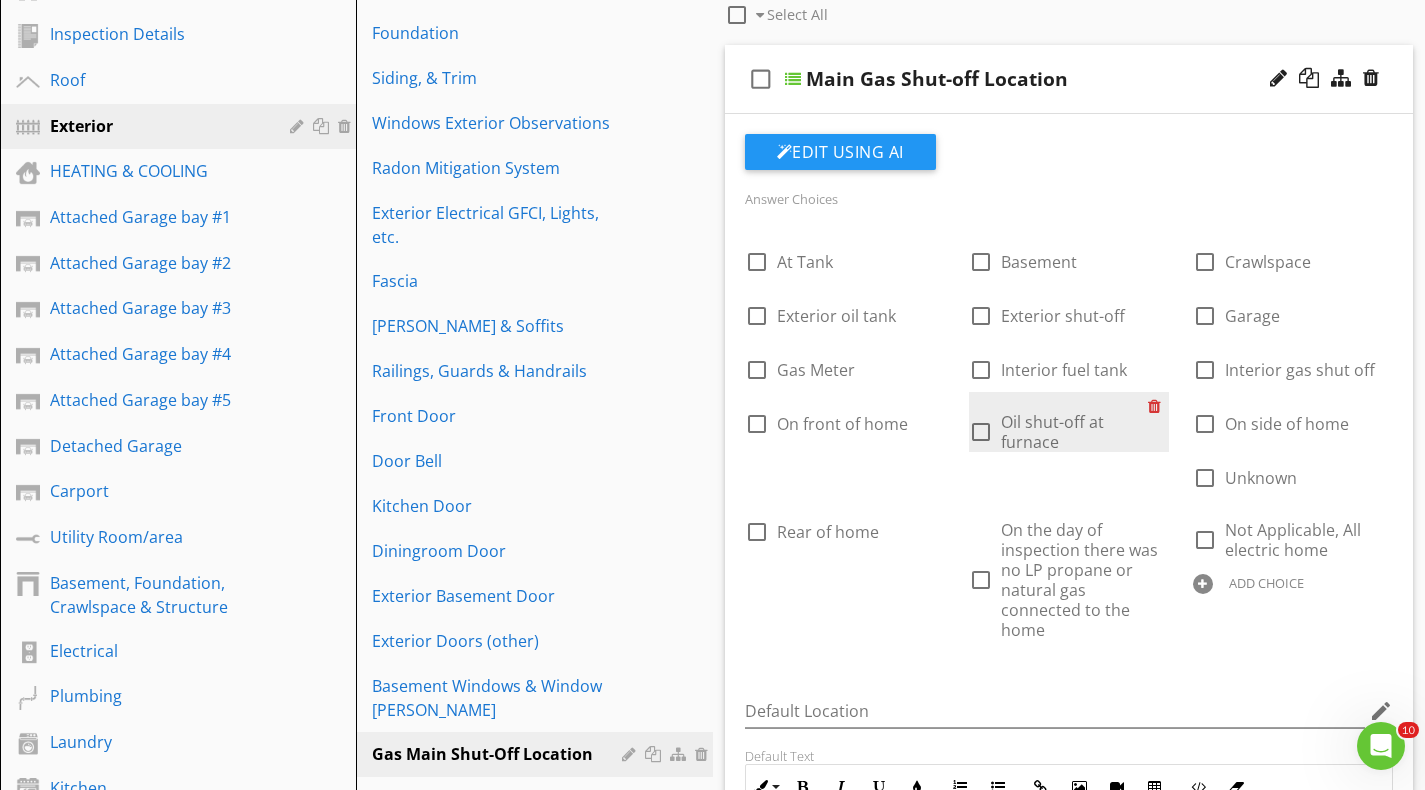 click at bounding box center (1158, 406) 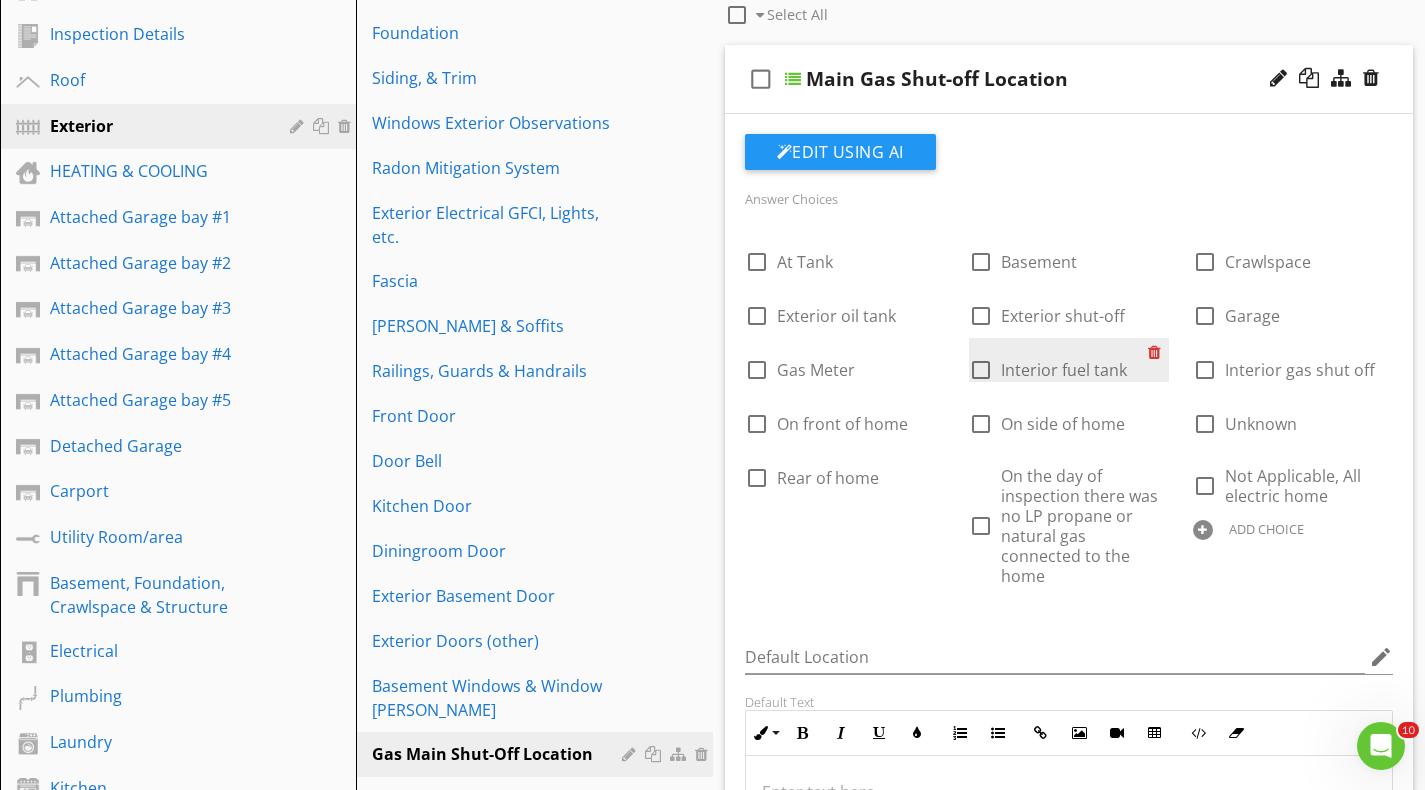 click at bounding box center (1158, 352) 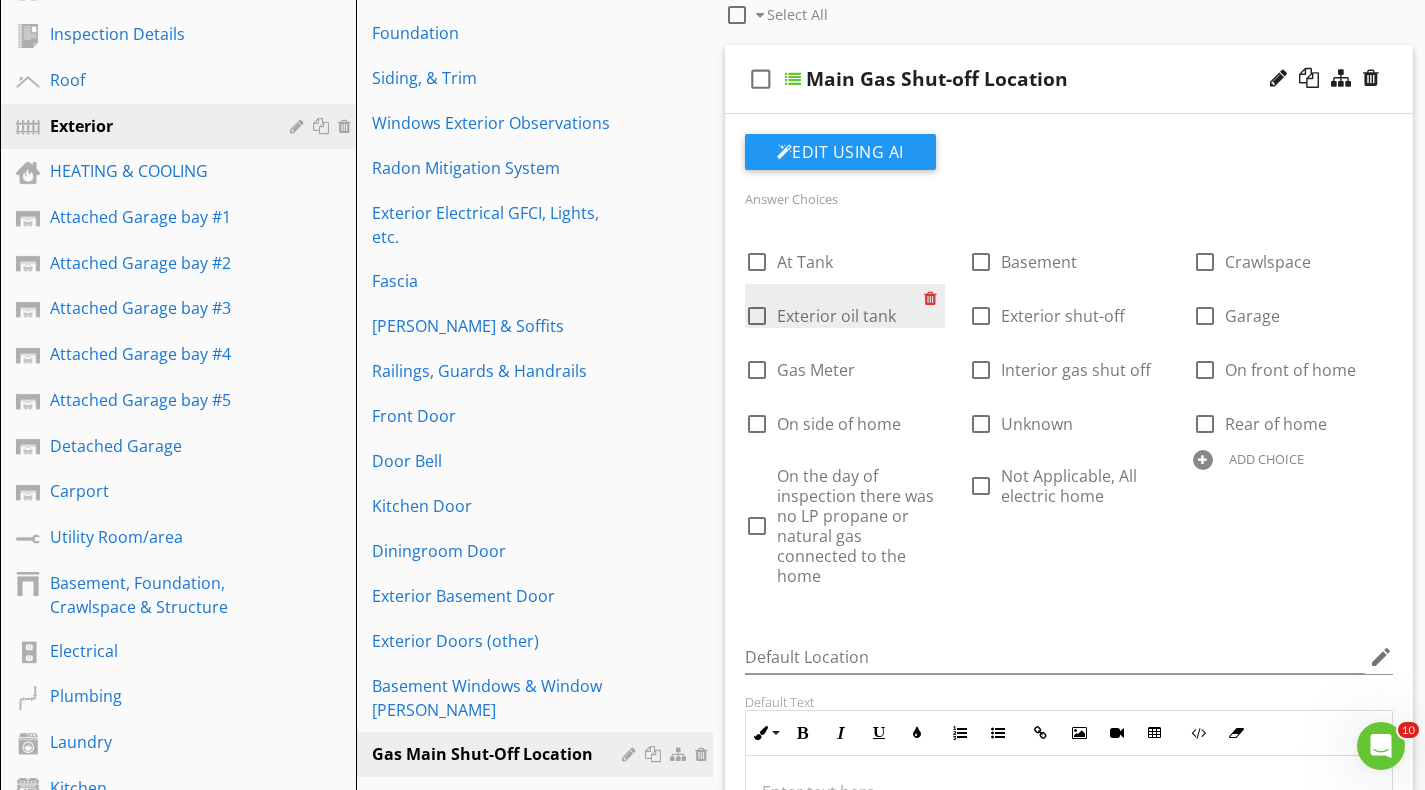 click at bounding box center [934, 298] 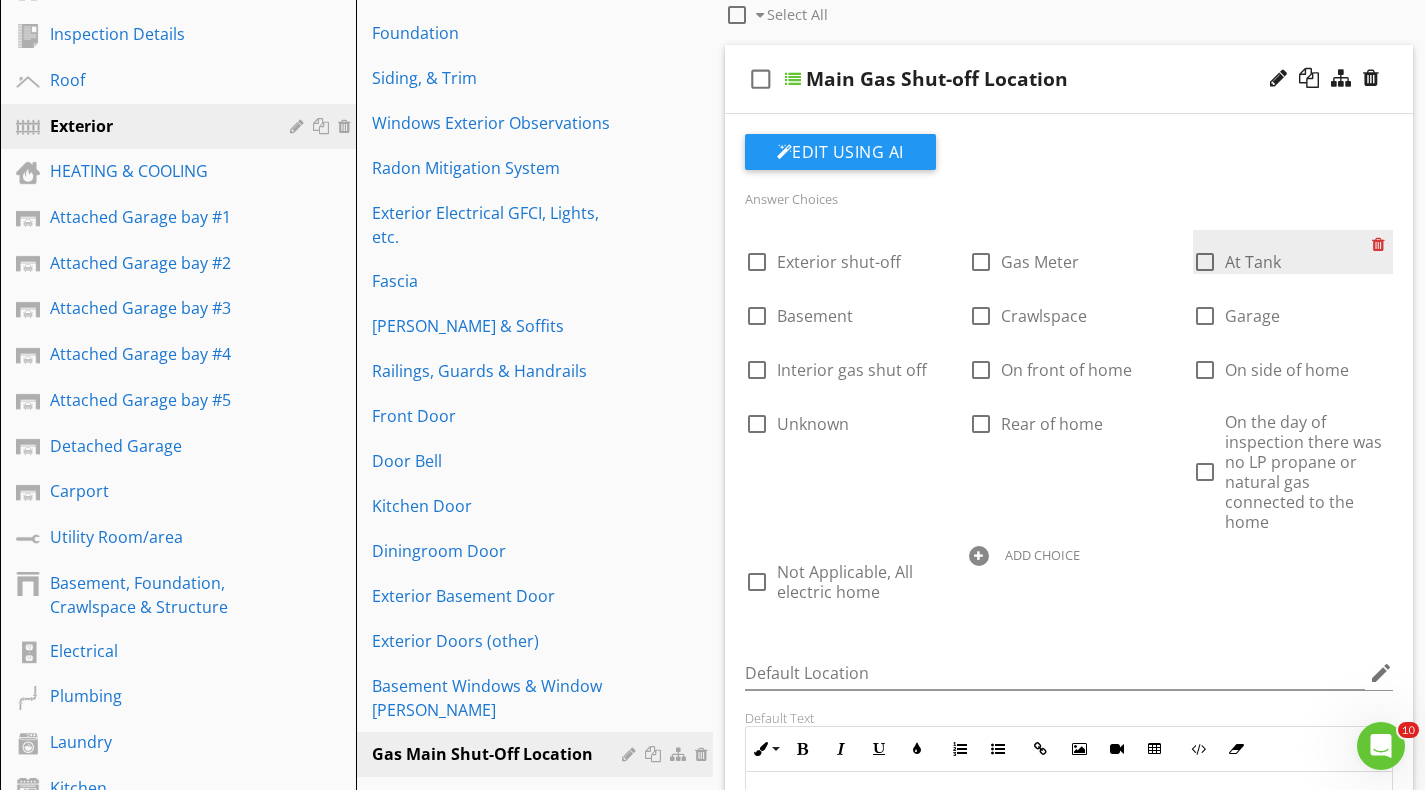 click at bounding box center (1382, 244) 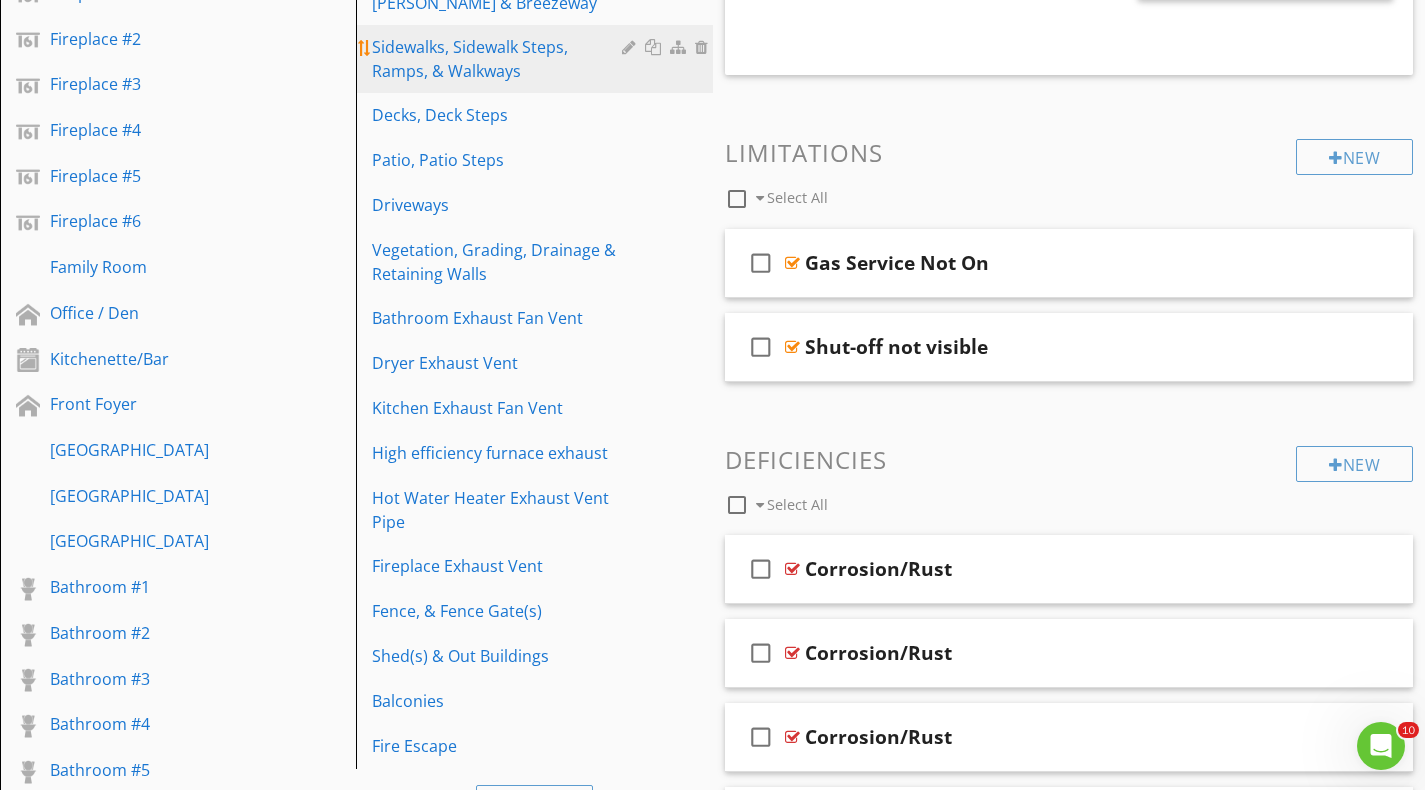 scroll, scrollTop: 1356, scrollLeft: 0, axis: vertical 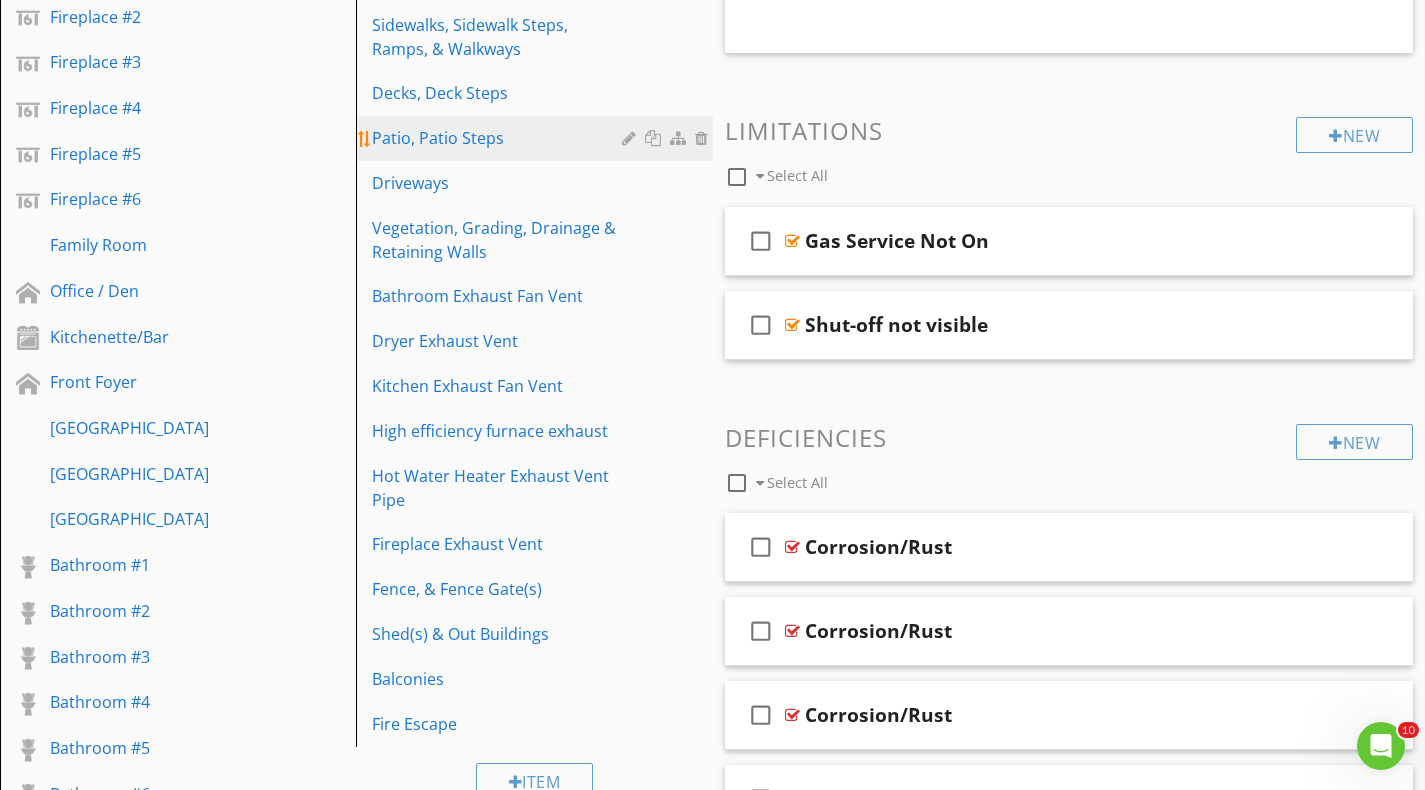 click on "Patio, Patio Steps" at bounding box center [499, 138] 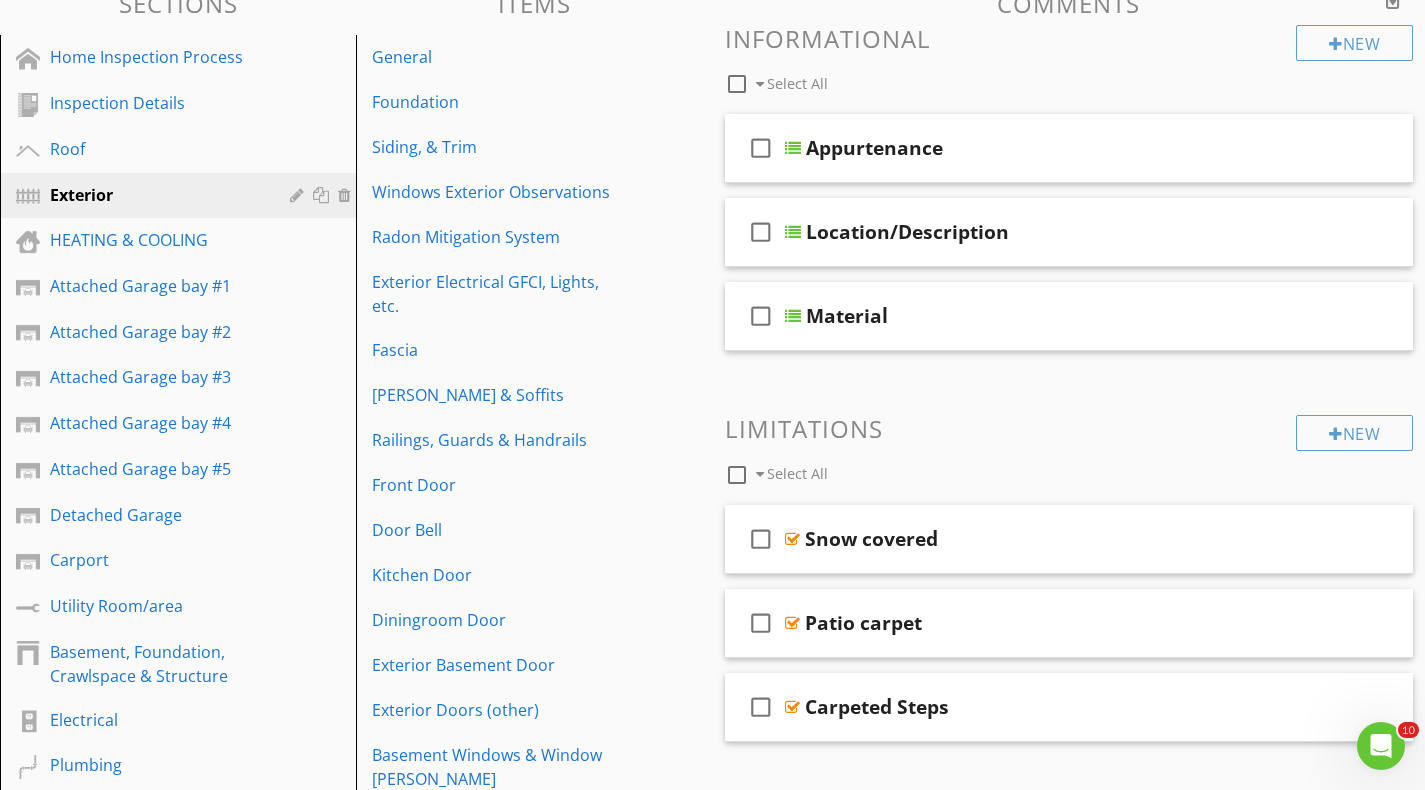 scroll, scrollTop: 256, scrollLeft: 0, axis: vertical 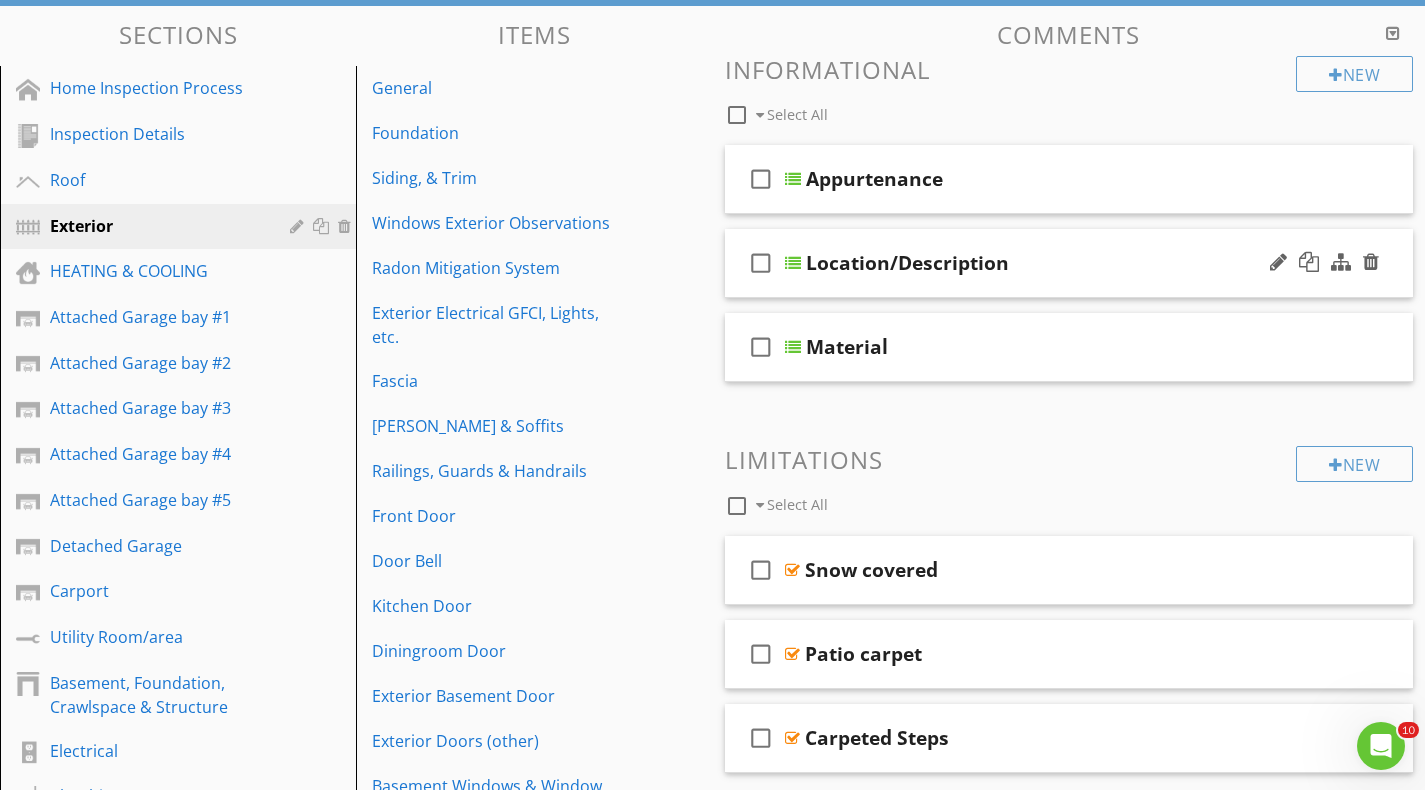 click at bounding box center [793, 263] 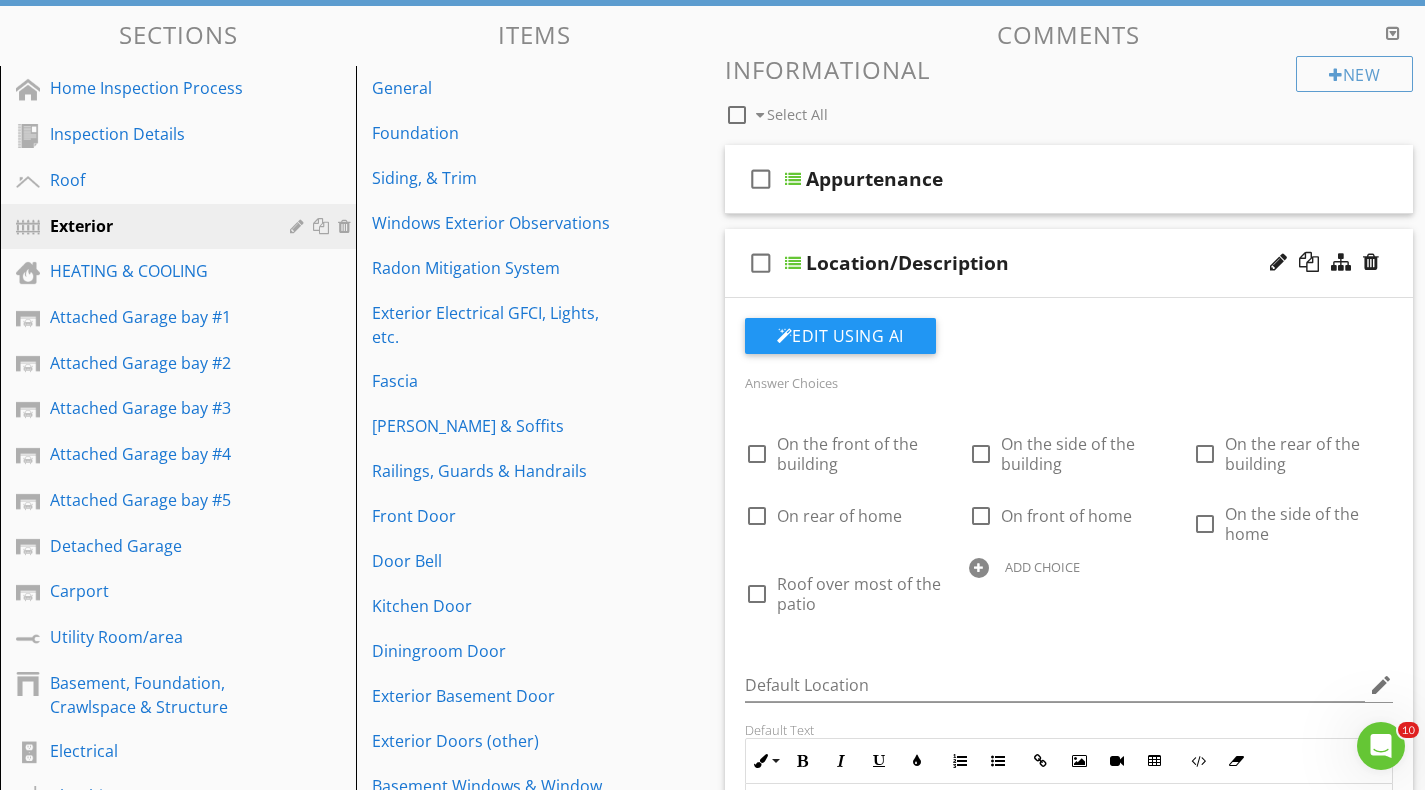 click on "ADD CHOICE" at bounding box center [1042, 567] 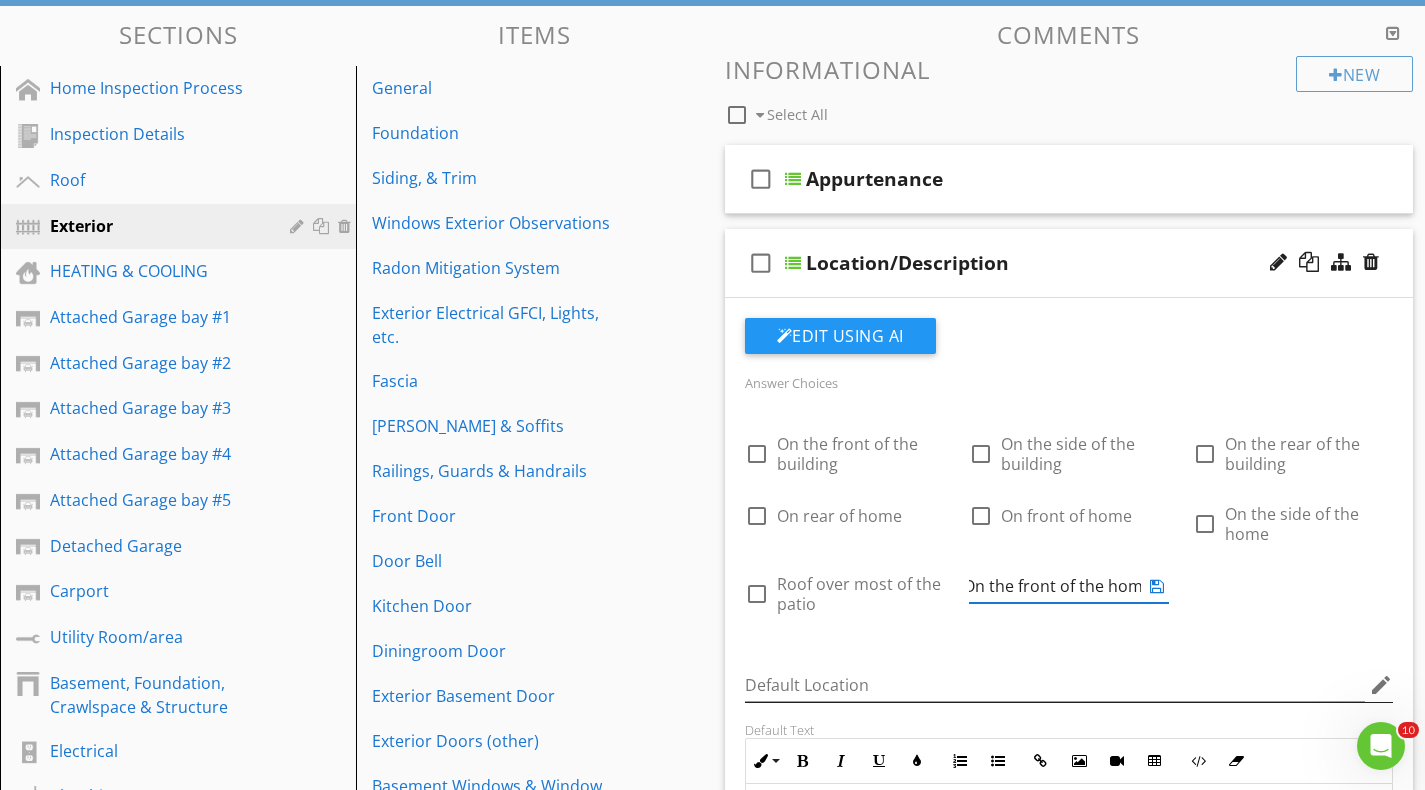 scroll, scrollTop: 0, scrollLeft: 15, axis: horizontal 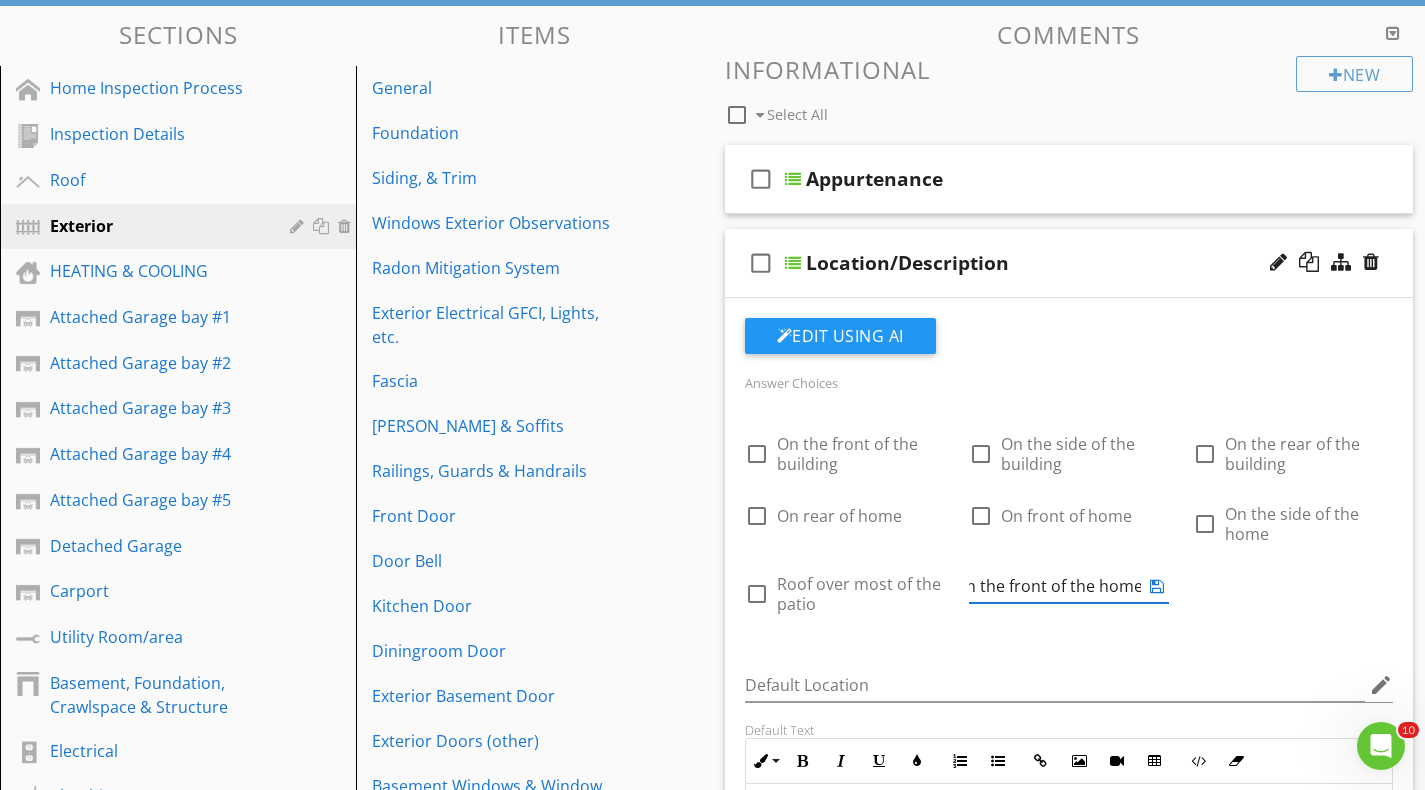 click at bounding box center (1157, 586) 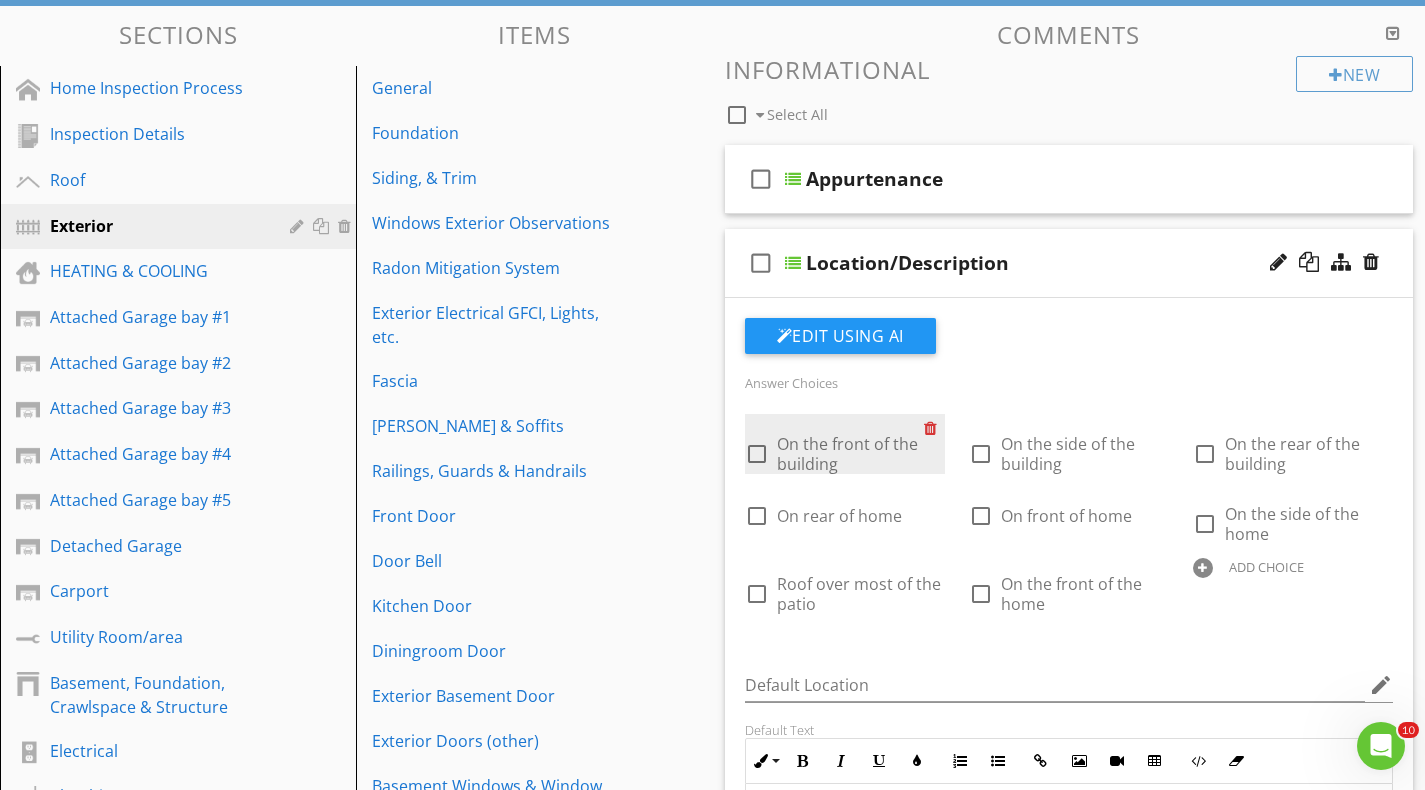 click at bounding box center (934, 428) 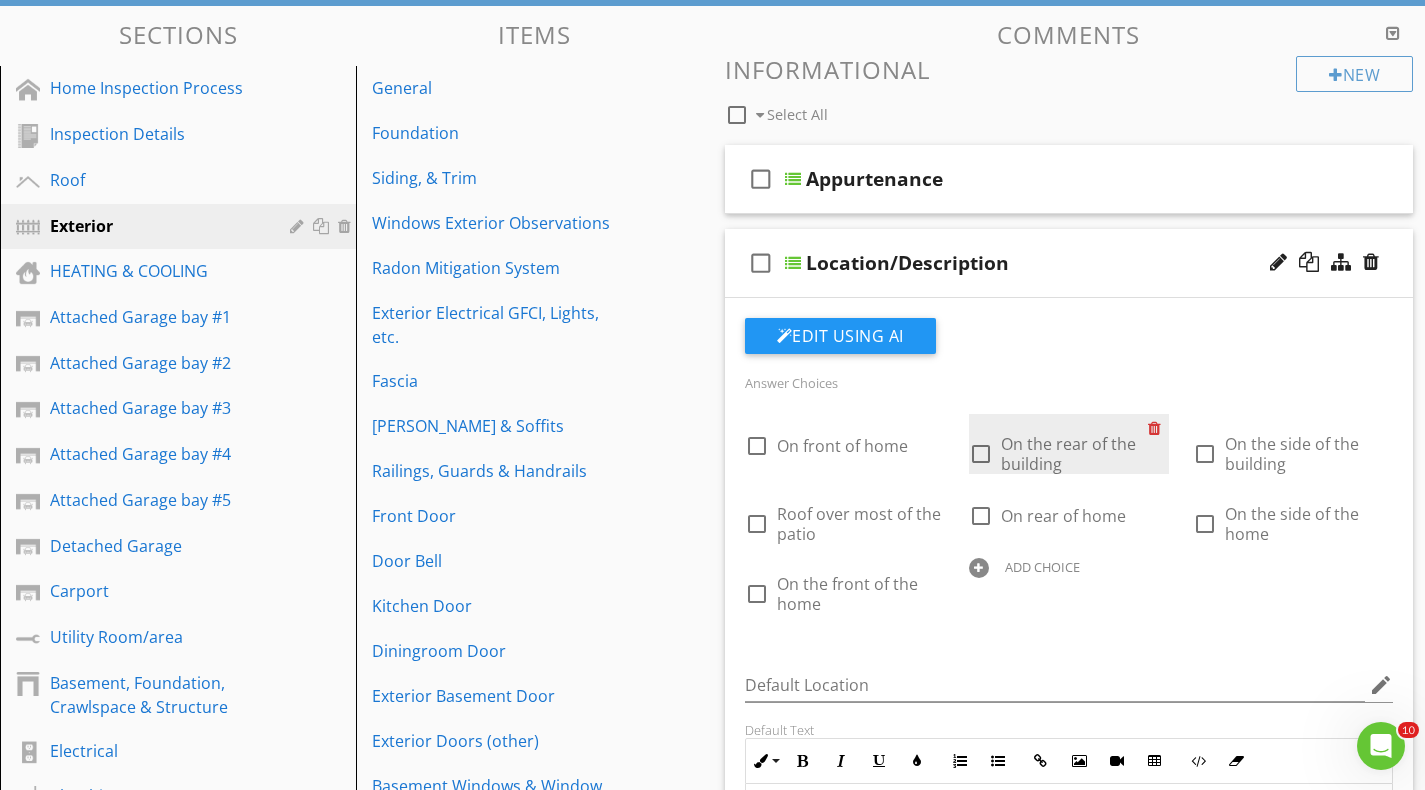 click at bounding box center [1158, 428] 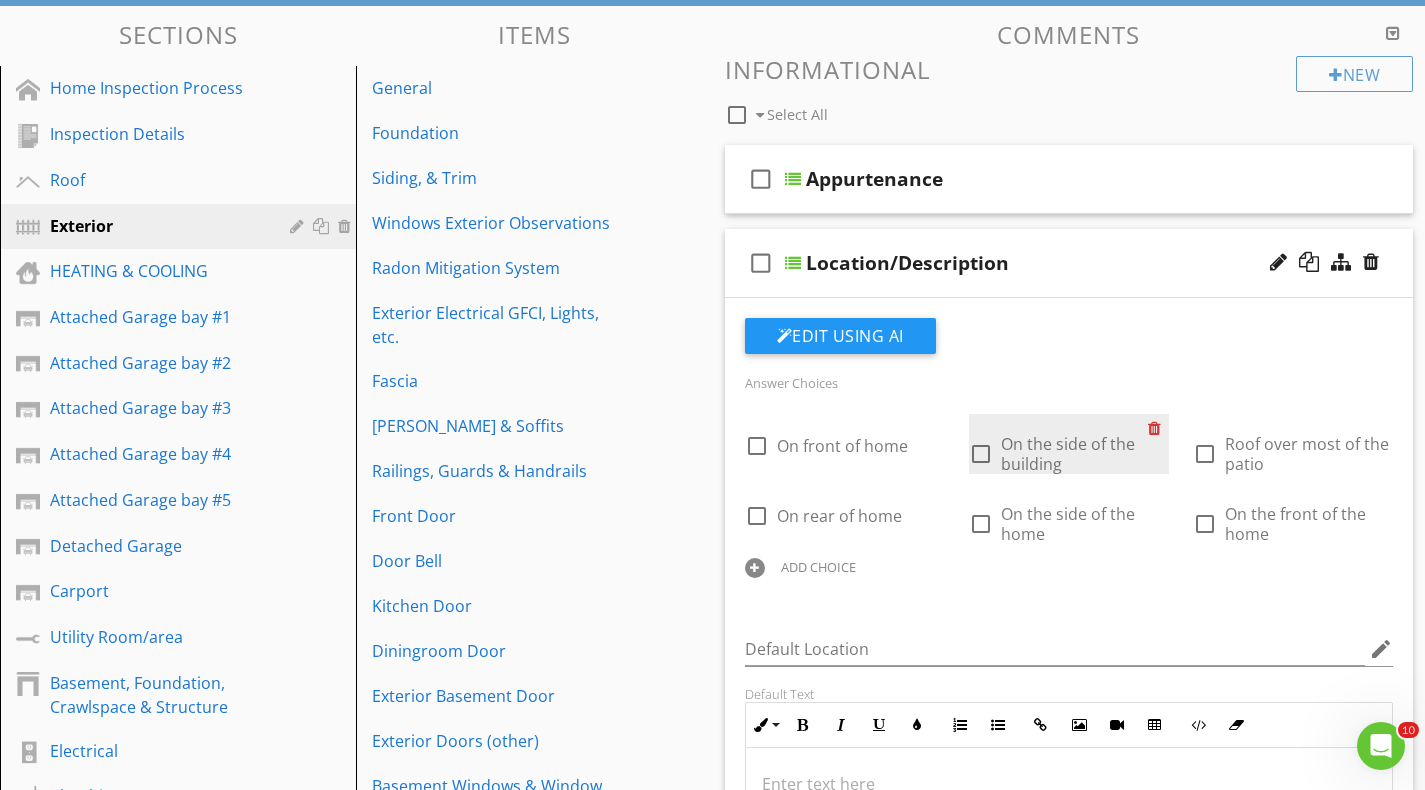 click at bounding box center [1158, 428] 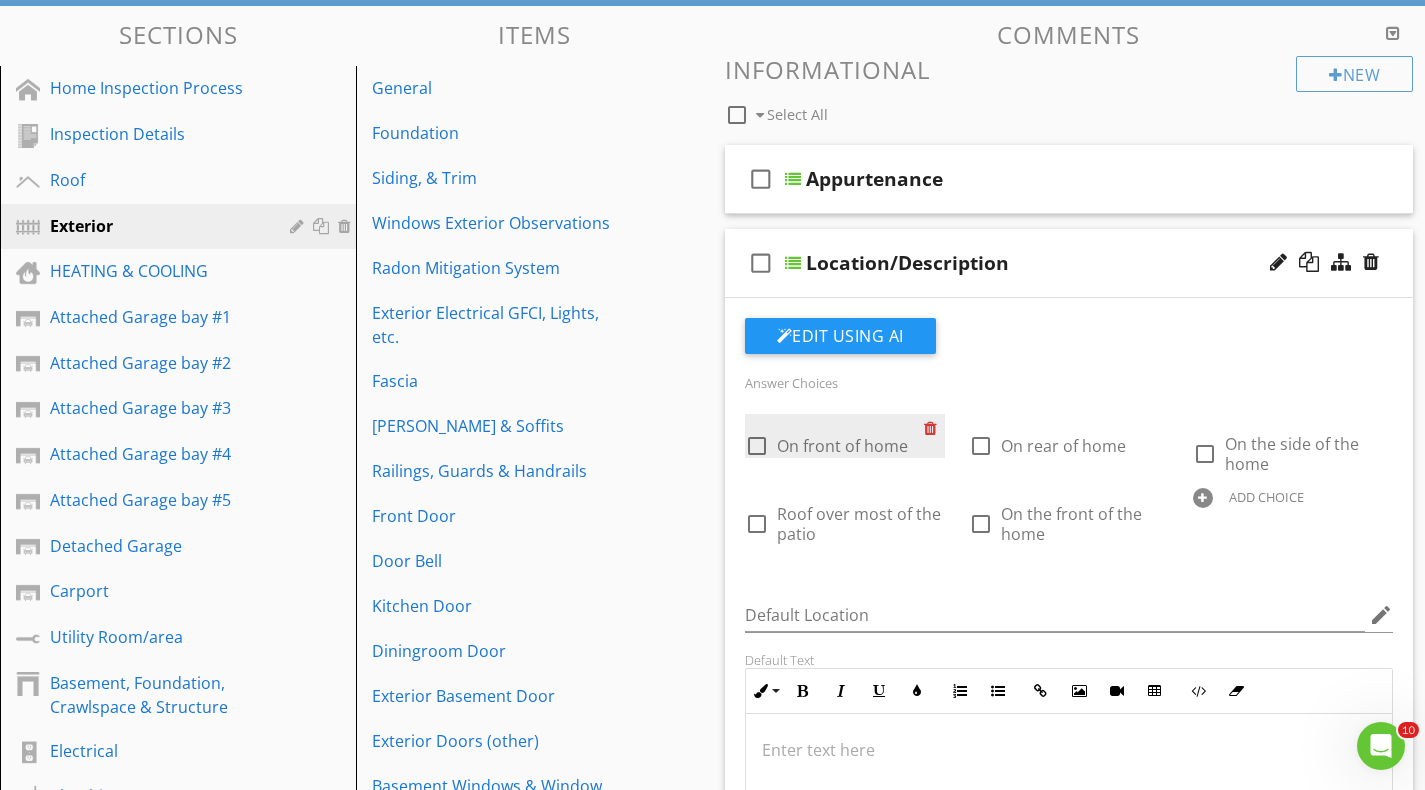 click at bounding box center (934, 428) 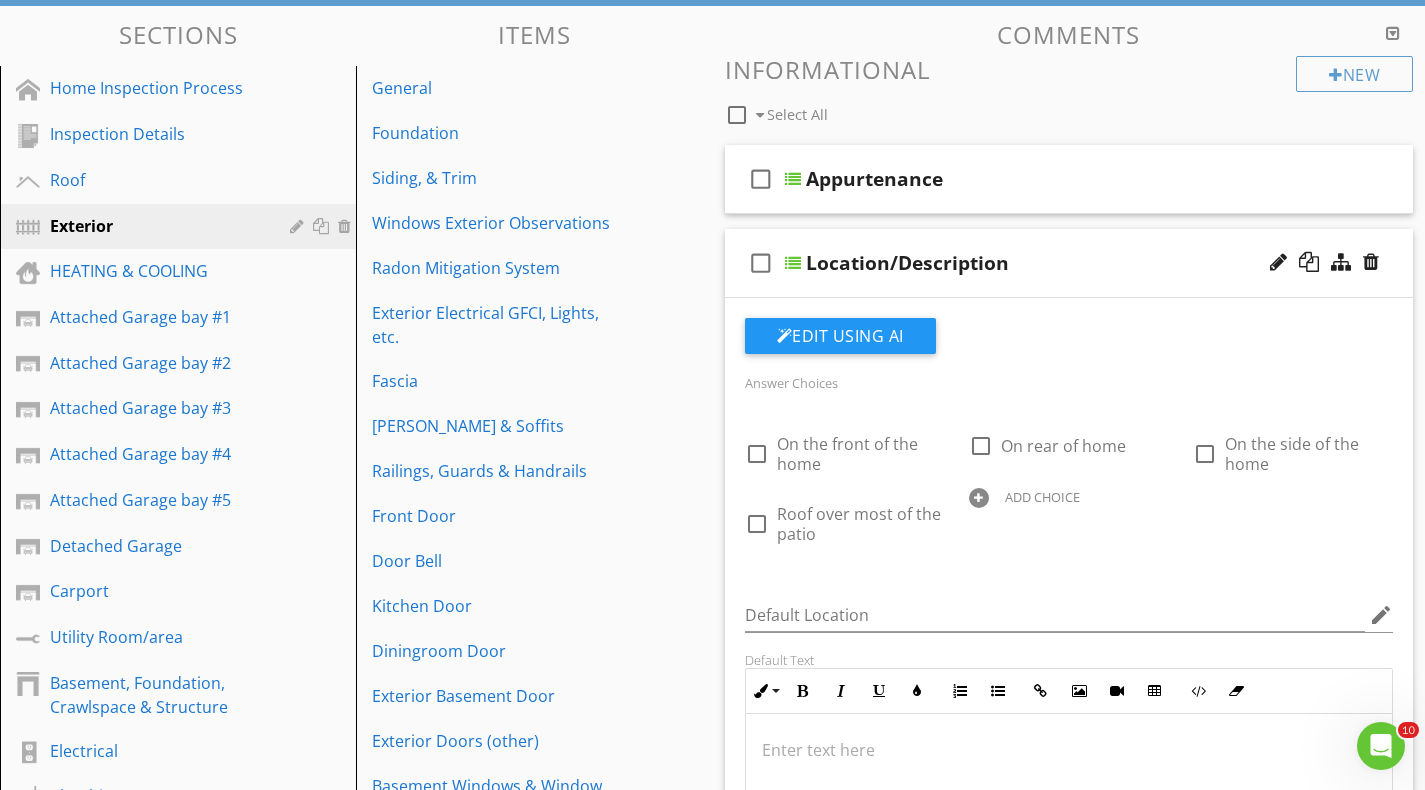 click on "ADD CHOICE" at bounding box center (1042, 497) 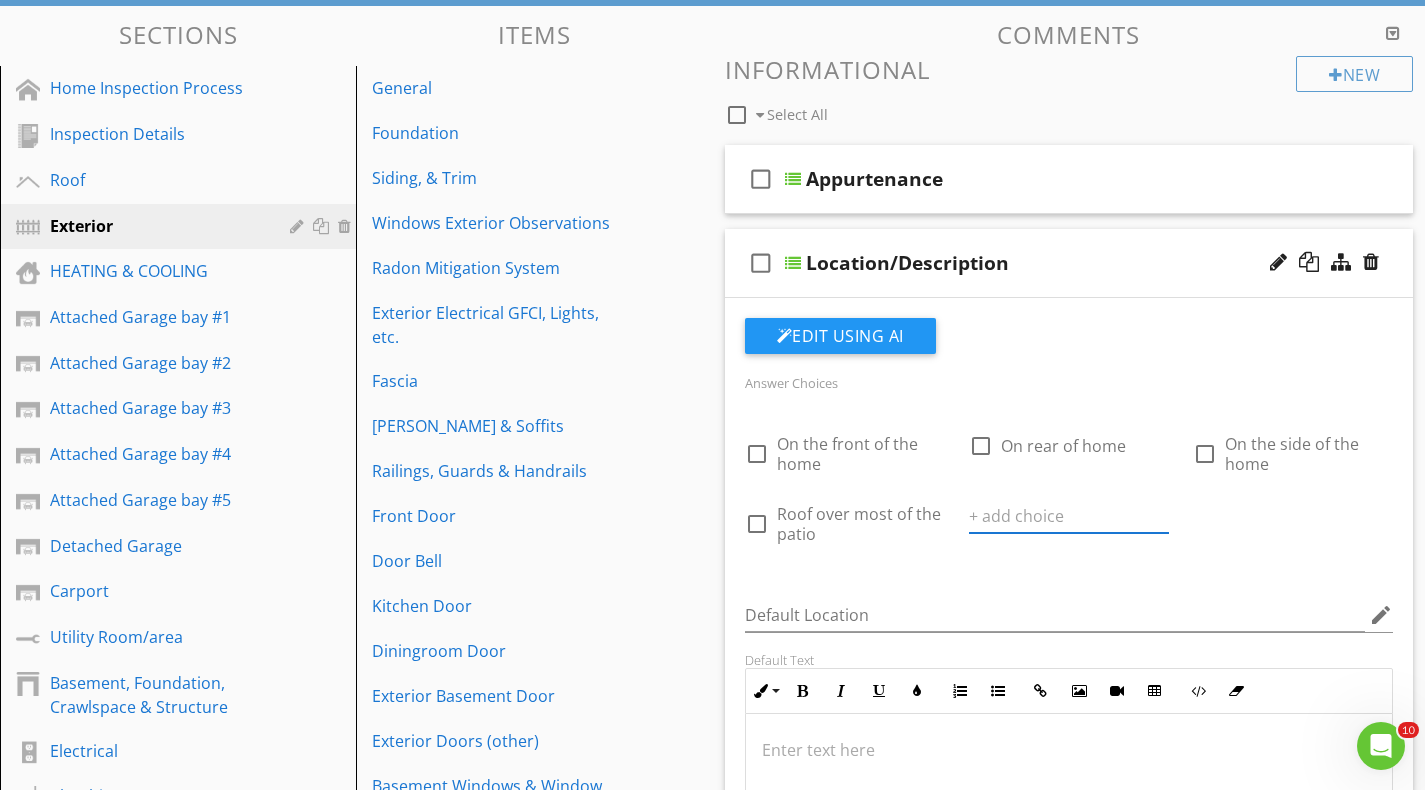 scroll, scrollTop: 0, scrollLeft: 0, axis: both 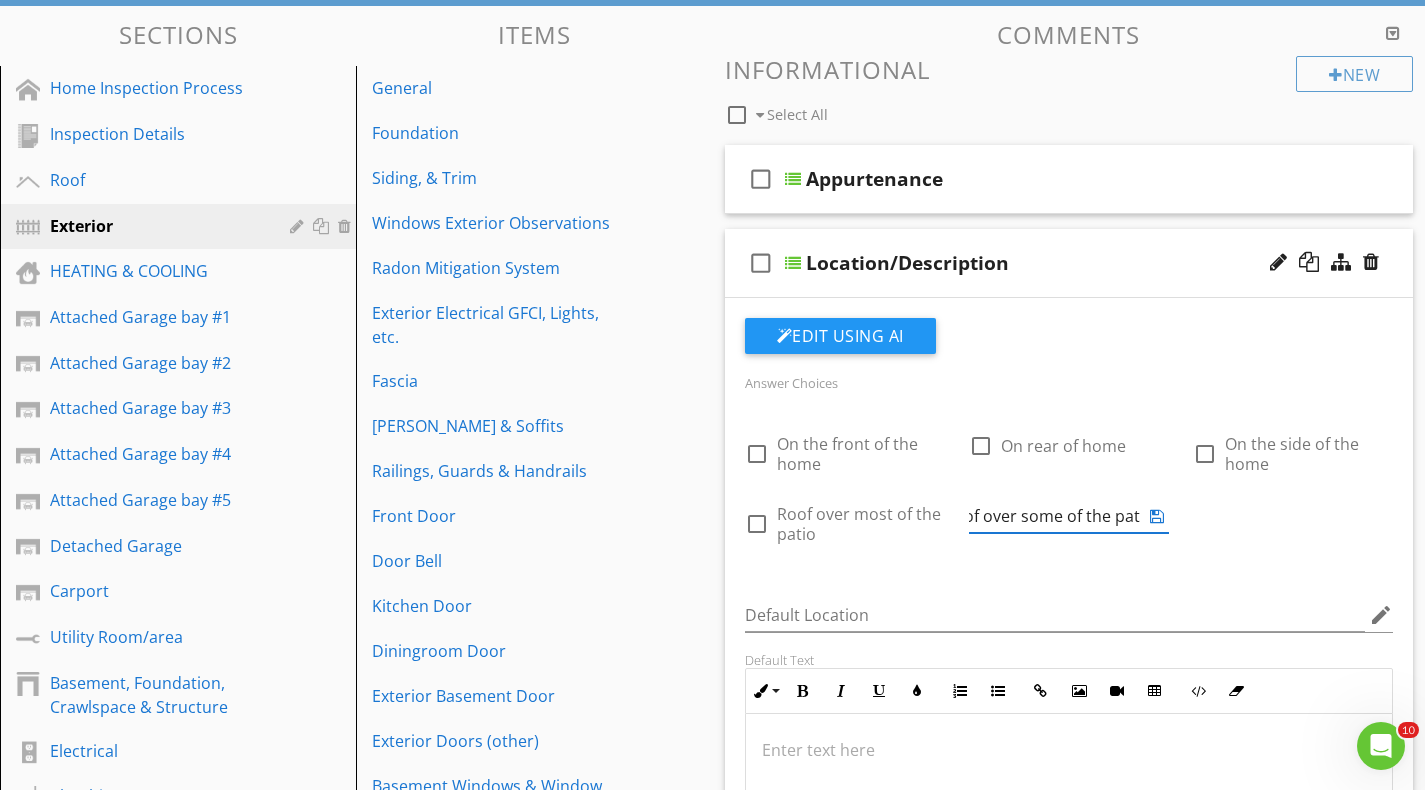 type on "Roof over some of the patio" 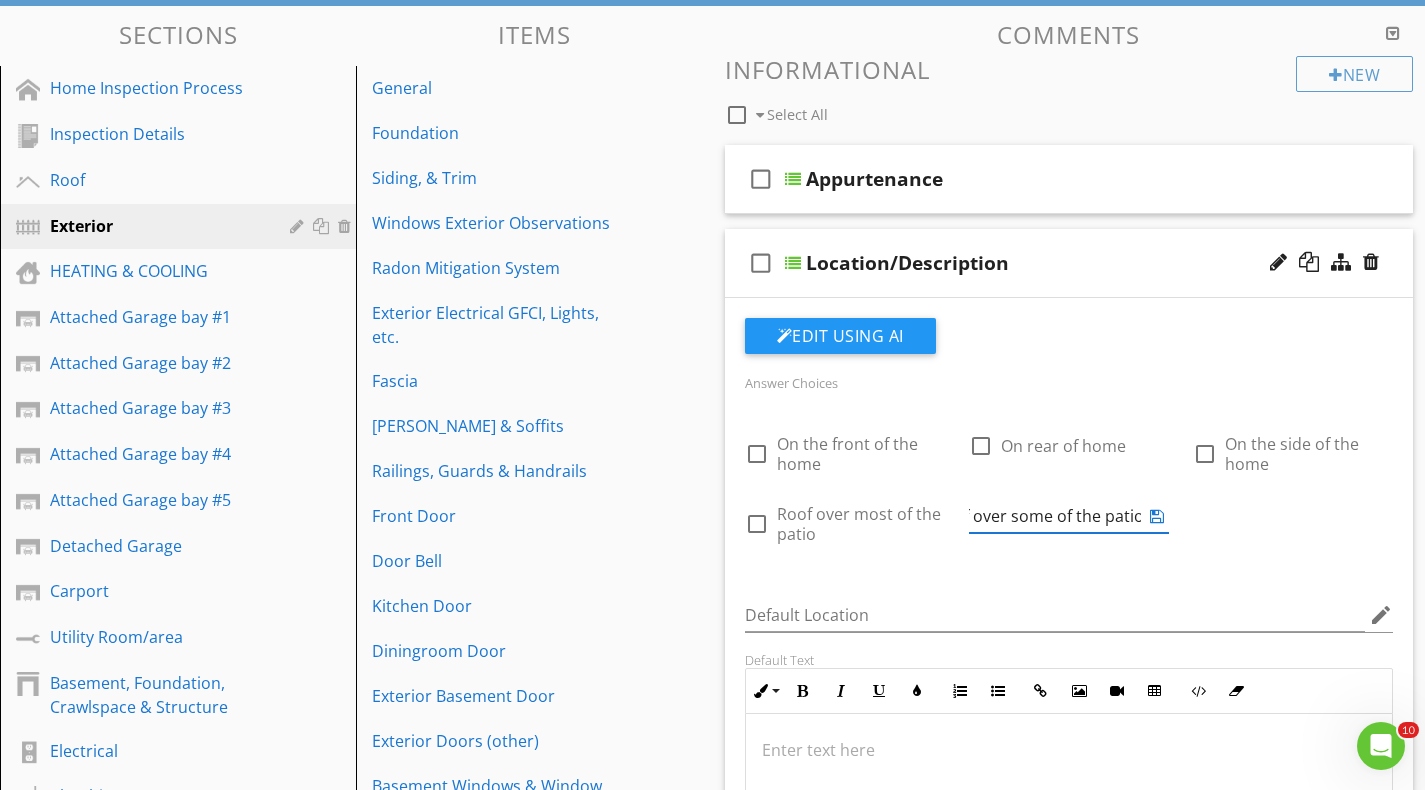 click at bounding box center (1157, 516) 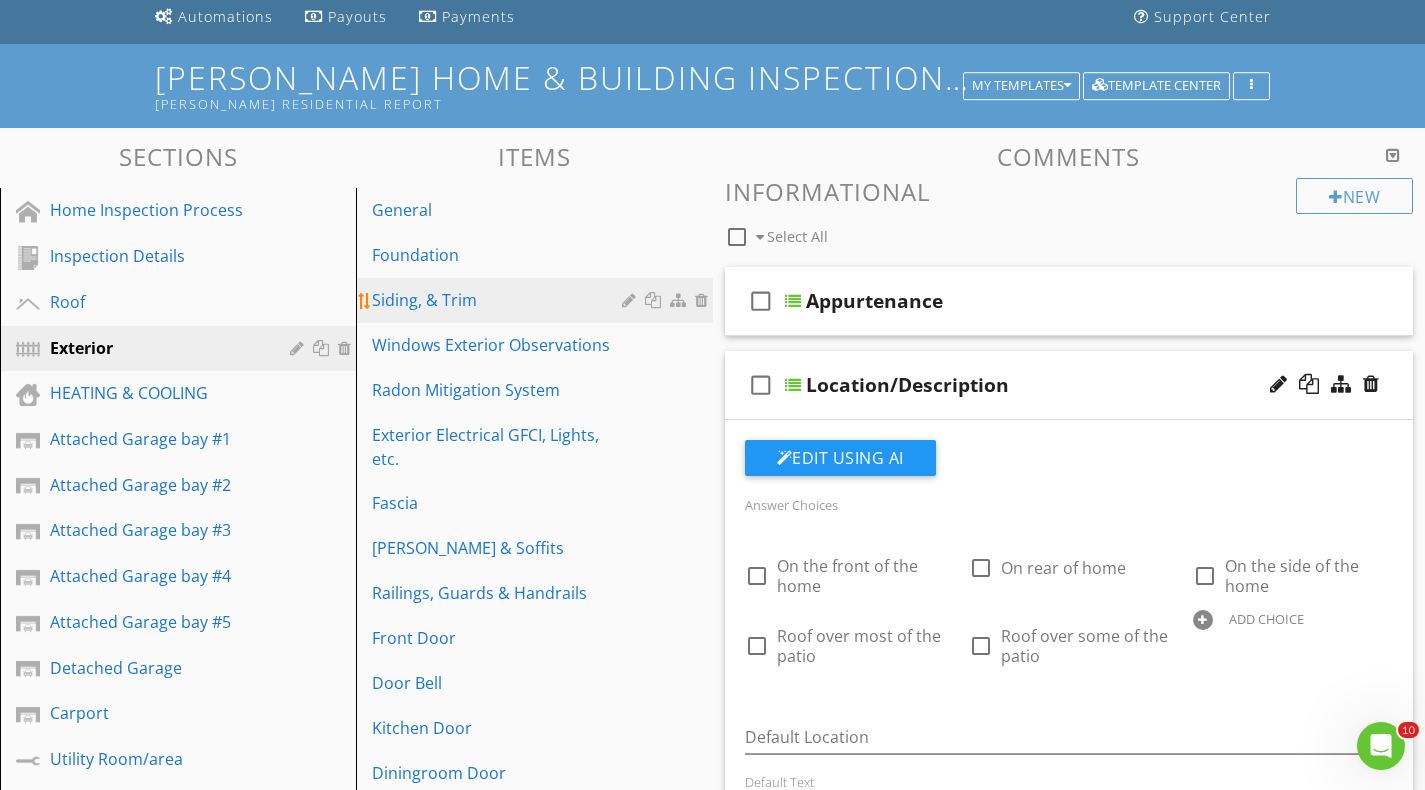 scroll, scrollTop: 300, scrollLeft: 0, axis: vertical 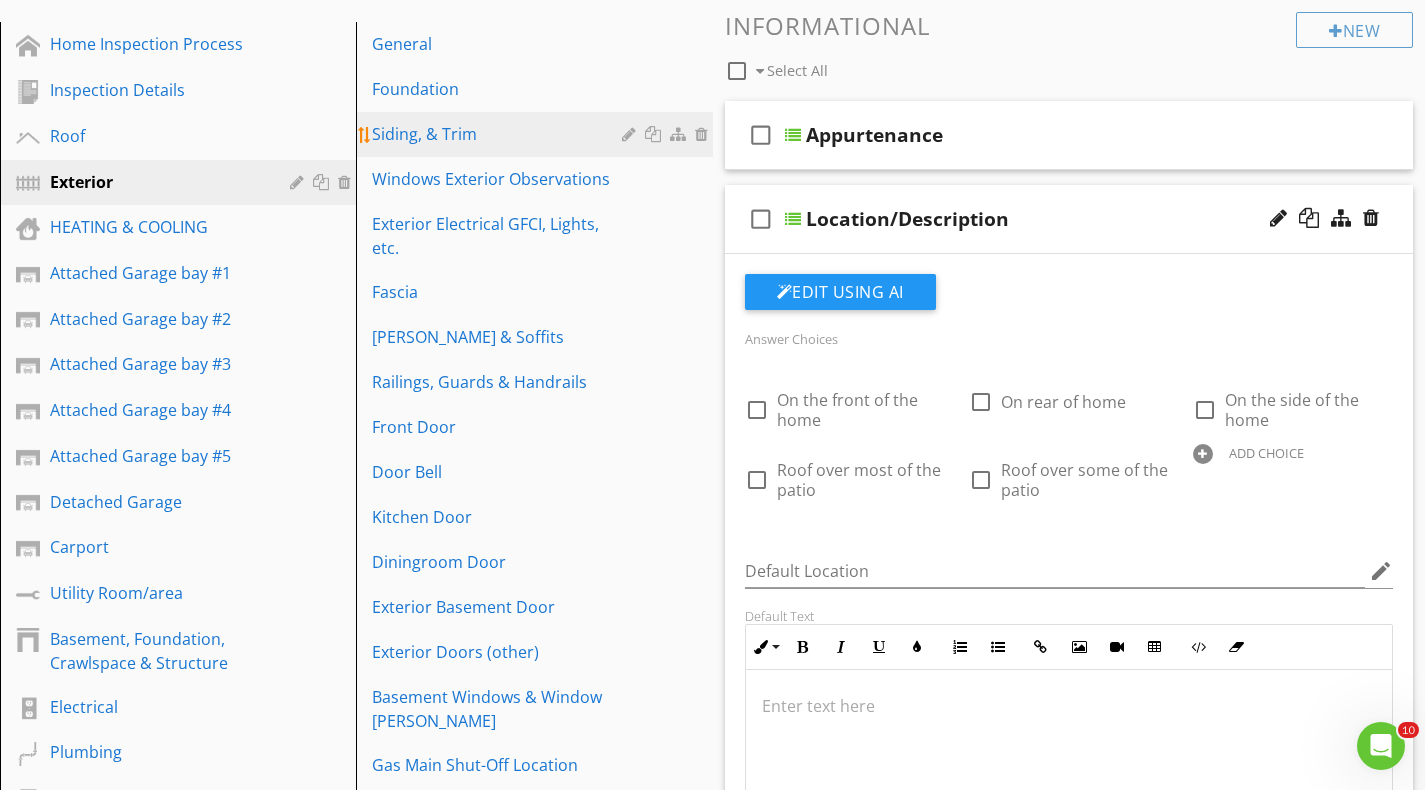 click on "Siding, & Trim" at bounding box center [499, 134] 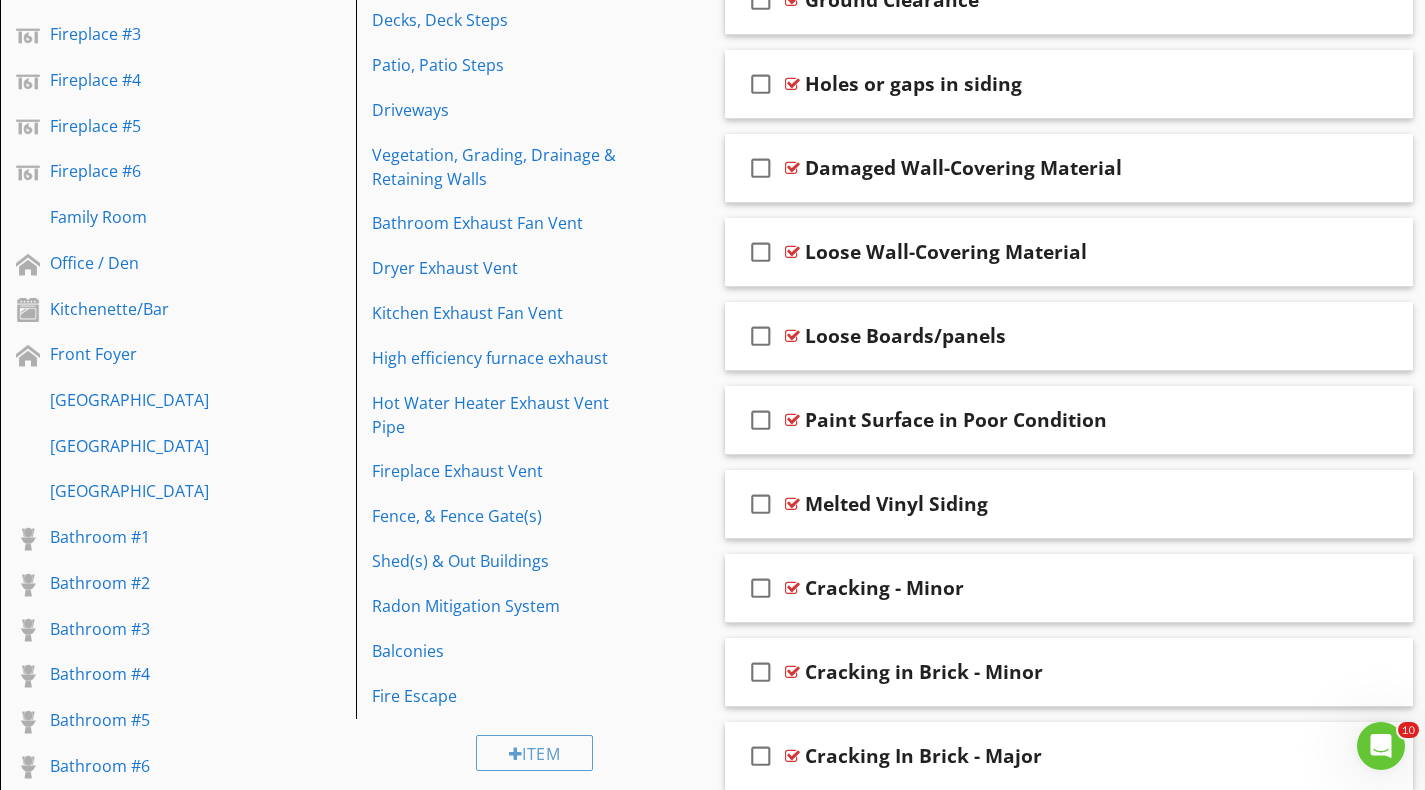 scroll, scrollTop: 1421, scrollLeft: 0, axis: vertical 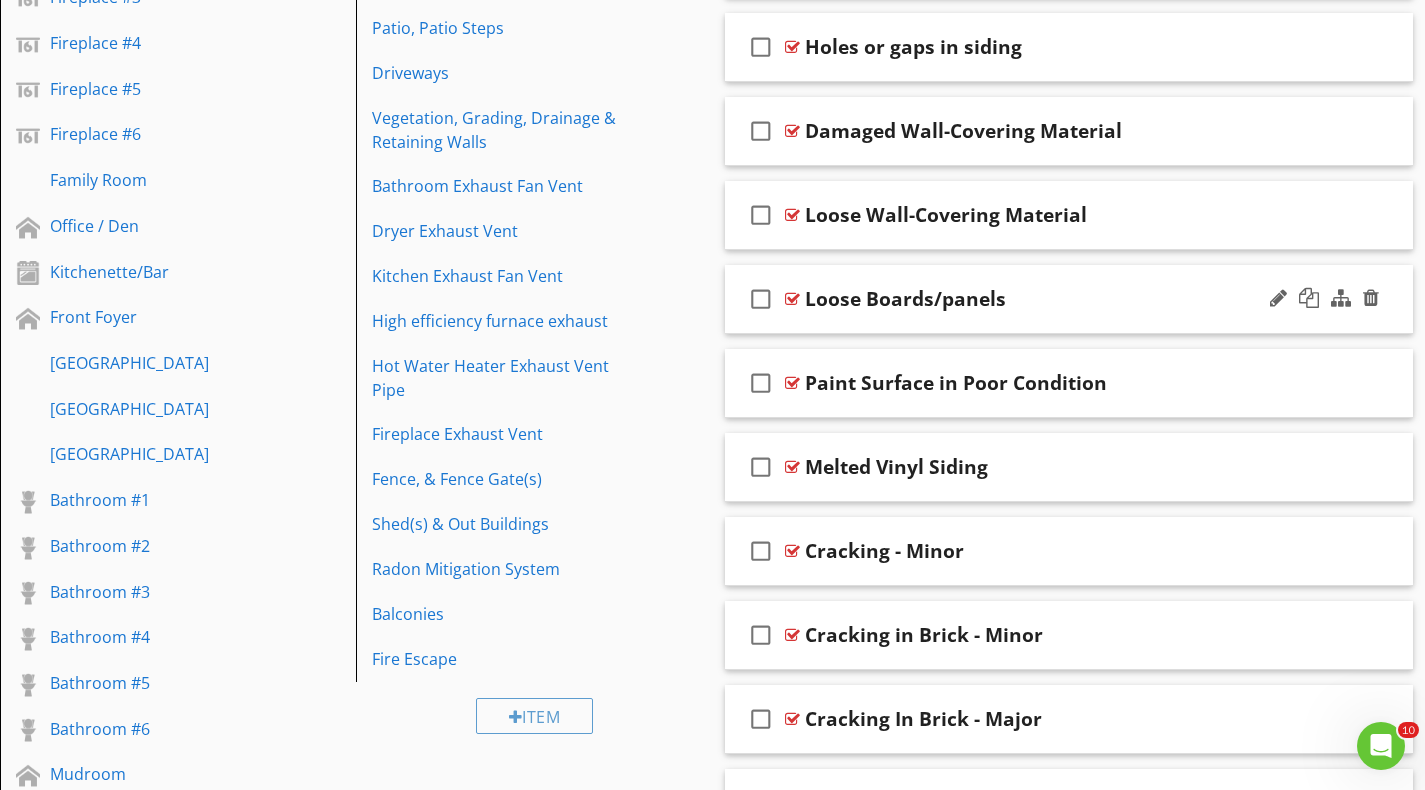 click at bounding box center (792, 299) 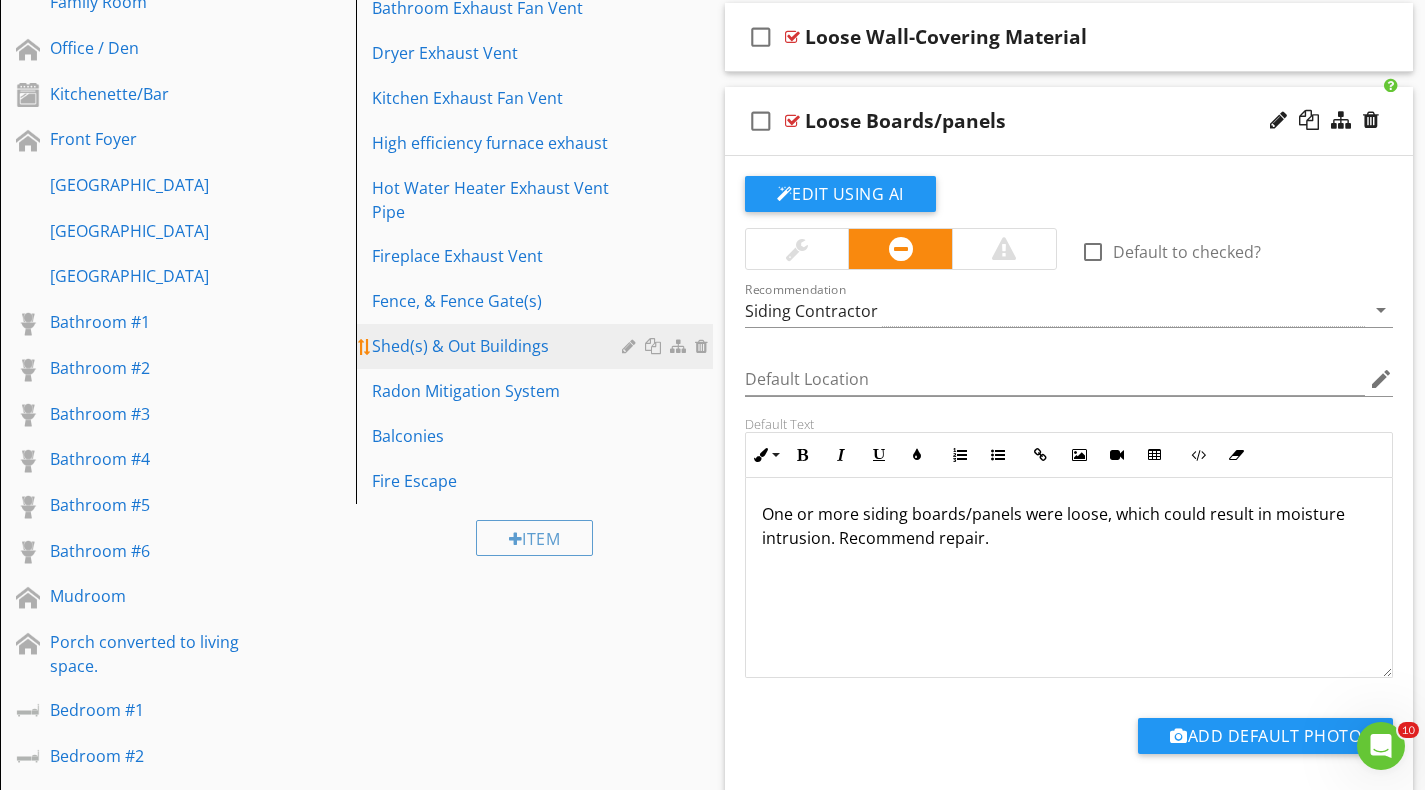 scroll, scrollTop: 1621, scrollLeft: 0, axis: vertical 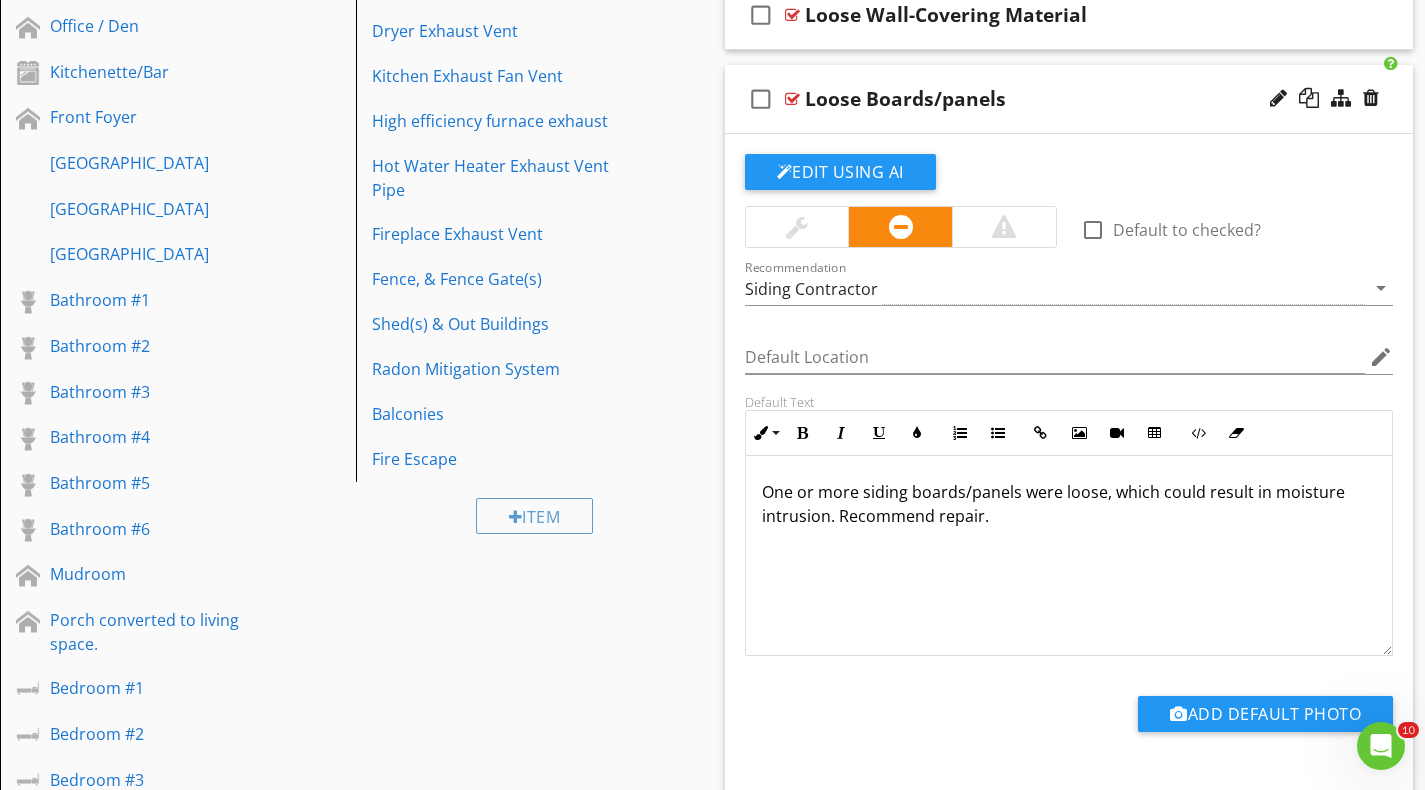 type 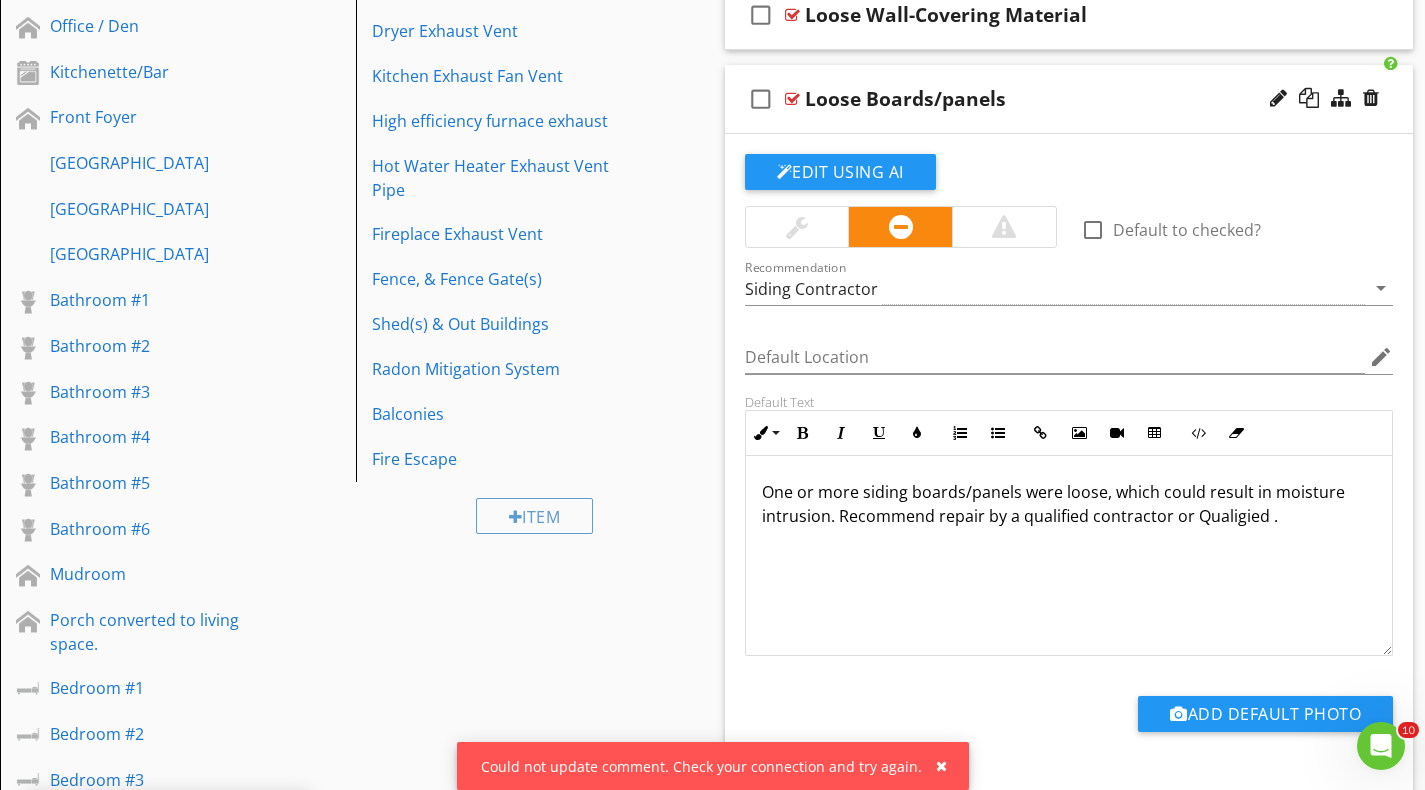 click on "One or more siding boards/panels were loose, which could result in moisture intrusion. Recommend repair by a qualified contractor or Qualigied ." at bounding box center (1069, 504) 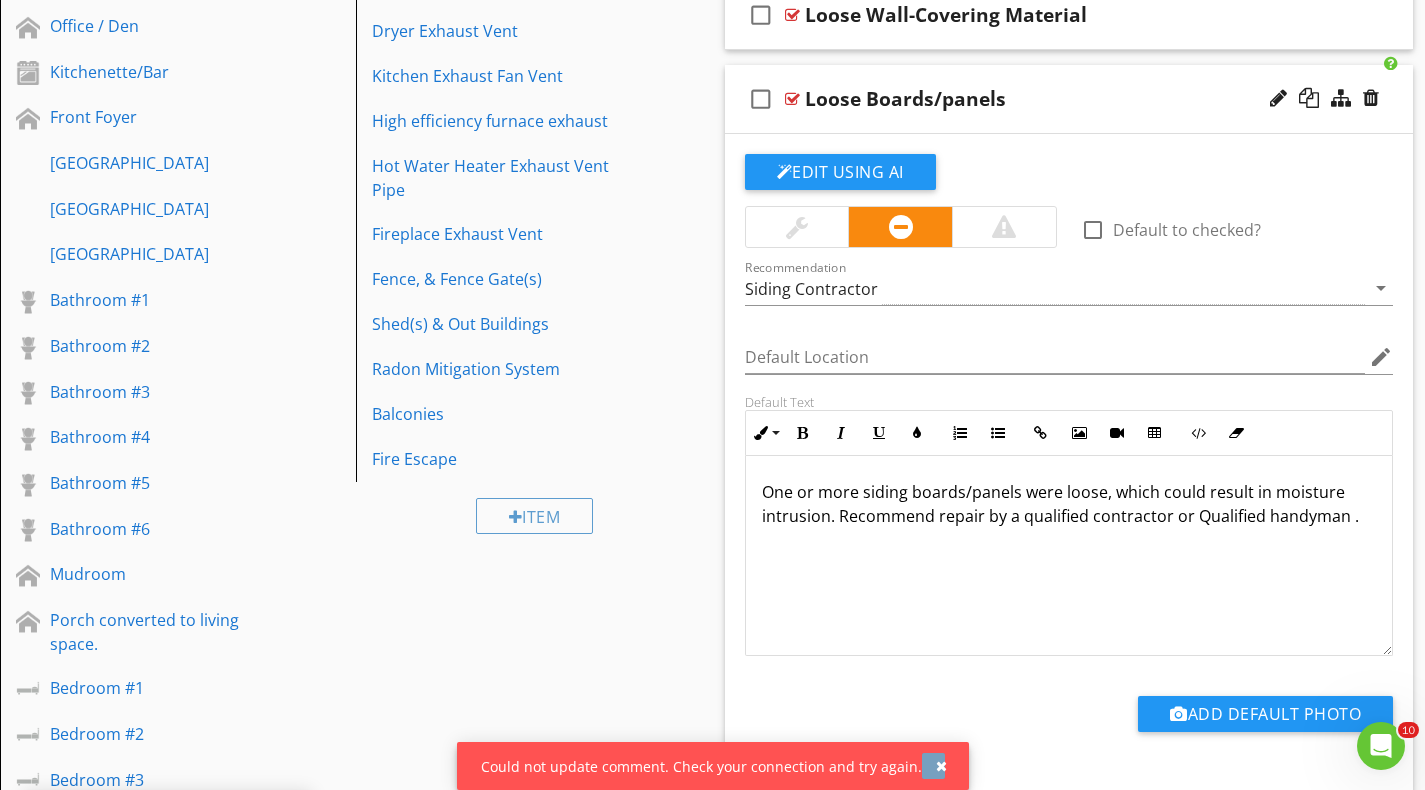 click at bounding box center [941, 766] 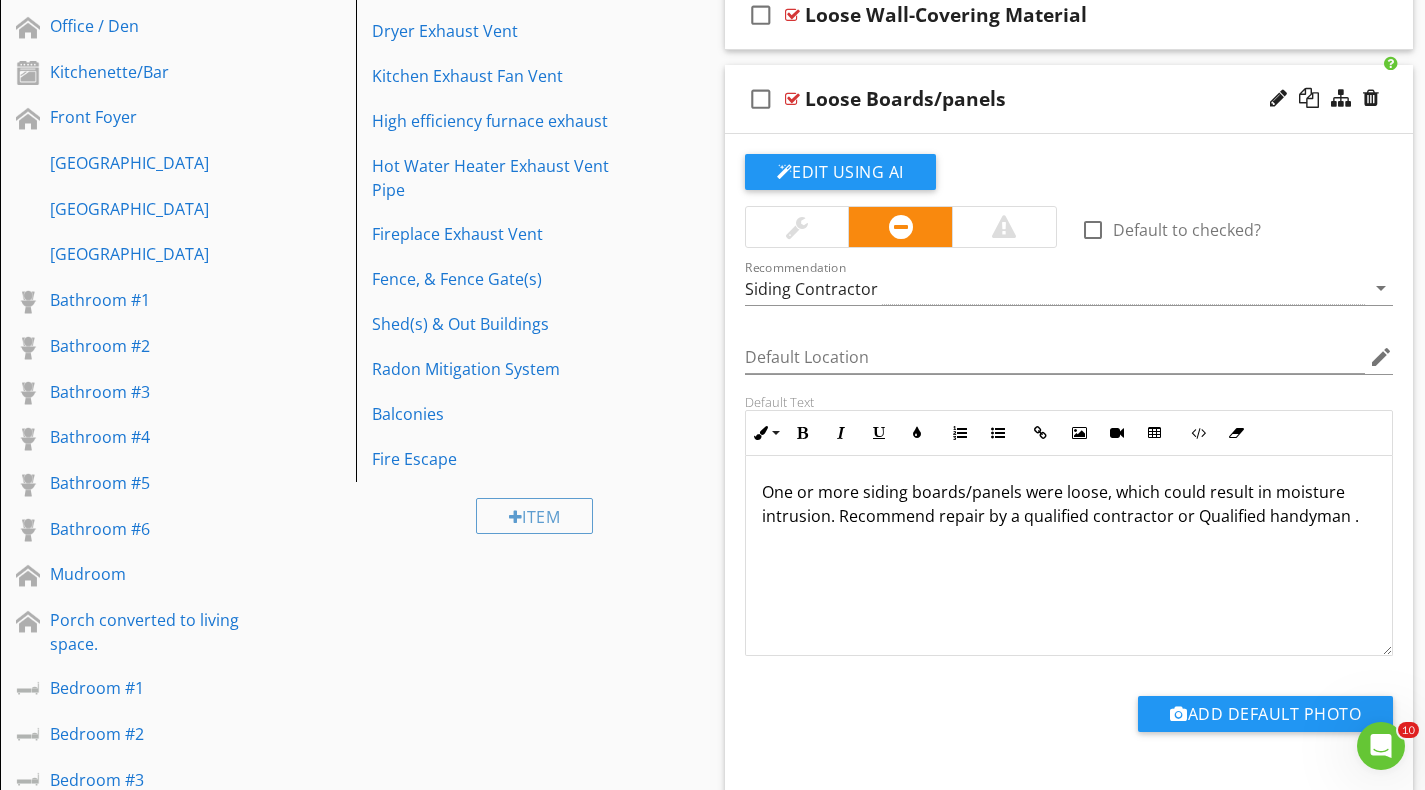 click on "One or more siding boards/panels were loose, which could result in moisture intrusion. Recommend repair by a qualified contractor or Qualified handyman ." at bounding box center (1069, 504) 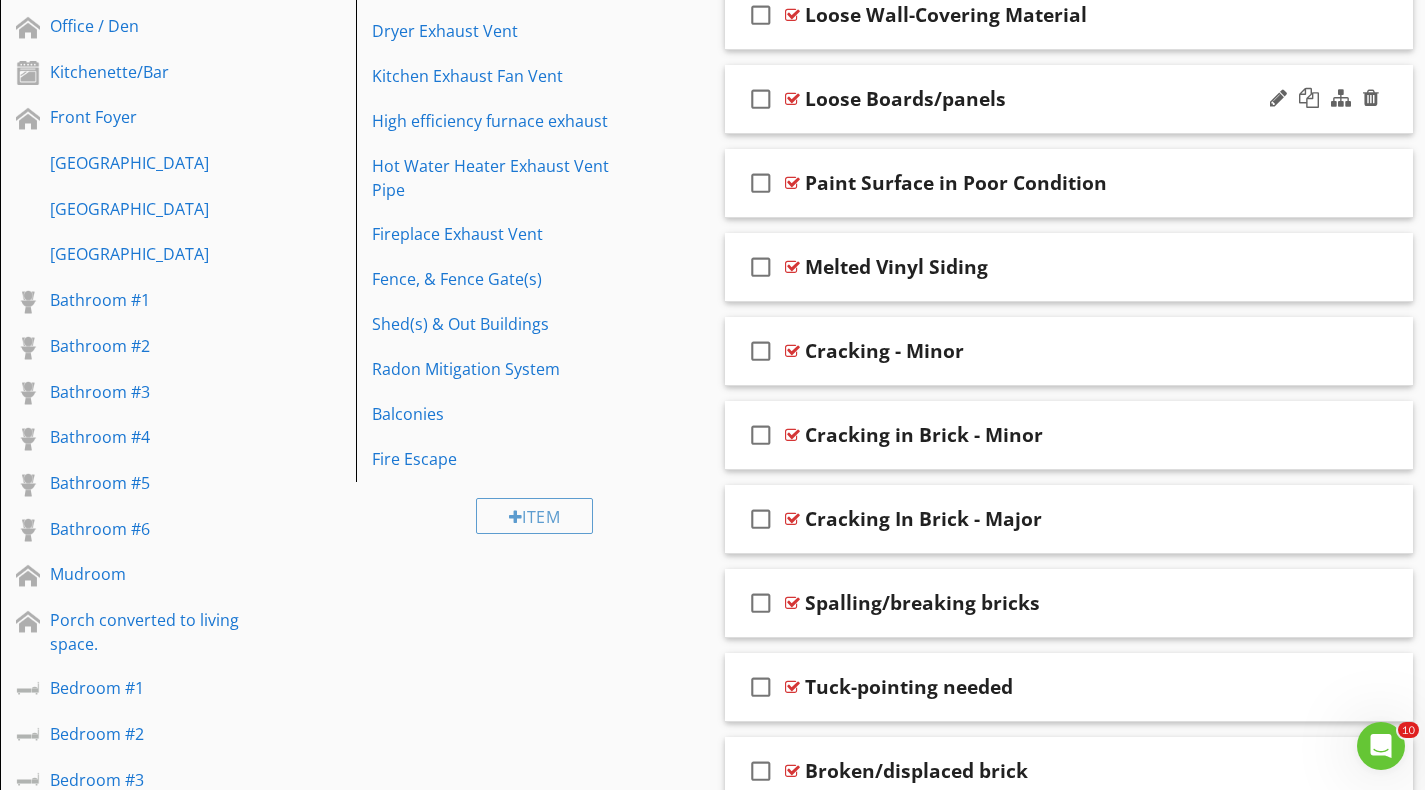 click at bounding box center [792, 99] 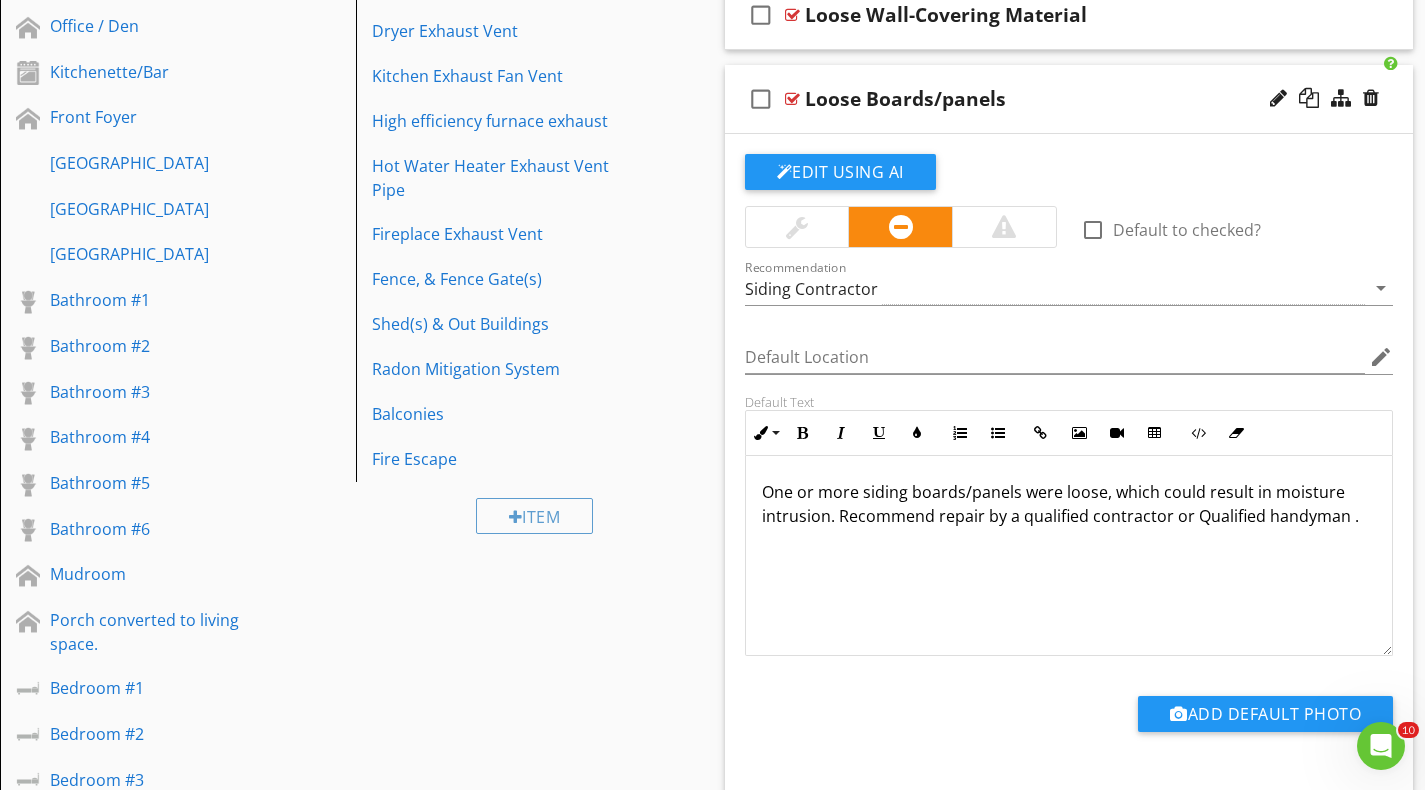 click at bounding box center (792, 99) 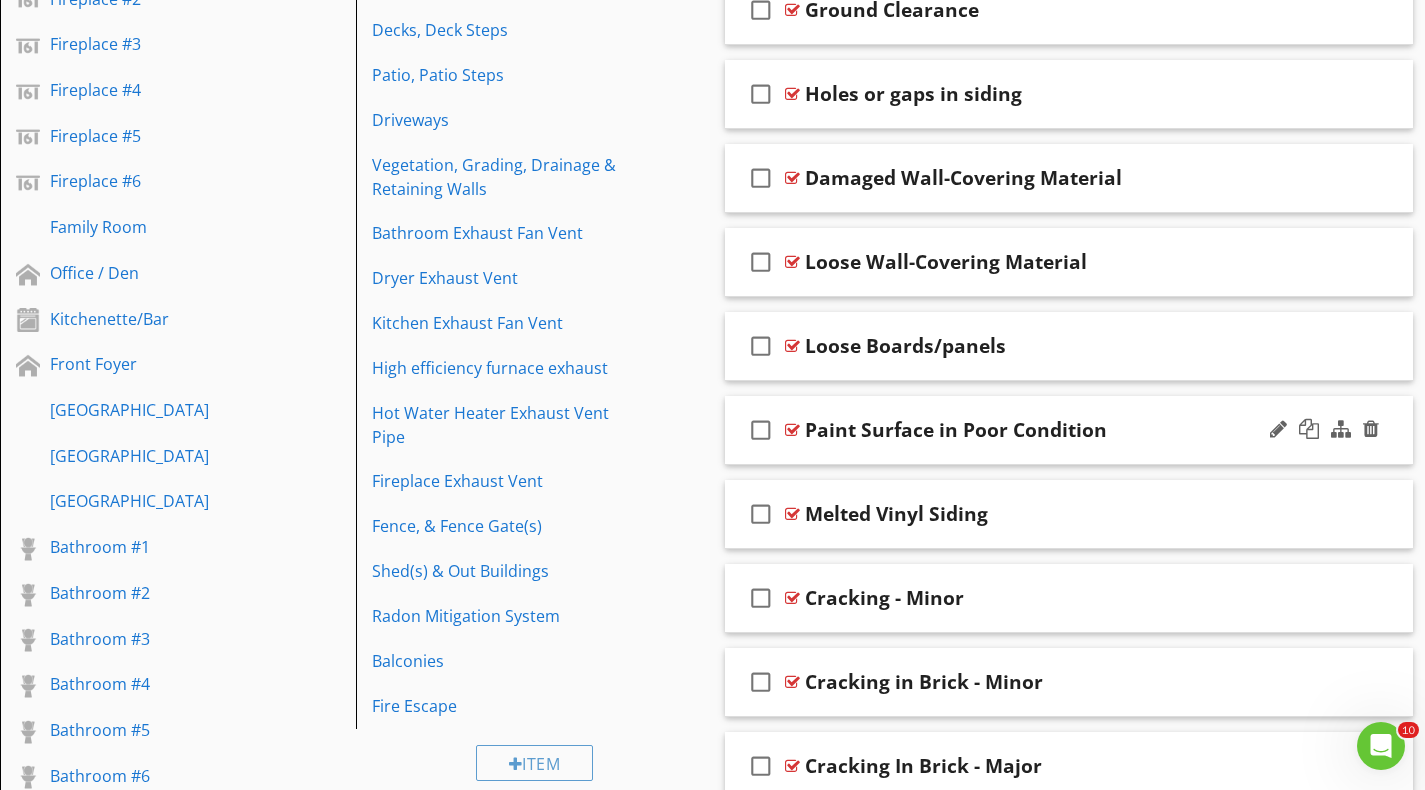 scroll, scrollTop: 1321, scrollLeft: 0, axis: vertical 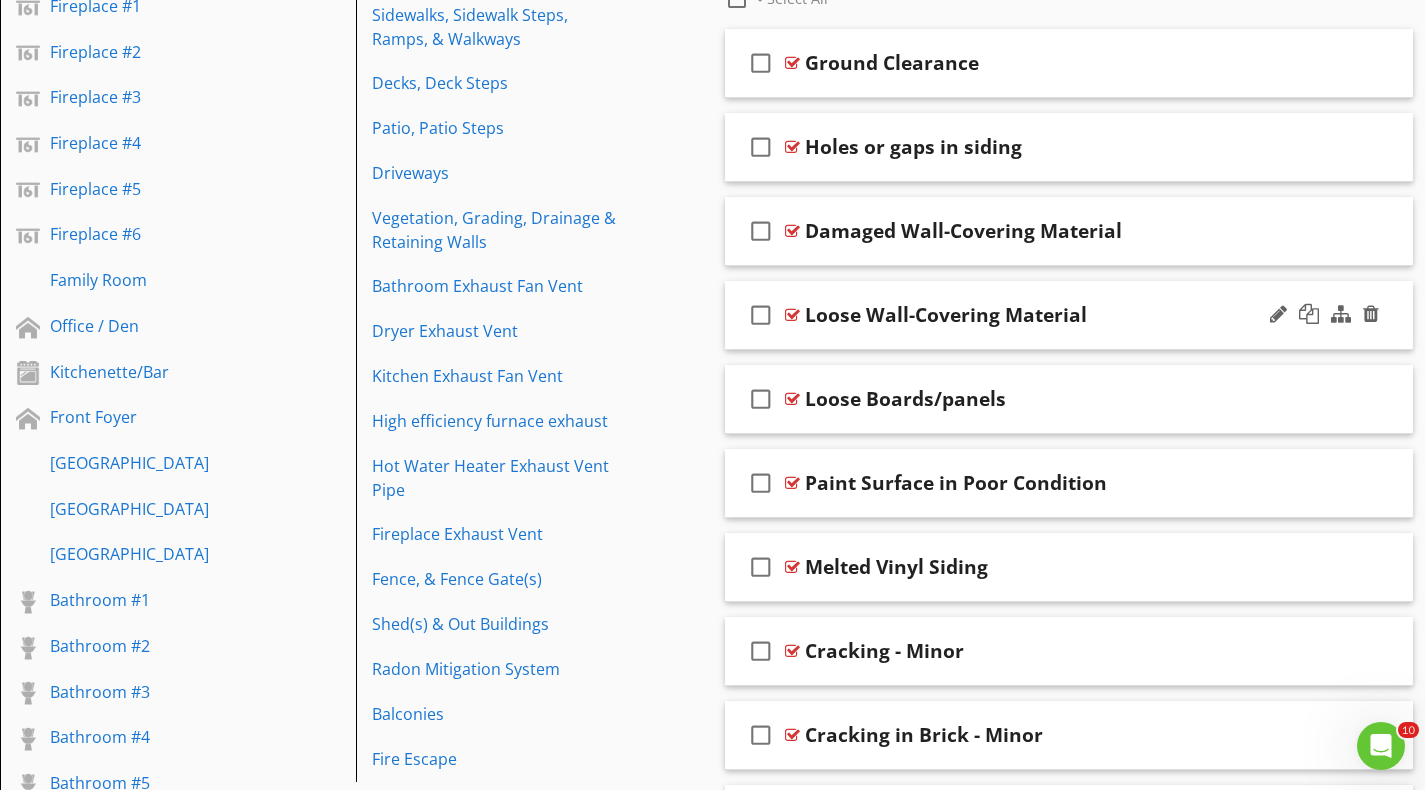 click at bounding box center (792, 315) 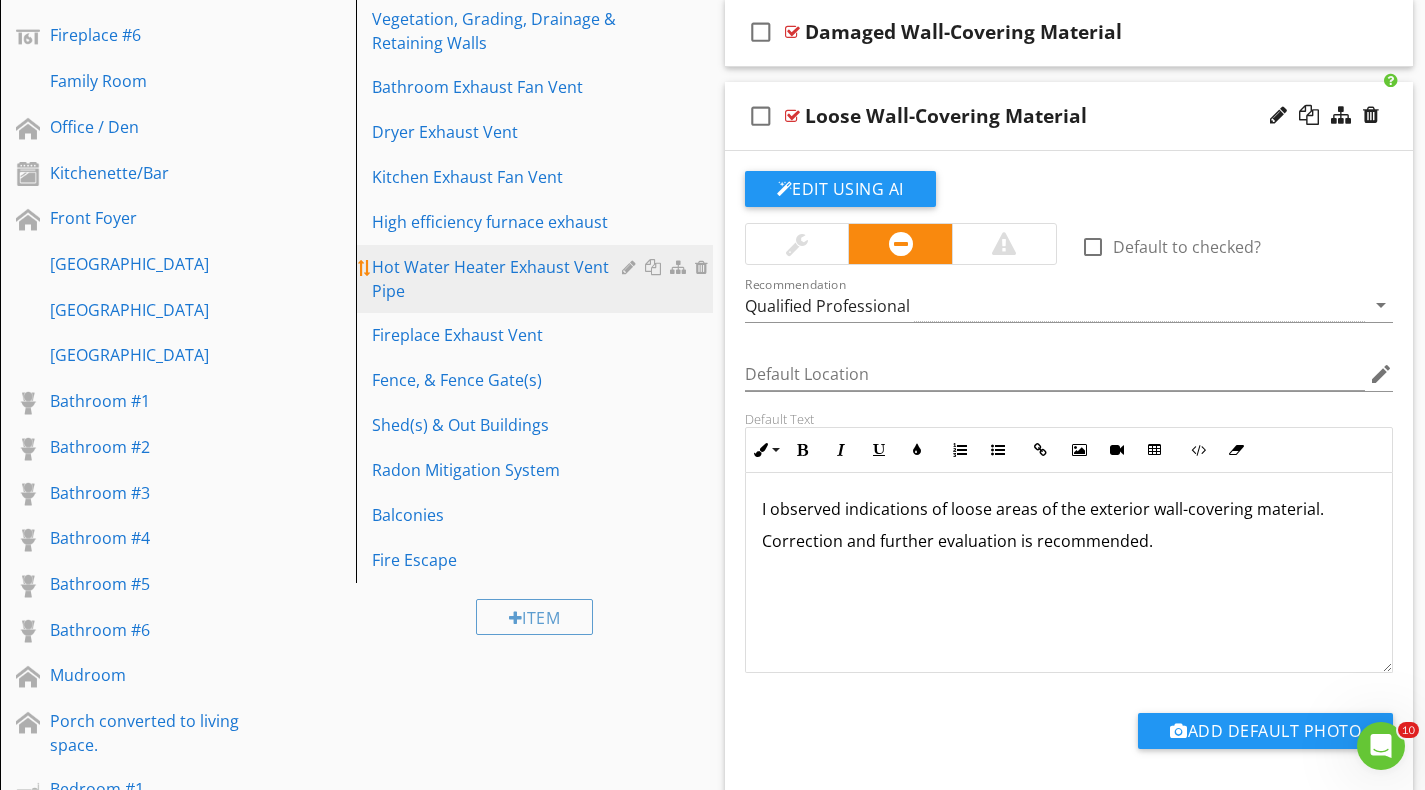 scroll, scrollTop: 1521, scrollLeft: 0, axis: vertical 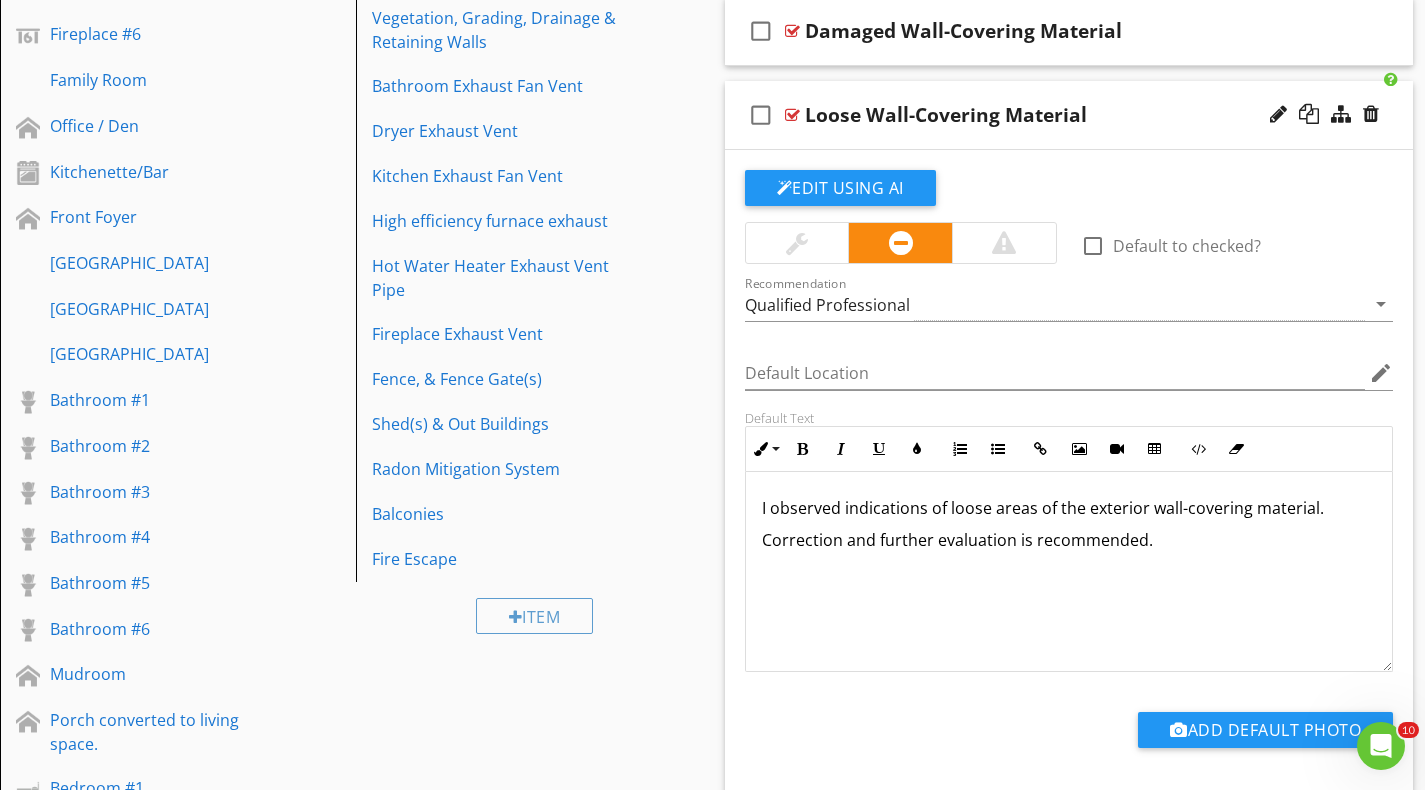 click on "Correction and further evaluation is recommended." at bounding box center (1069, 540) 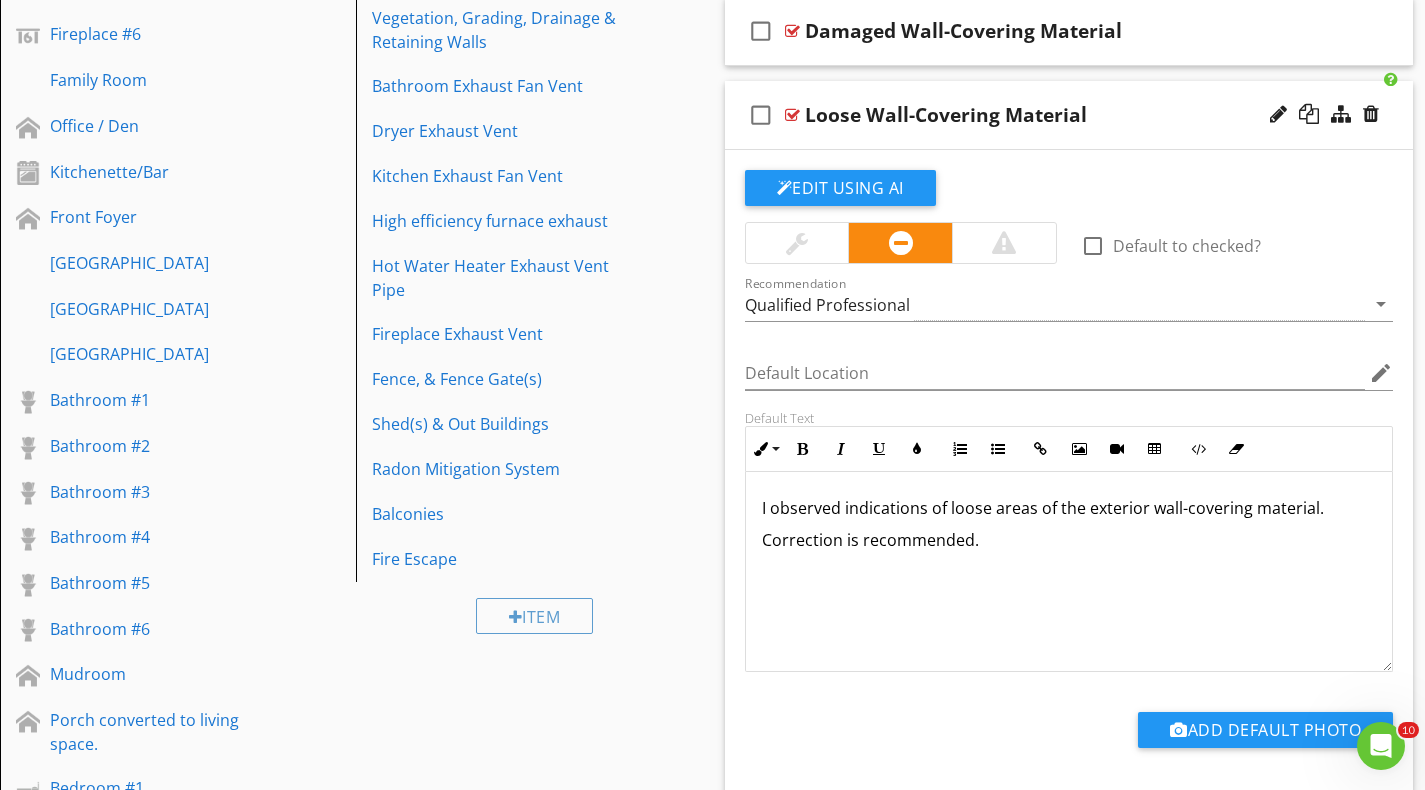 click on "Correction is recommended." at bounding box center (1069, 540) 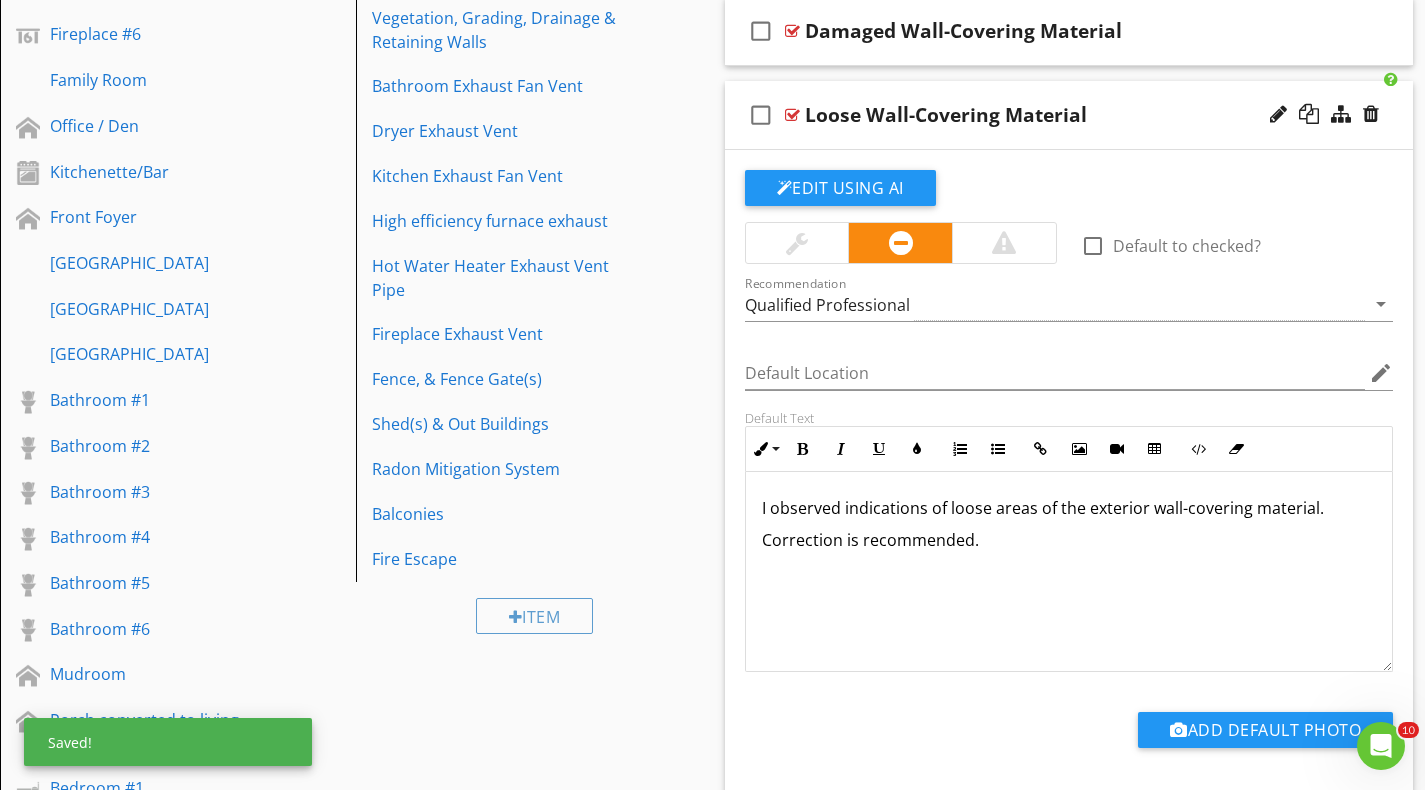 click on "Correction is recommended." at bounding box center [1069, 540] 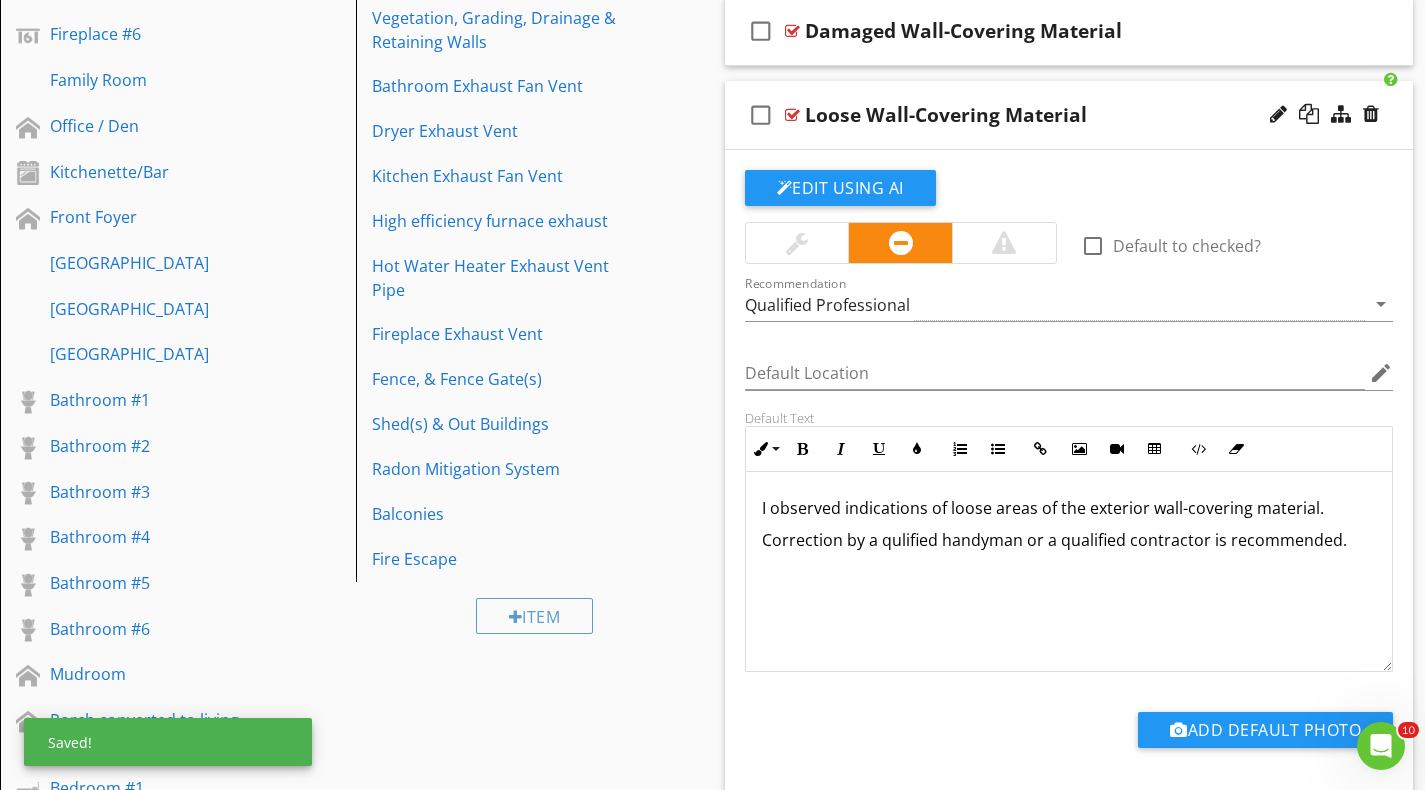 click on "Correction by a qulified handyman or a qualified contractor is recommended." at bounding box center (1069, 540) 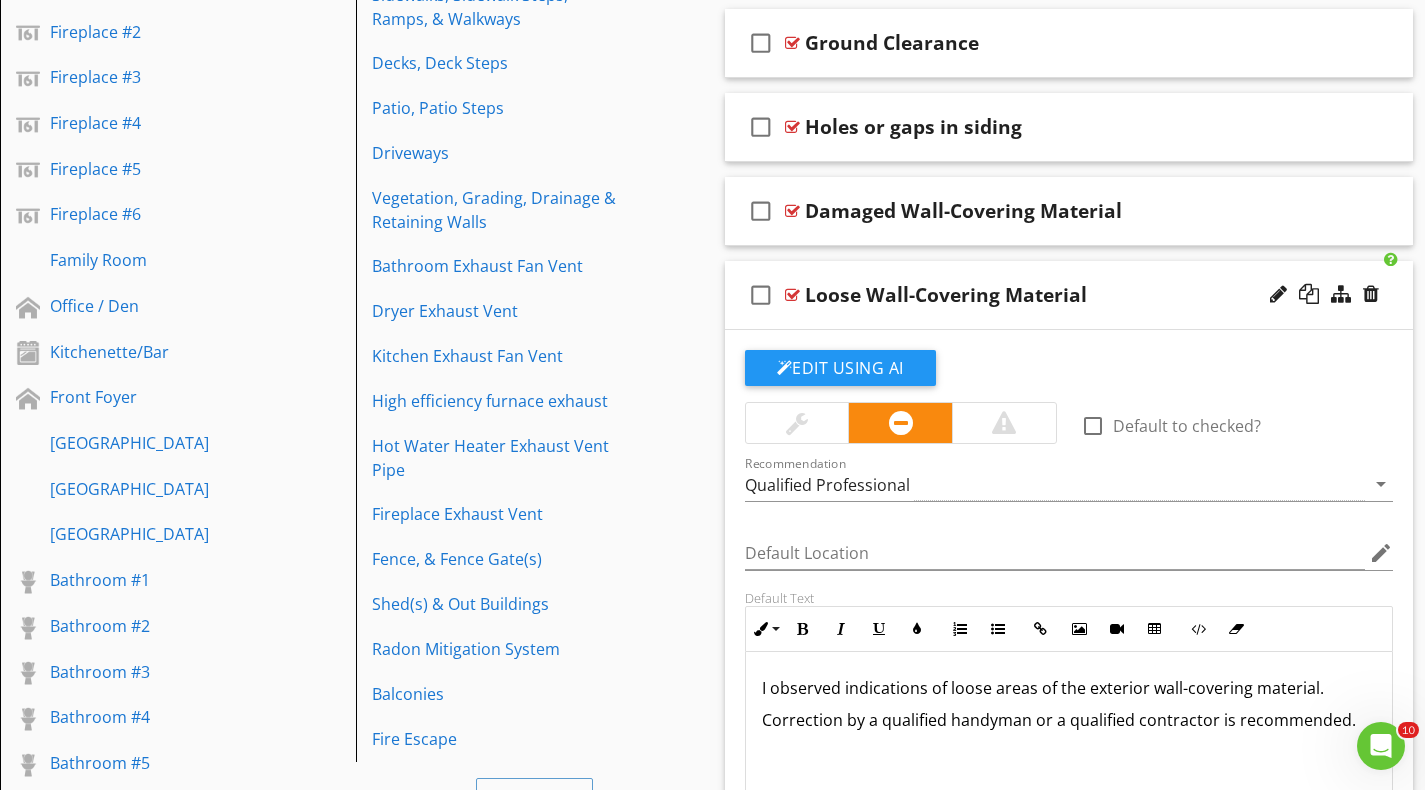 scroll, scrollTop: 1321, scrollLeft: 0, axis: vertical 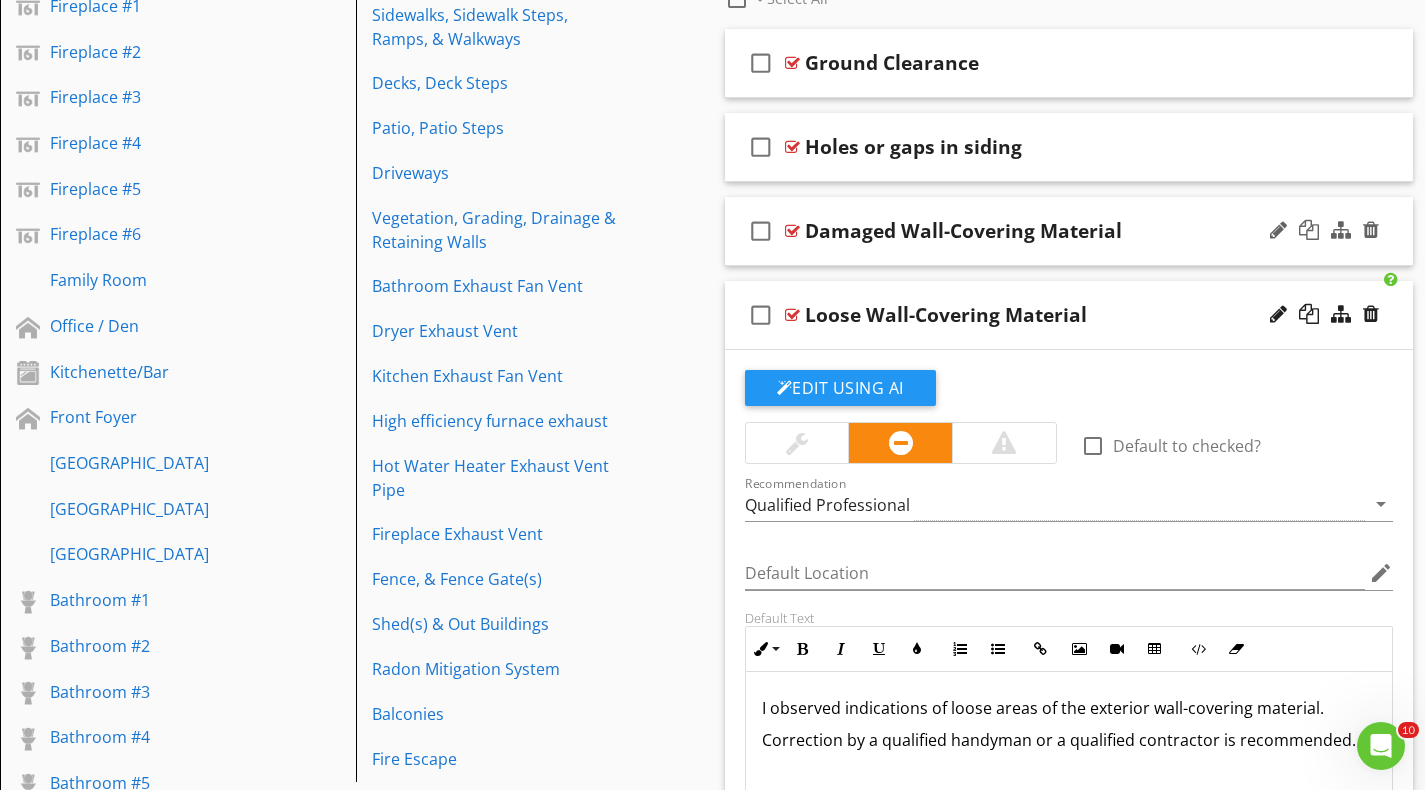 click at bounding box center (792, 231) 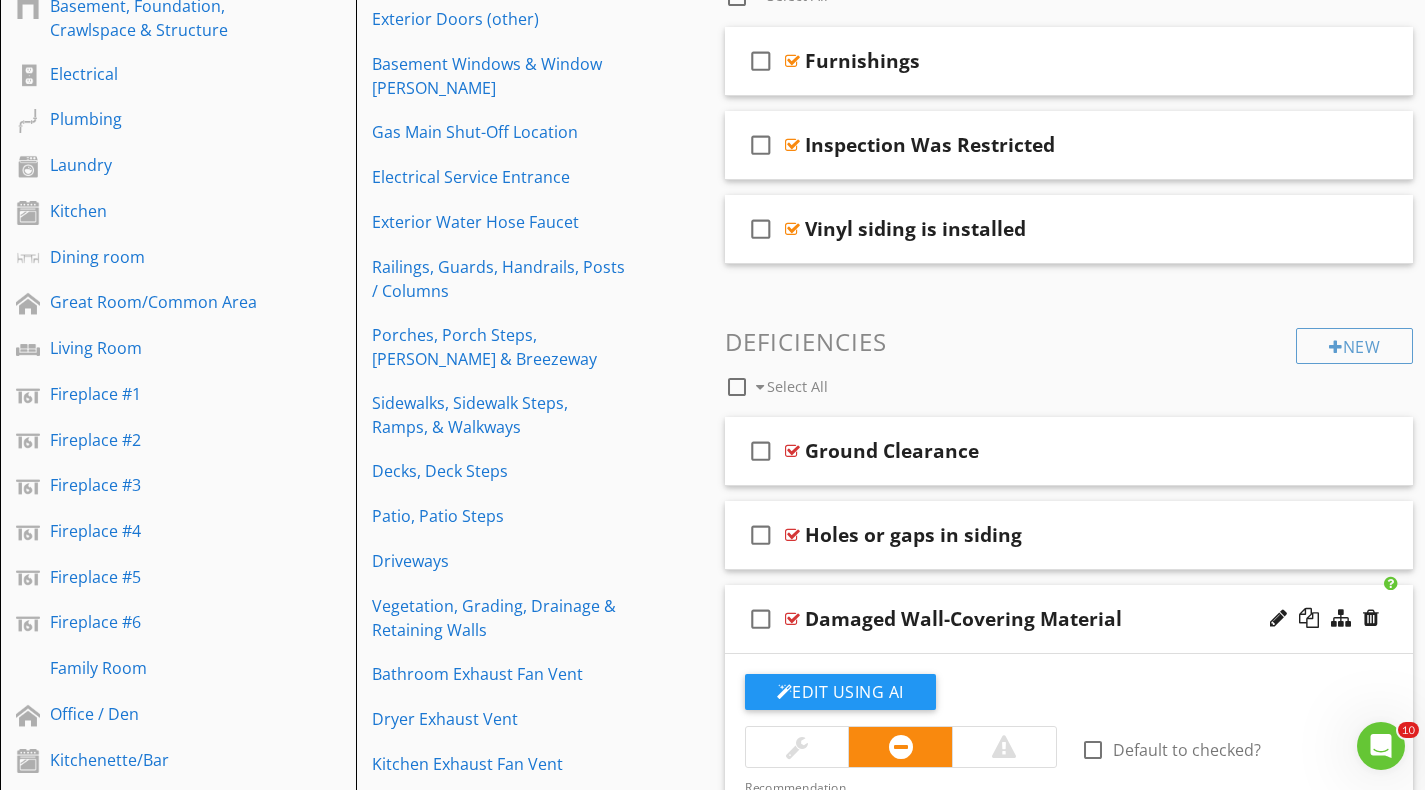scroll, scrollTop: 921, scrollLeft: 0, axis: vertical 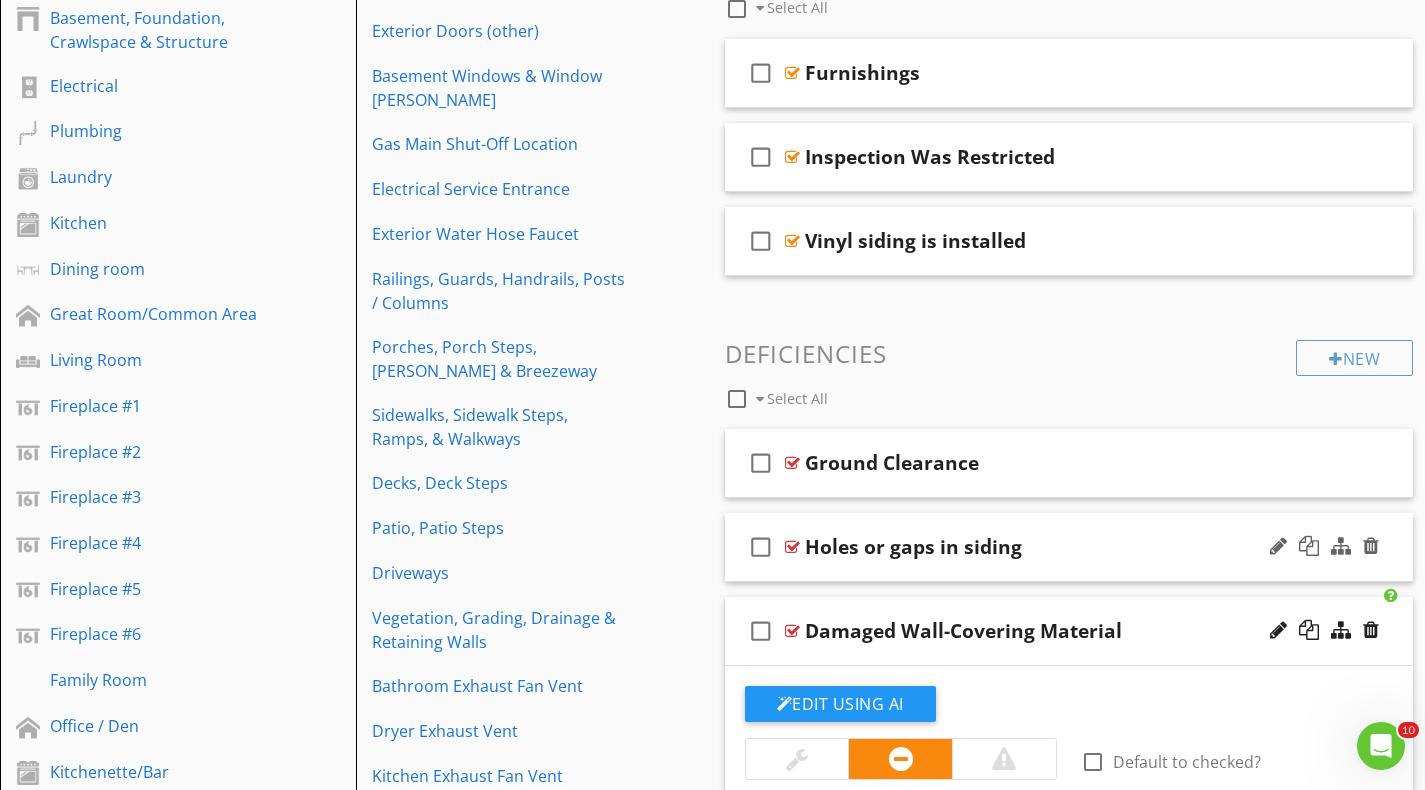 click at bounding box center [792, 547] 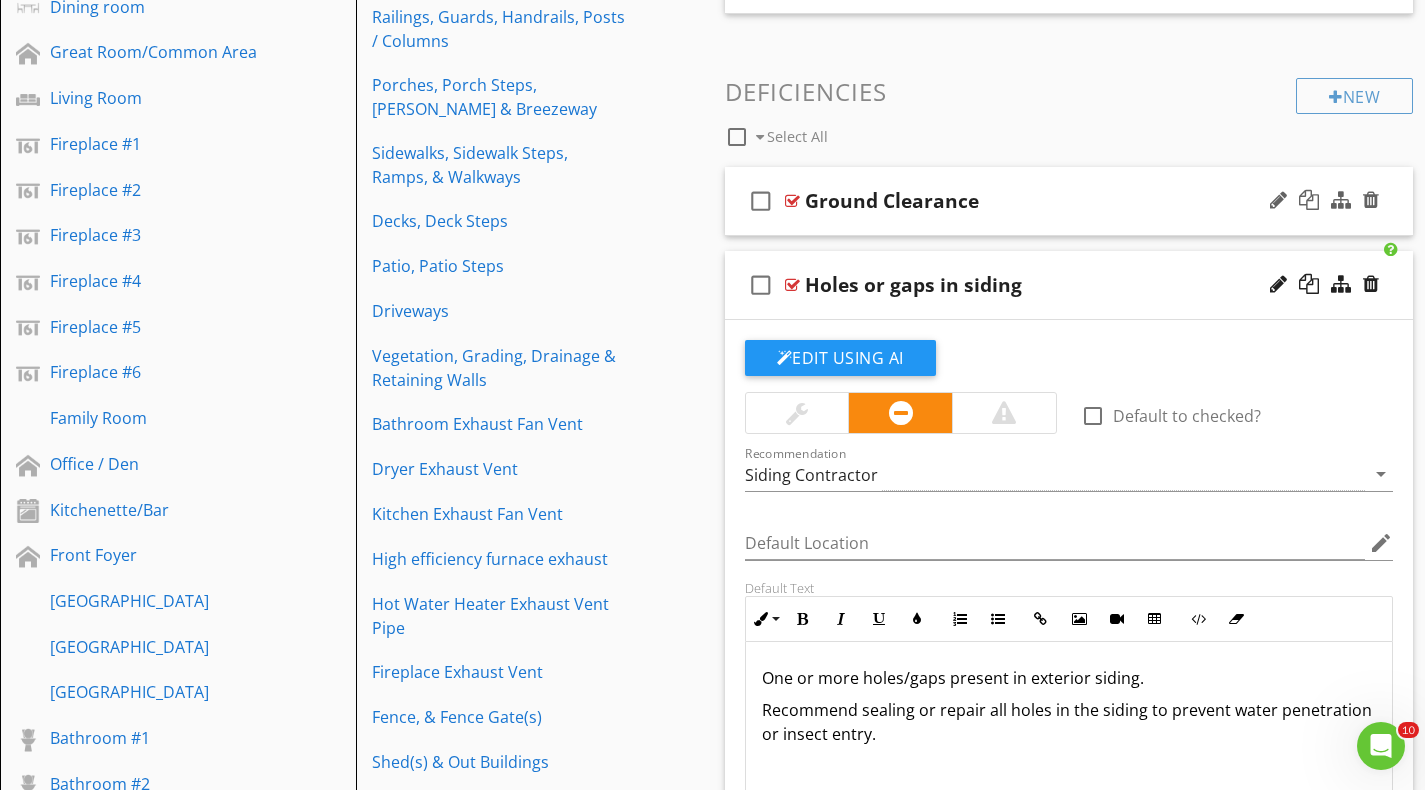 scroll, scrollTop: 1221, scrollLeft: 0, axis: vertical 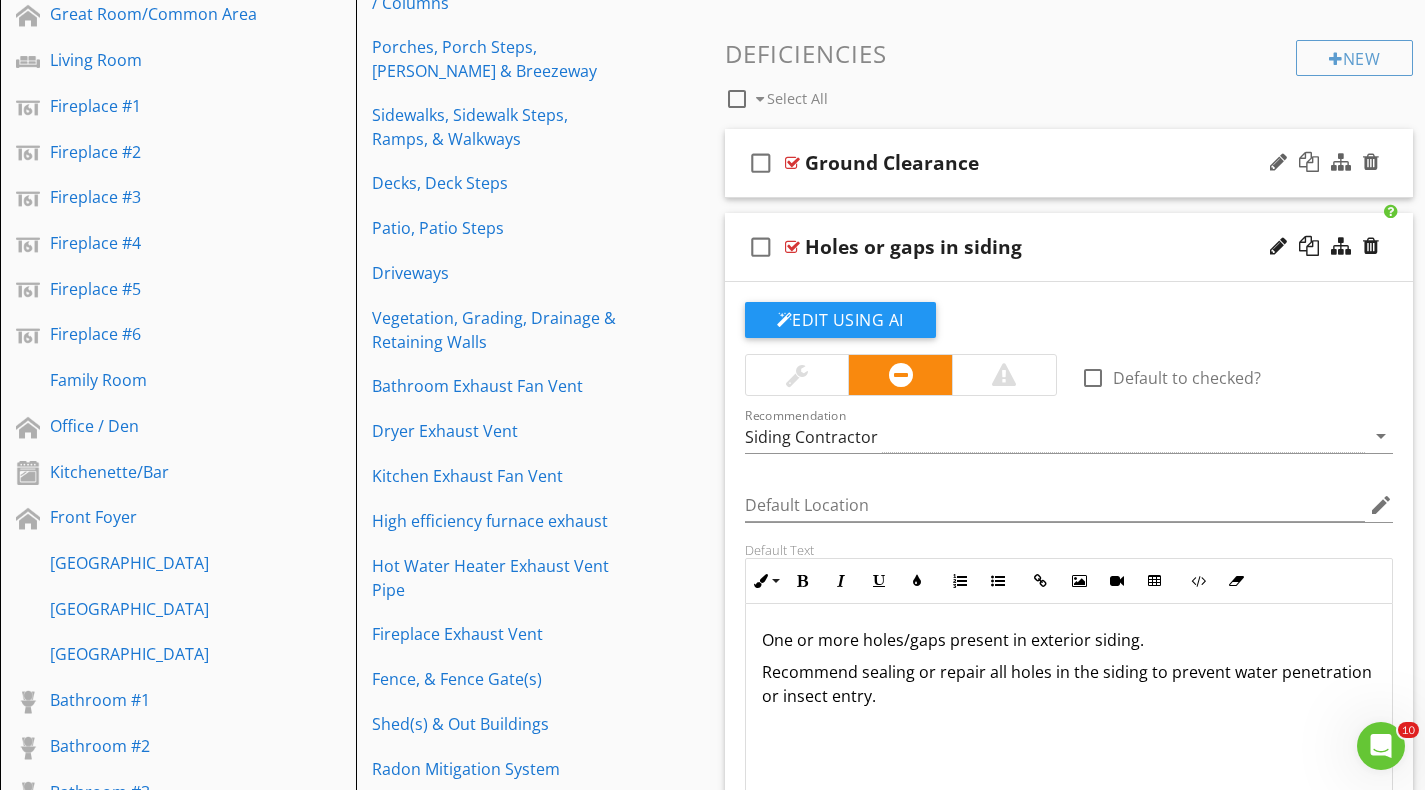 click at bounding box center (792, 163) 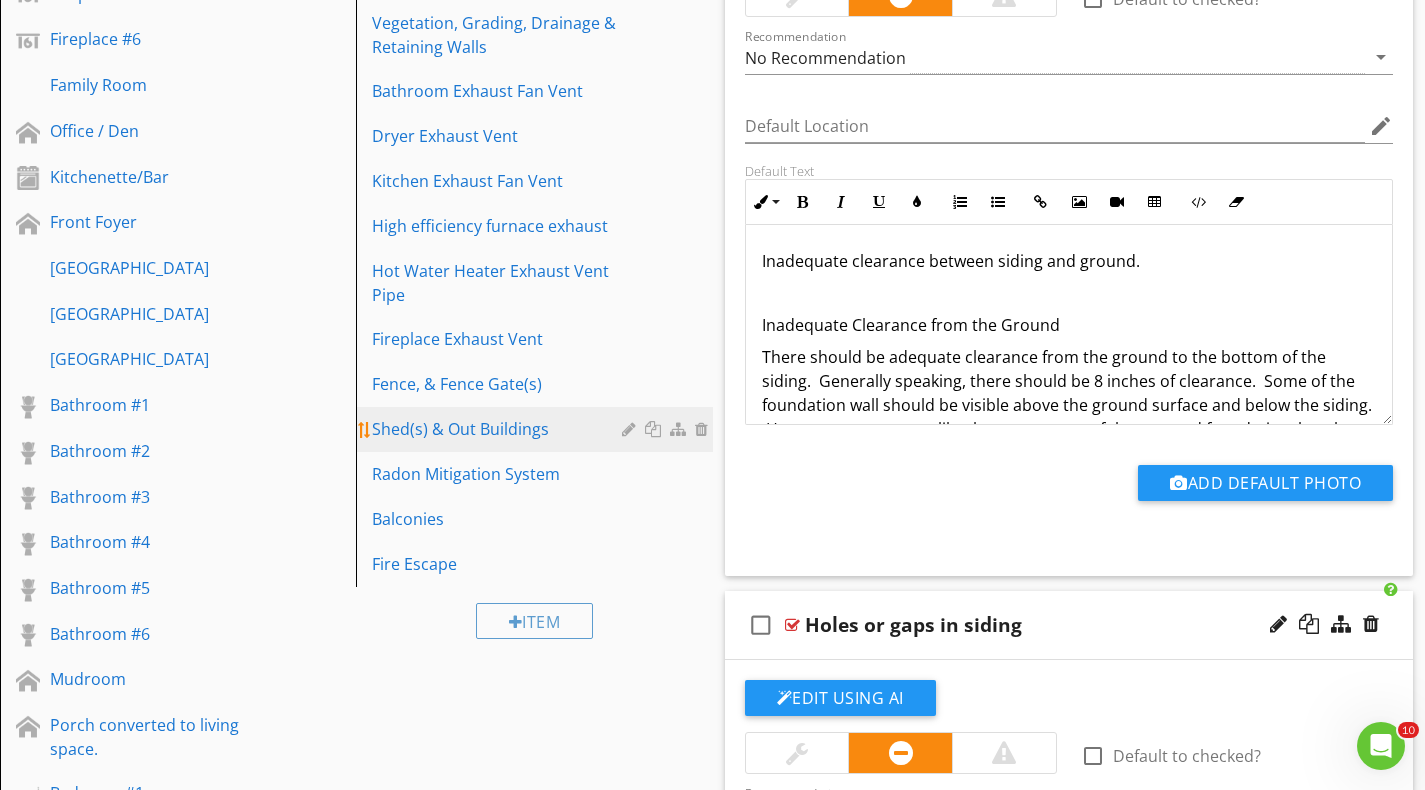 scroll, scrollTop: 1521, scrollLeft: 0, axis: vertical 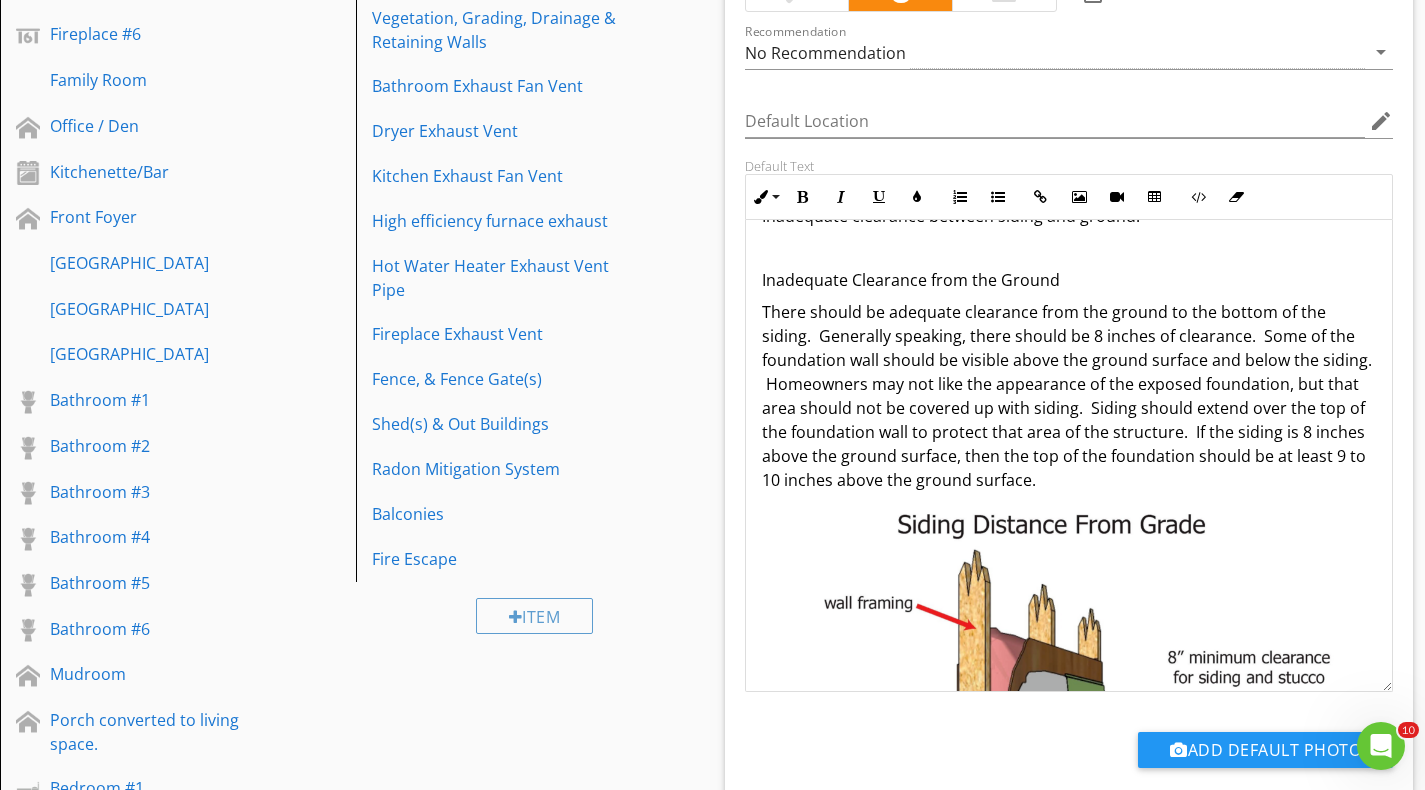 drag, startPoint x: 1383, startPoint y: 411, endPoint x: 1401, endPoint y: 683, distance: 272.59494 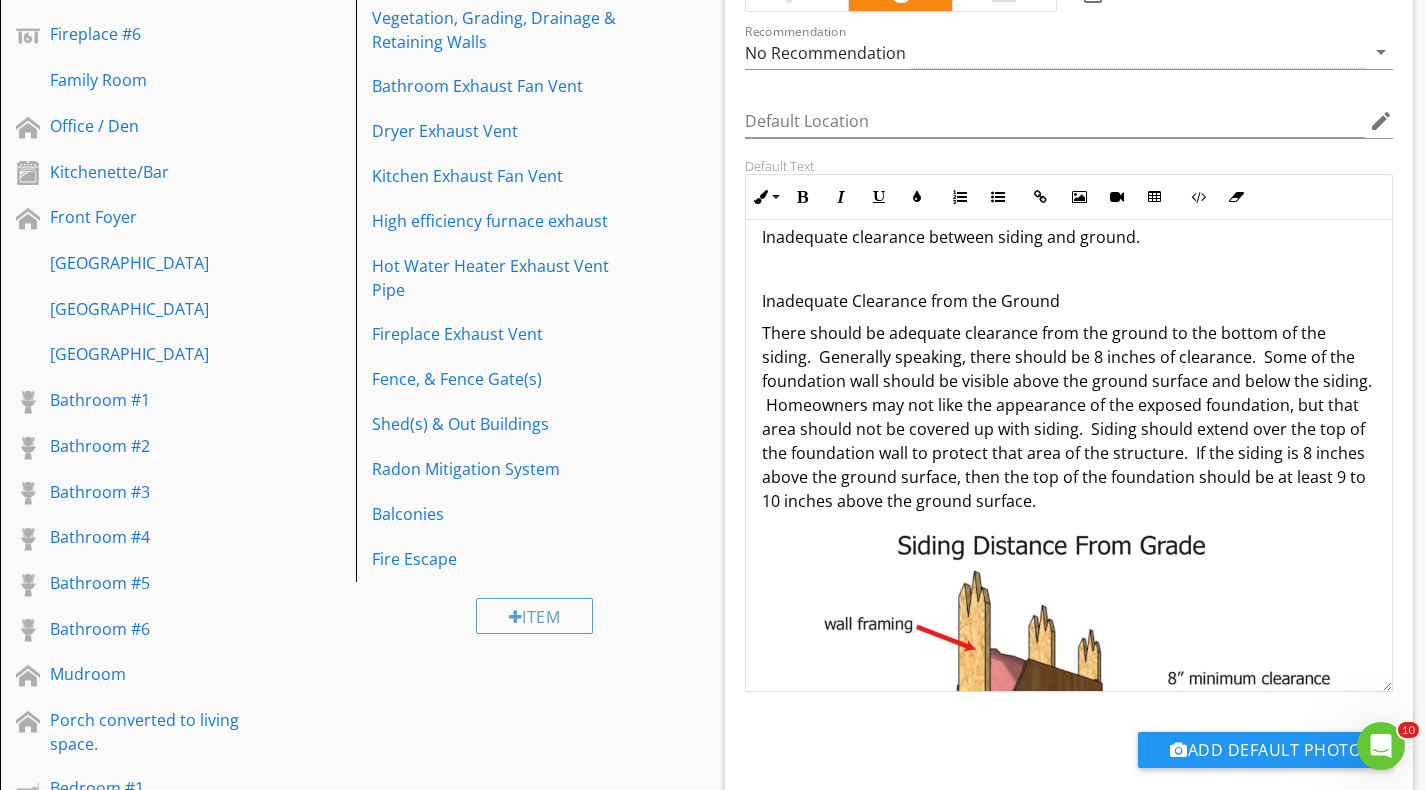 scroll, scrollTop: 0, scrollLeft: 0, axis: both 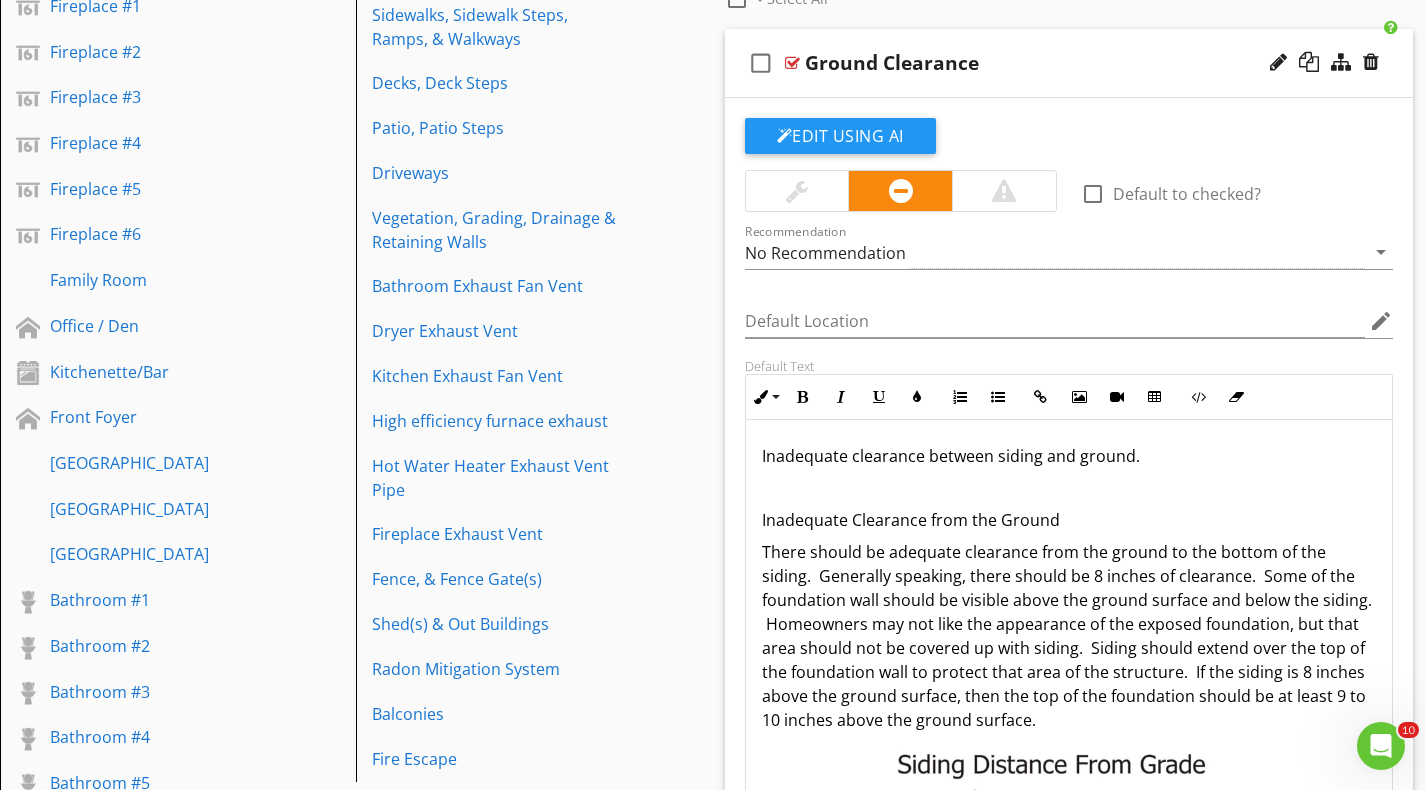 click at bounding box center [792, 63] 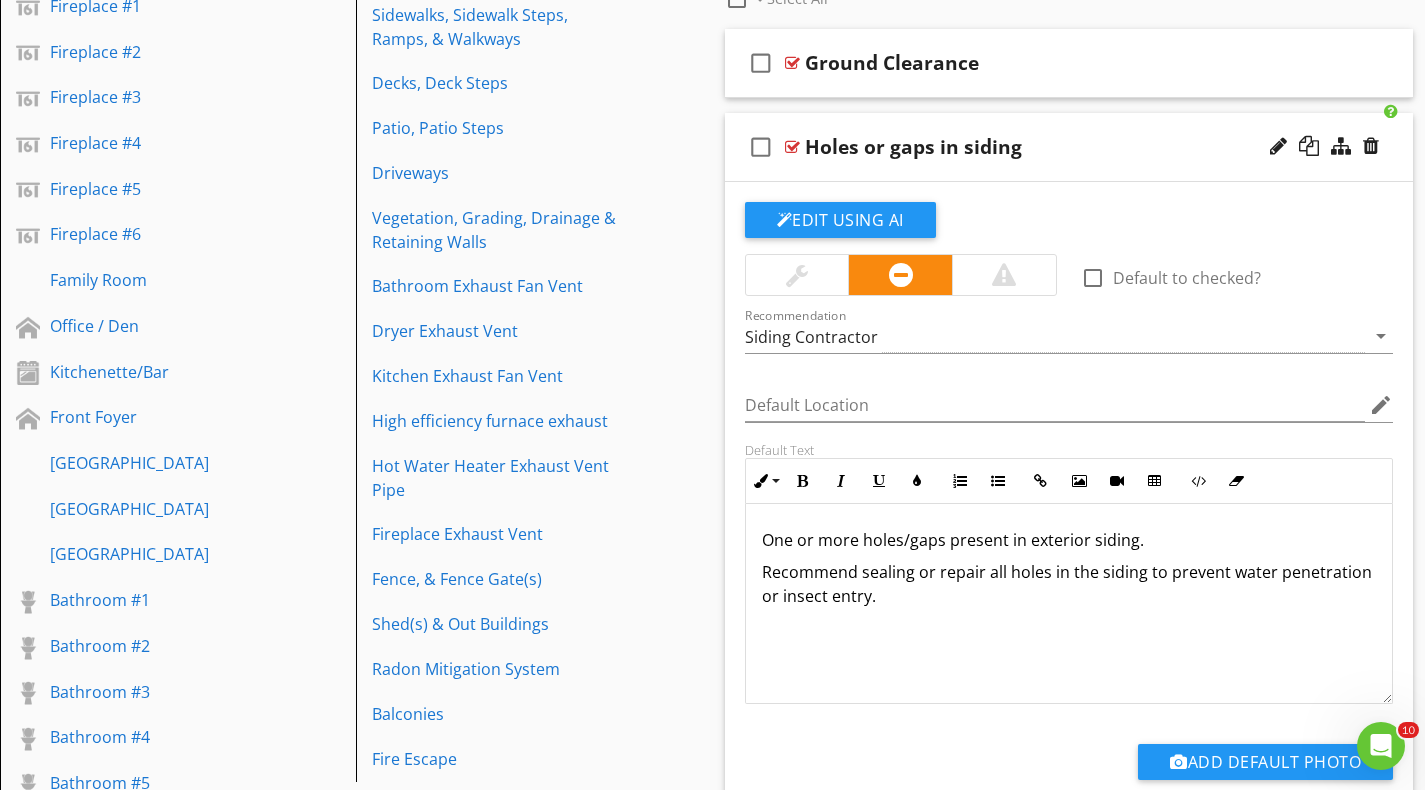click at bounding box center (792, 147) 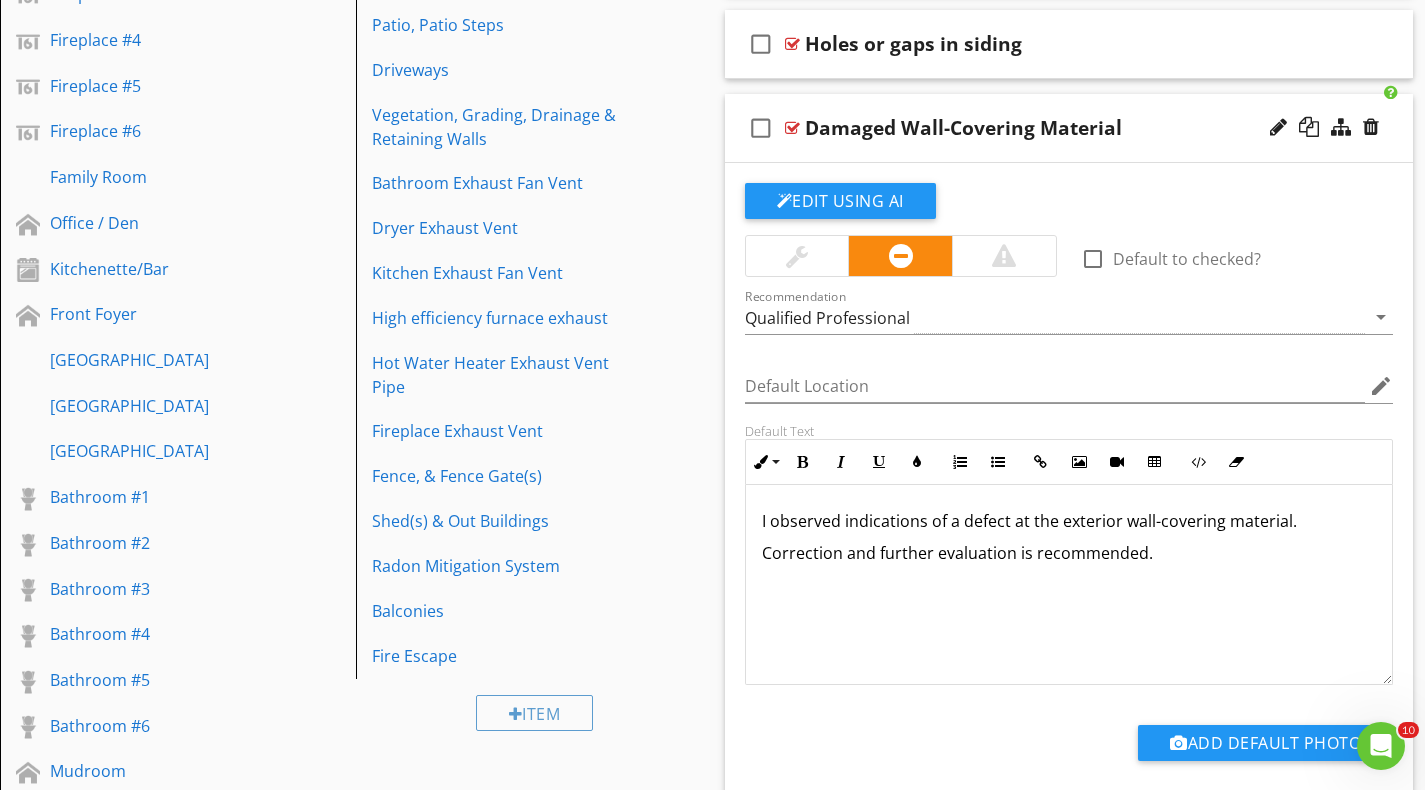 scroll, scrollTop: 1421, scrollLeft: 0, axis: vertical 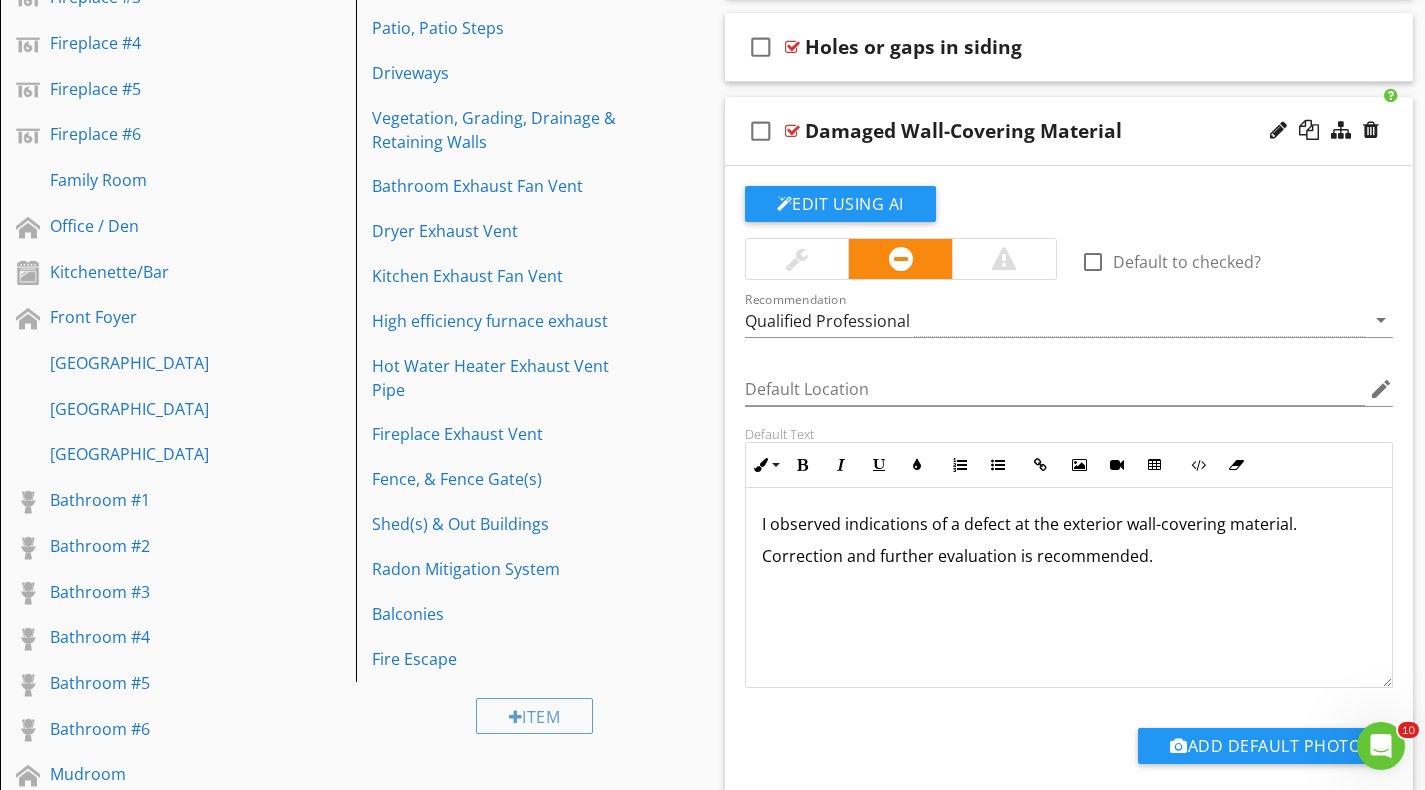 click at bounding box center [792, 131] 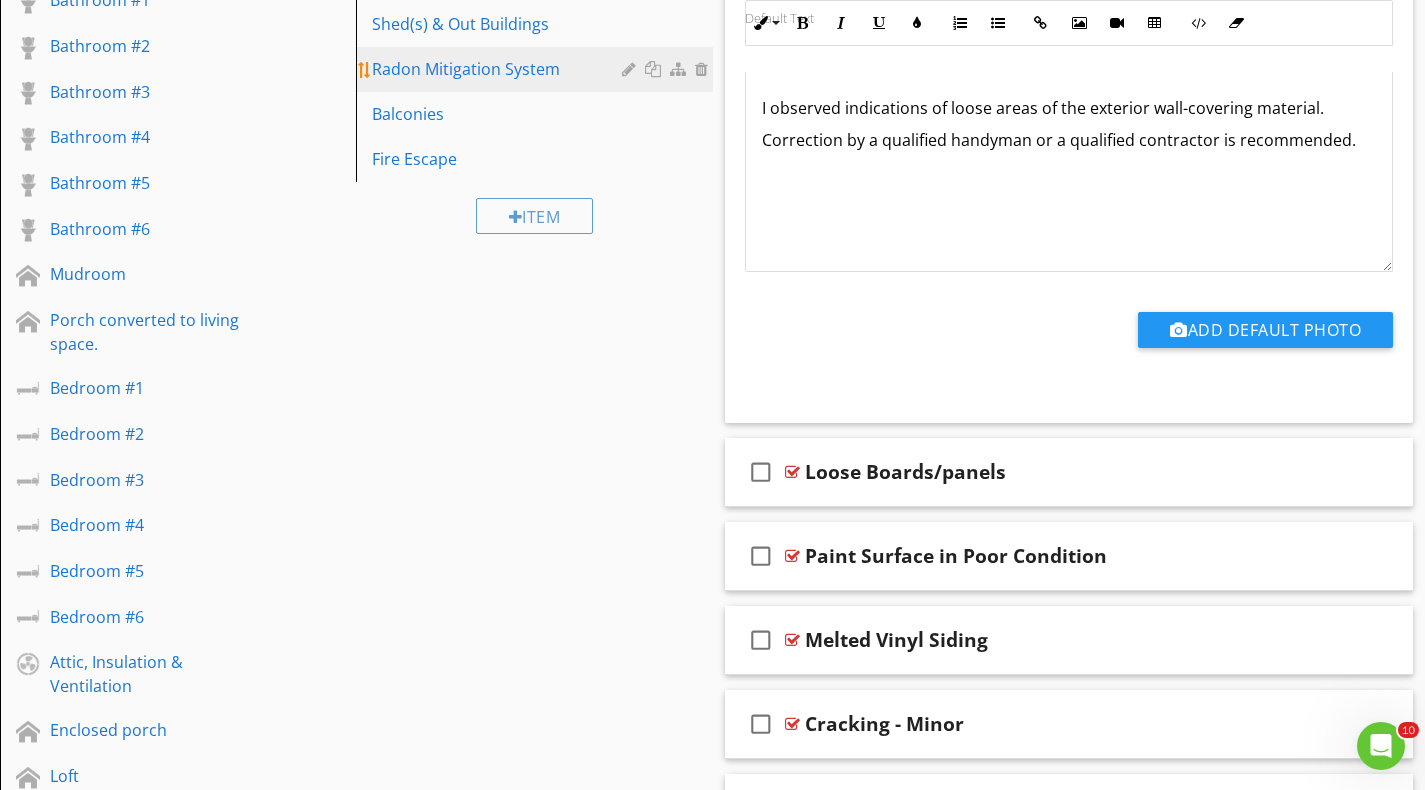 scroll, scrollTop: 2121, scrollLeft: 0, axis: vertical 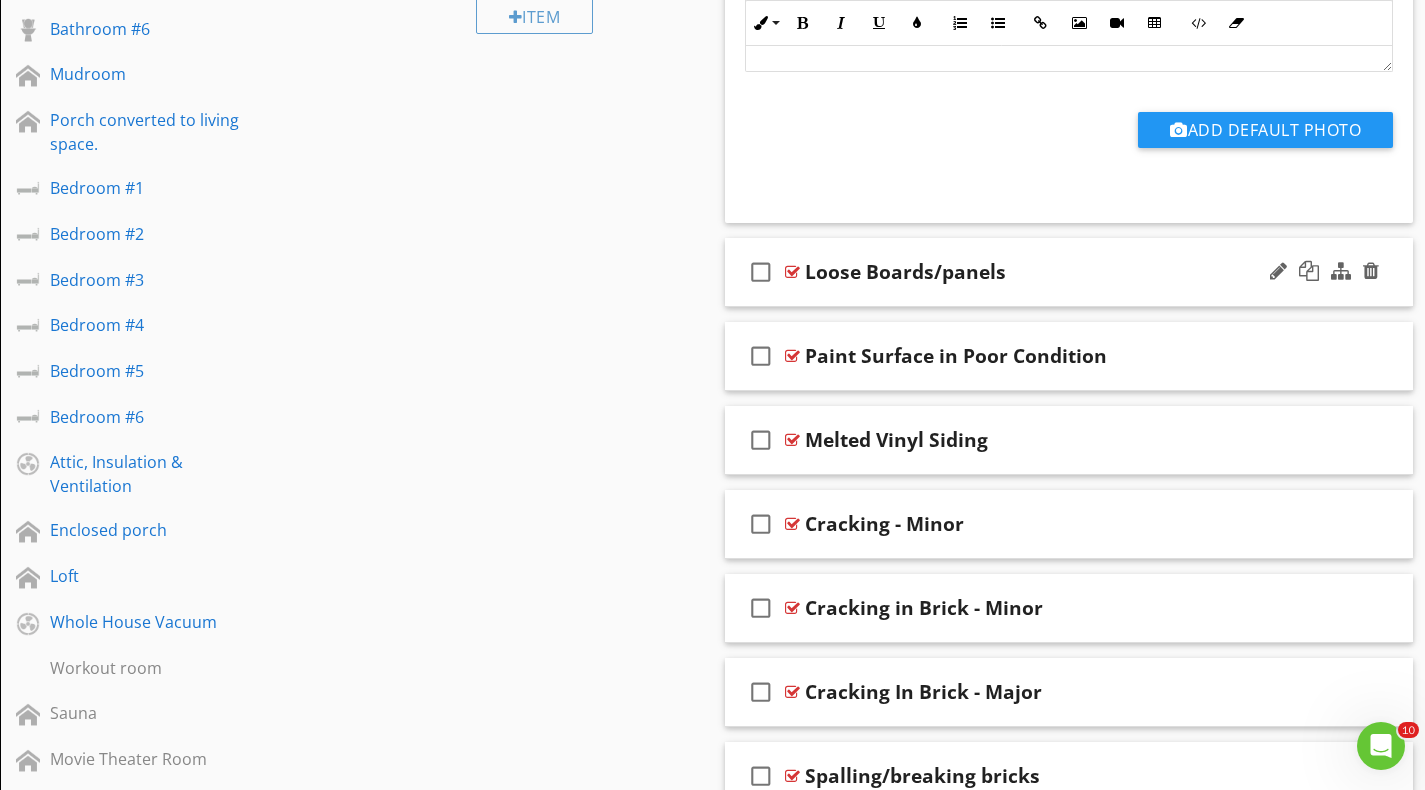 click at bounding box center (792, 272) 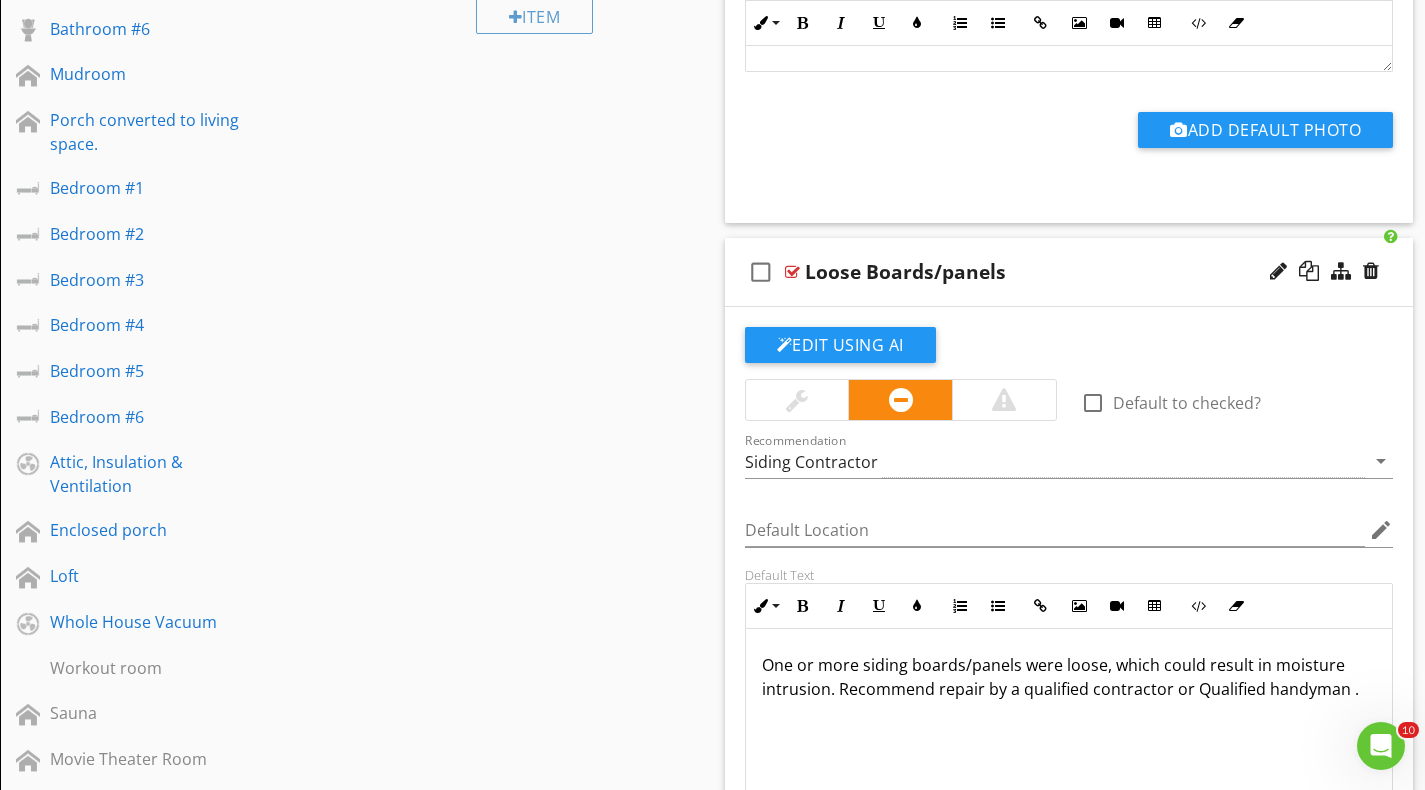 click at bounding box center (792, 272) 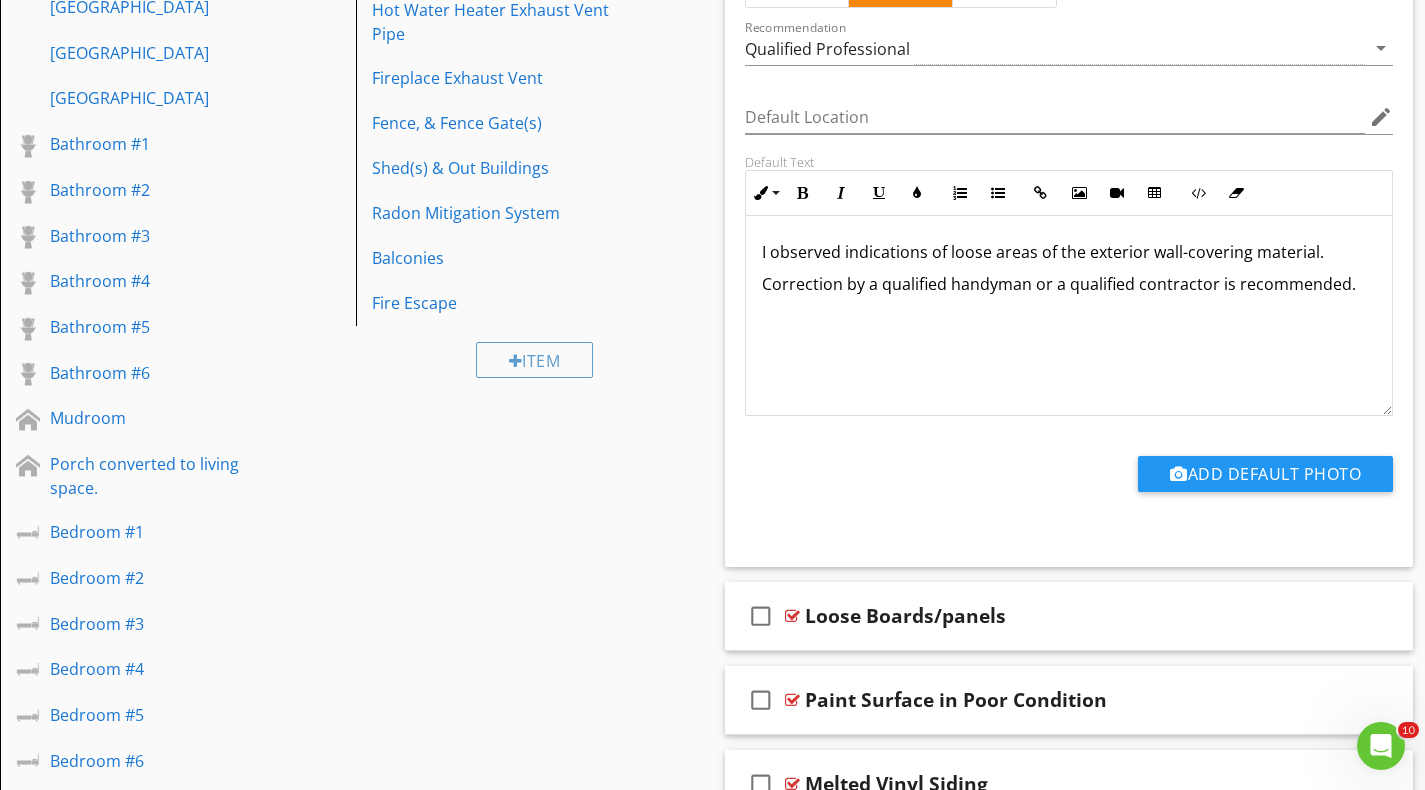 scroll, scrollTop: 1721, scrollLeft: 0, axis: vertical 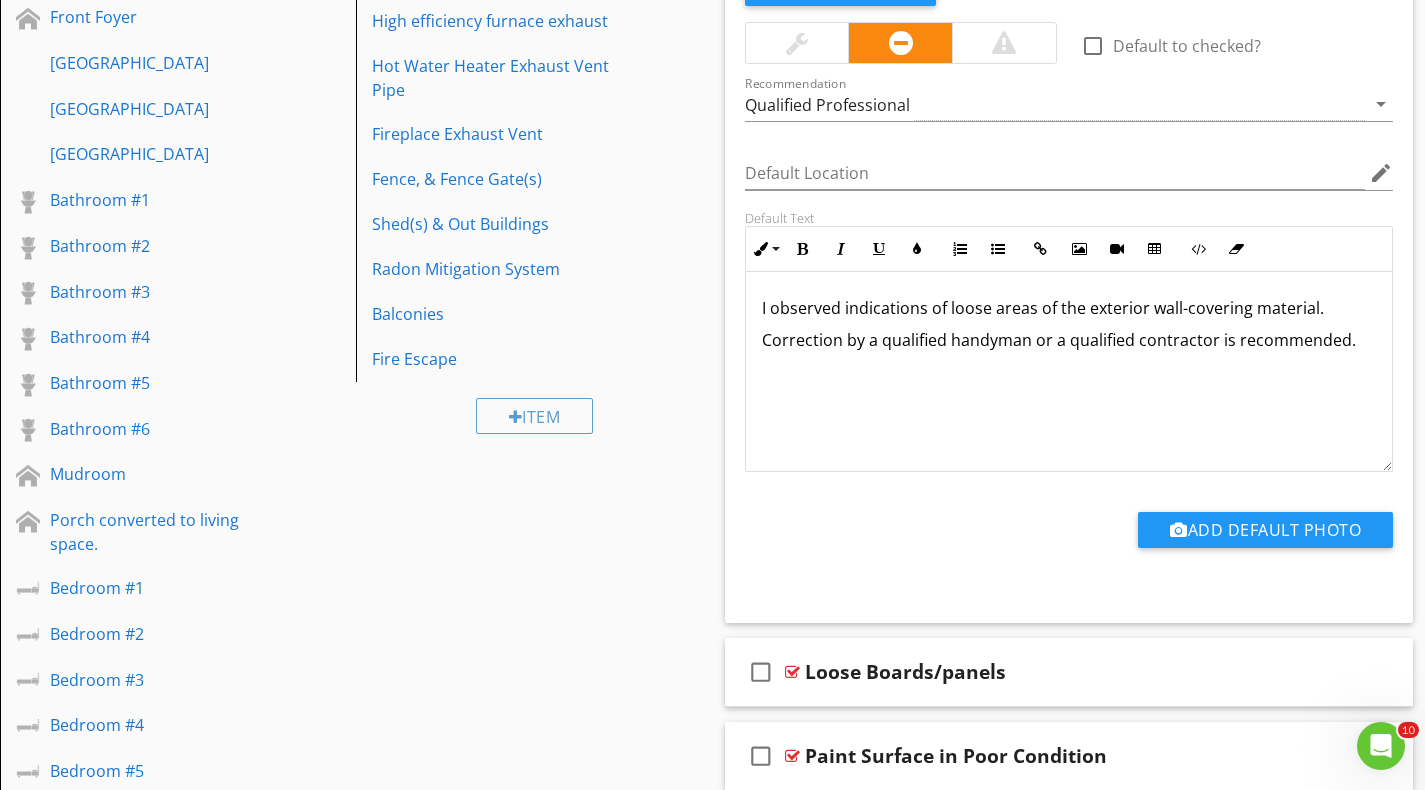 click on "I observed indications of loose areas of the exterior wall-covering material." at bounding box center (1069, 308) 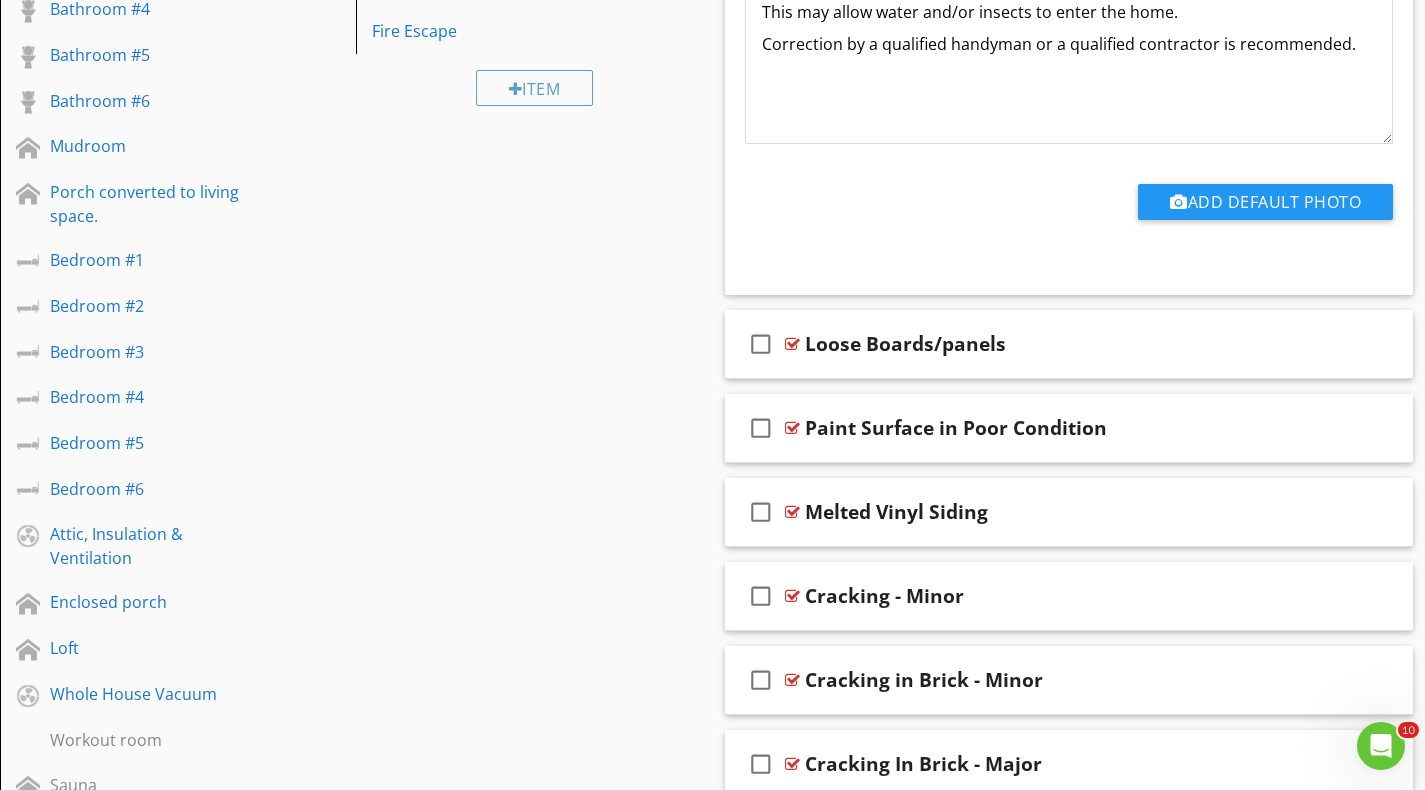 scroll, scrollTop: 2121, scrollLeft: 0, axis: vertical 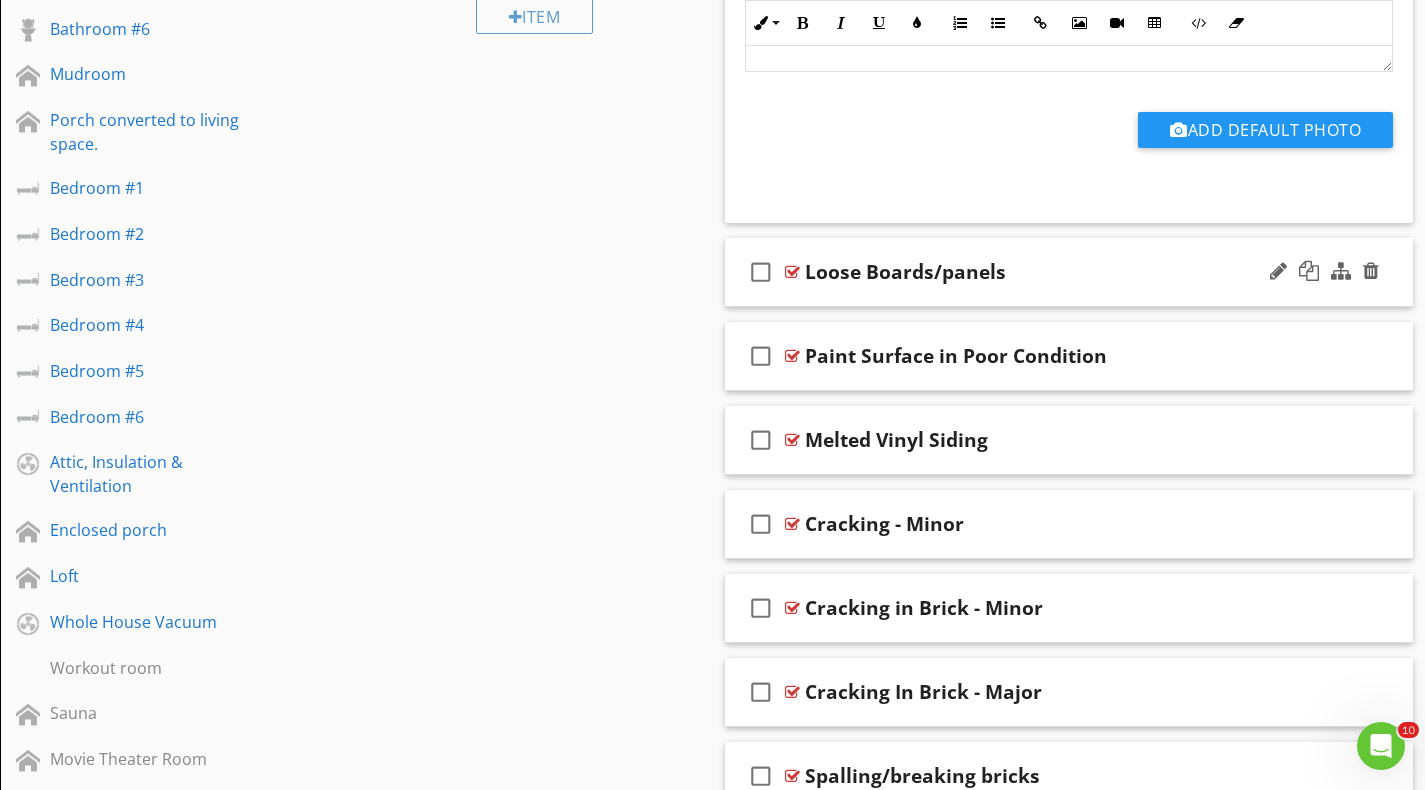 click at bounding box center [792, 272] 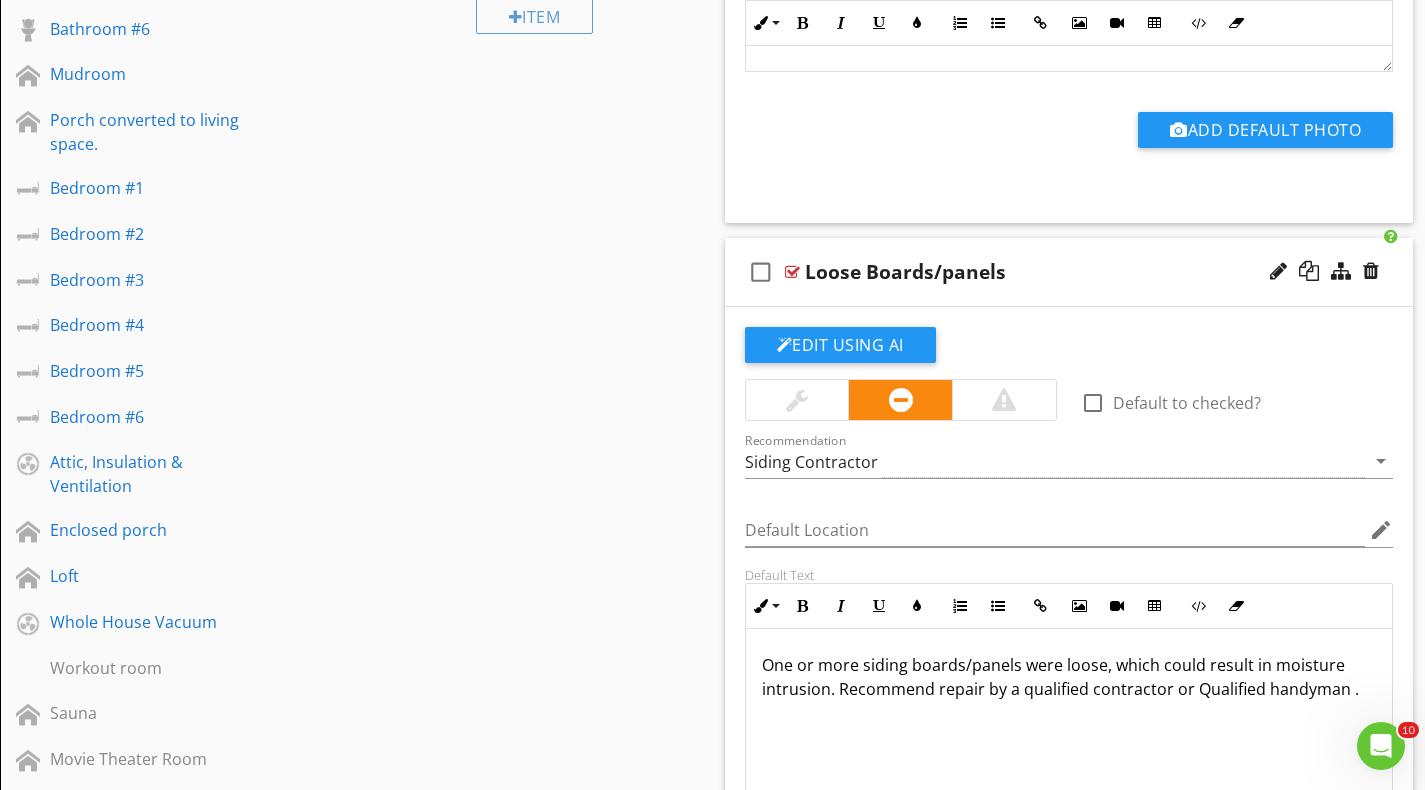 click on "One or more siding boards/panels were loose, which could result in moisture intrusion. Recommend repair by a qualified contractor or Qualified handyman ." at bounding box center (1069, 677) 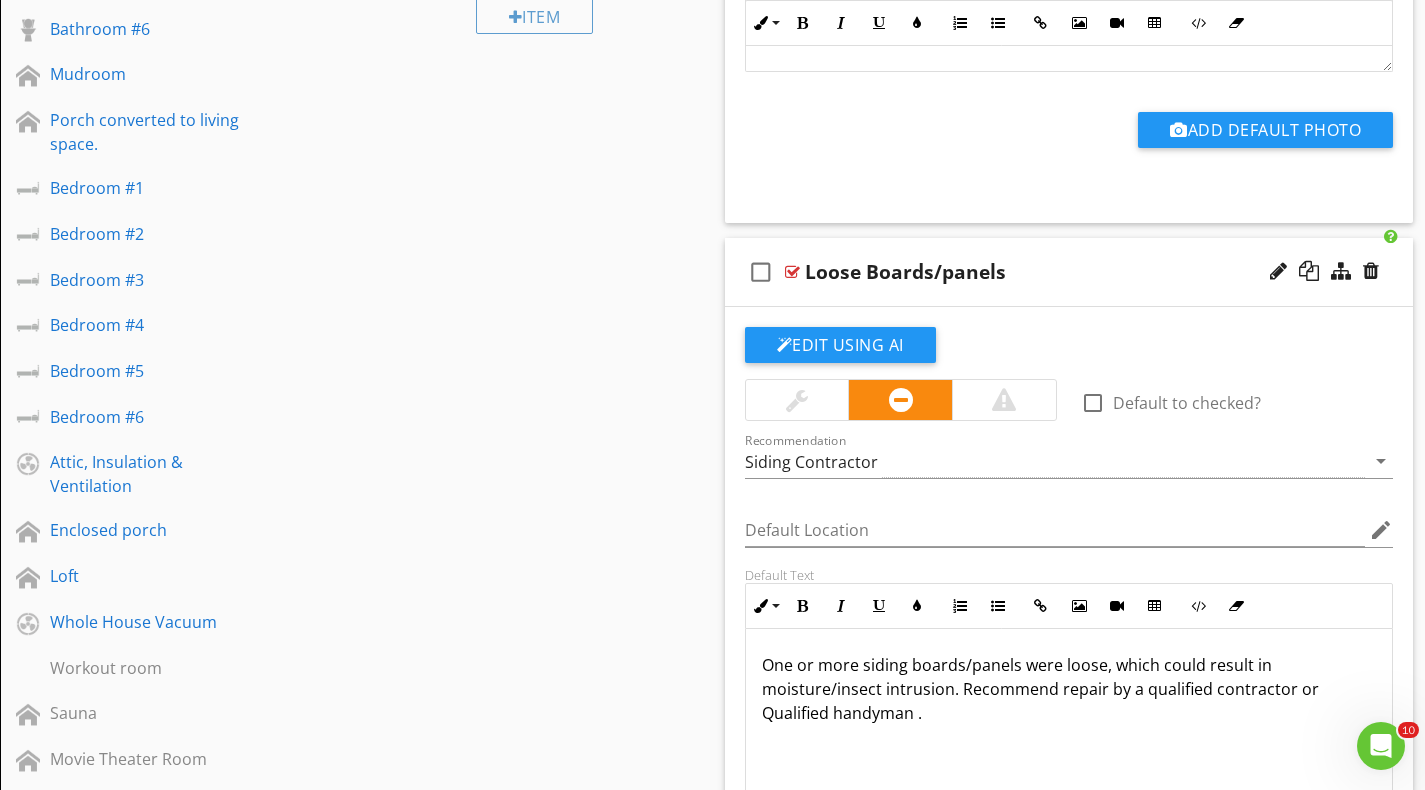 scroll, scrollTop: 1, scrollLeft: 0, axis: vertical 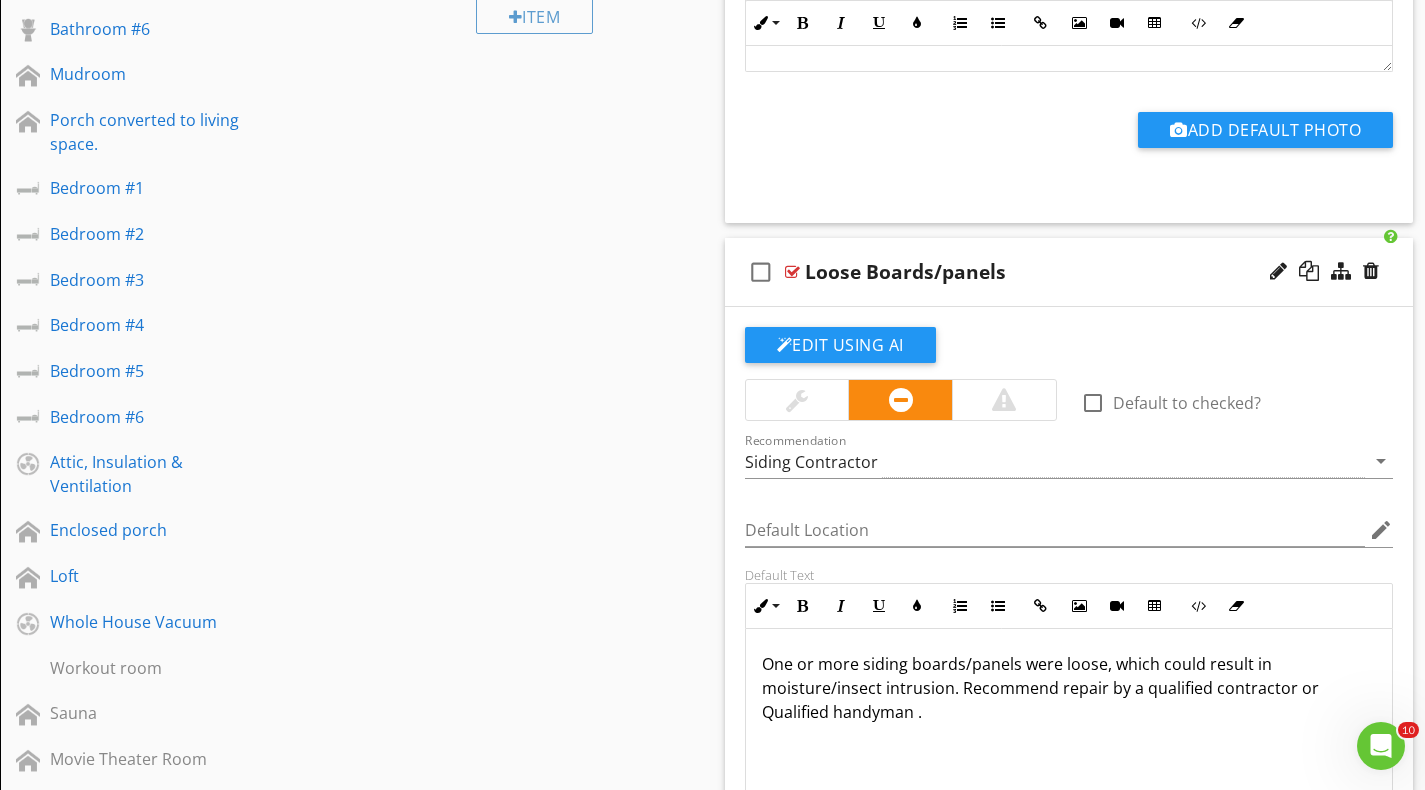 click at bounding box center (792, 272) 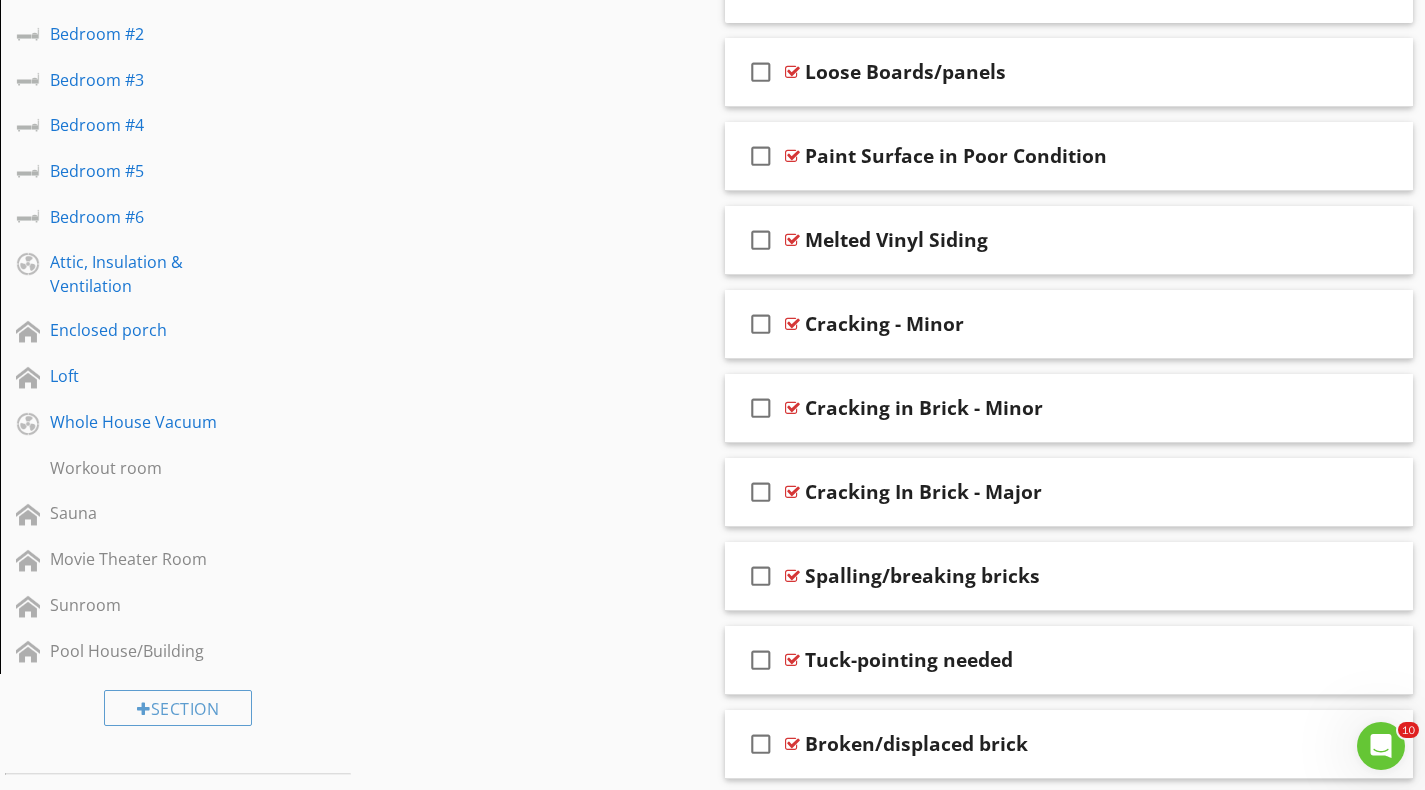 scroll, scrollTop: 2521, scrollLeft: 0, axis: vertical 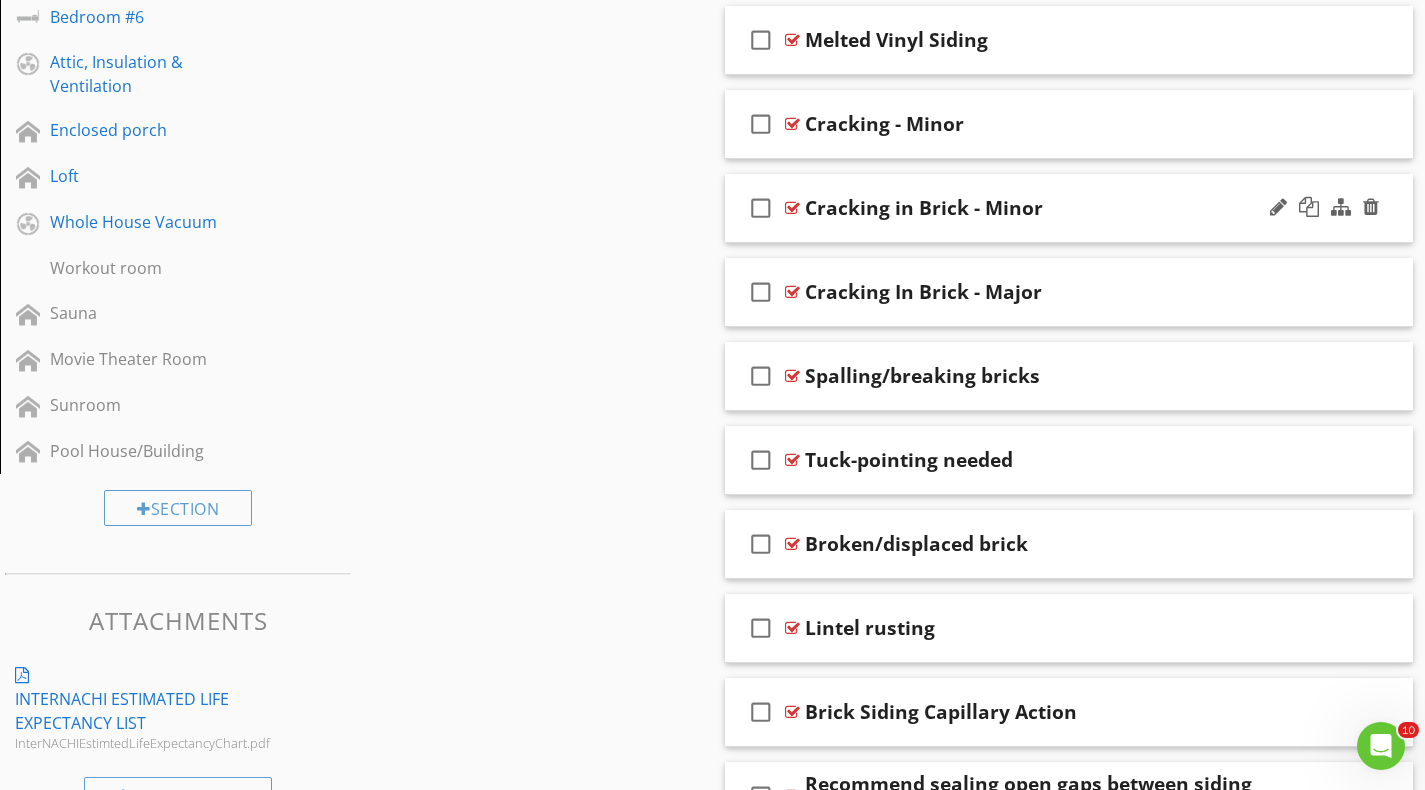 click at bounding box center (792, 208) 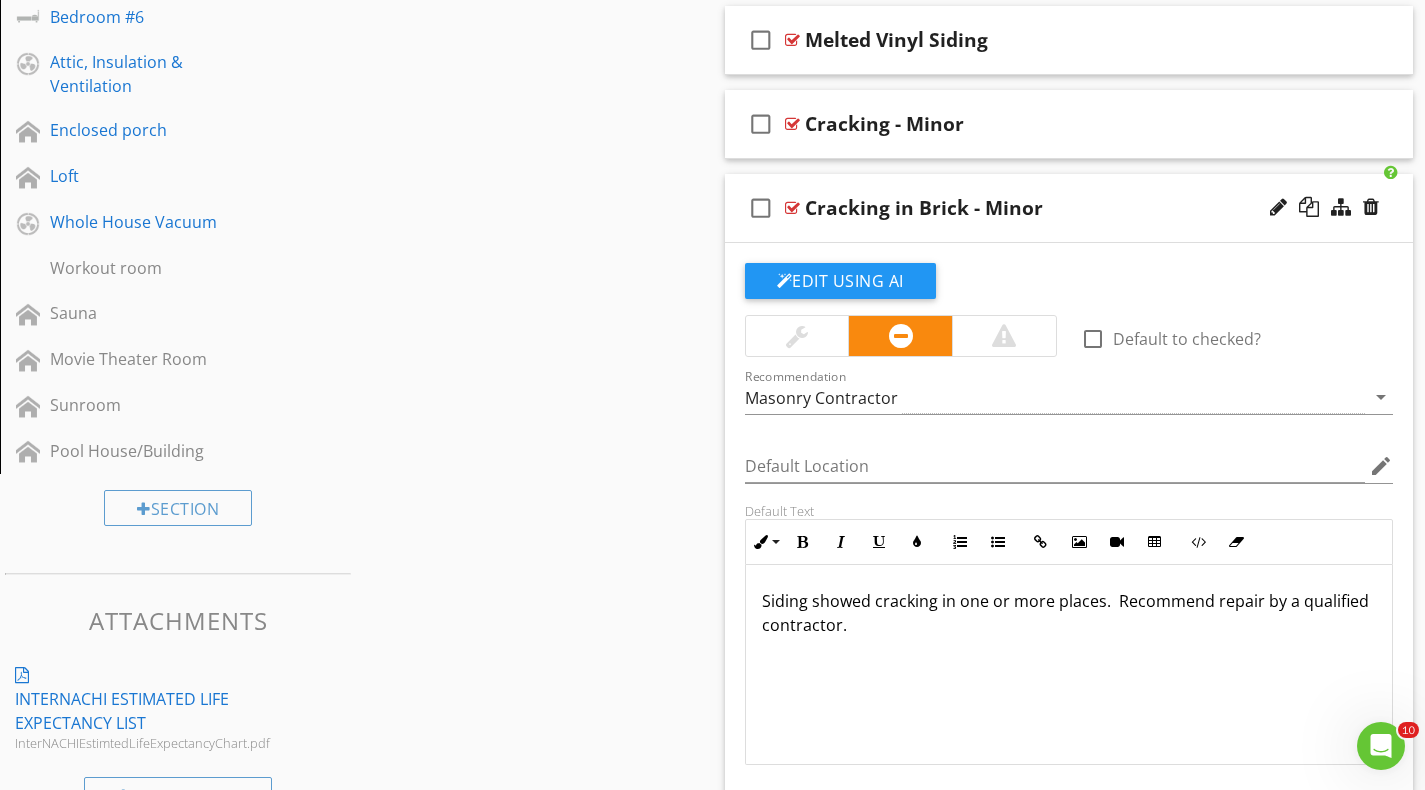 click at bounding box center (792, 208) 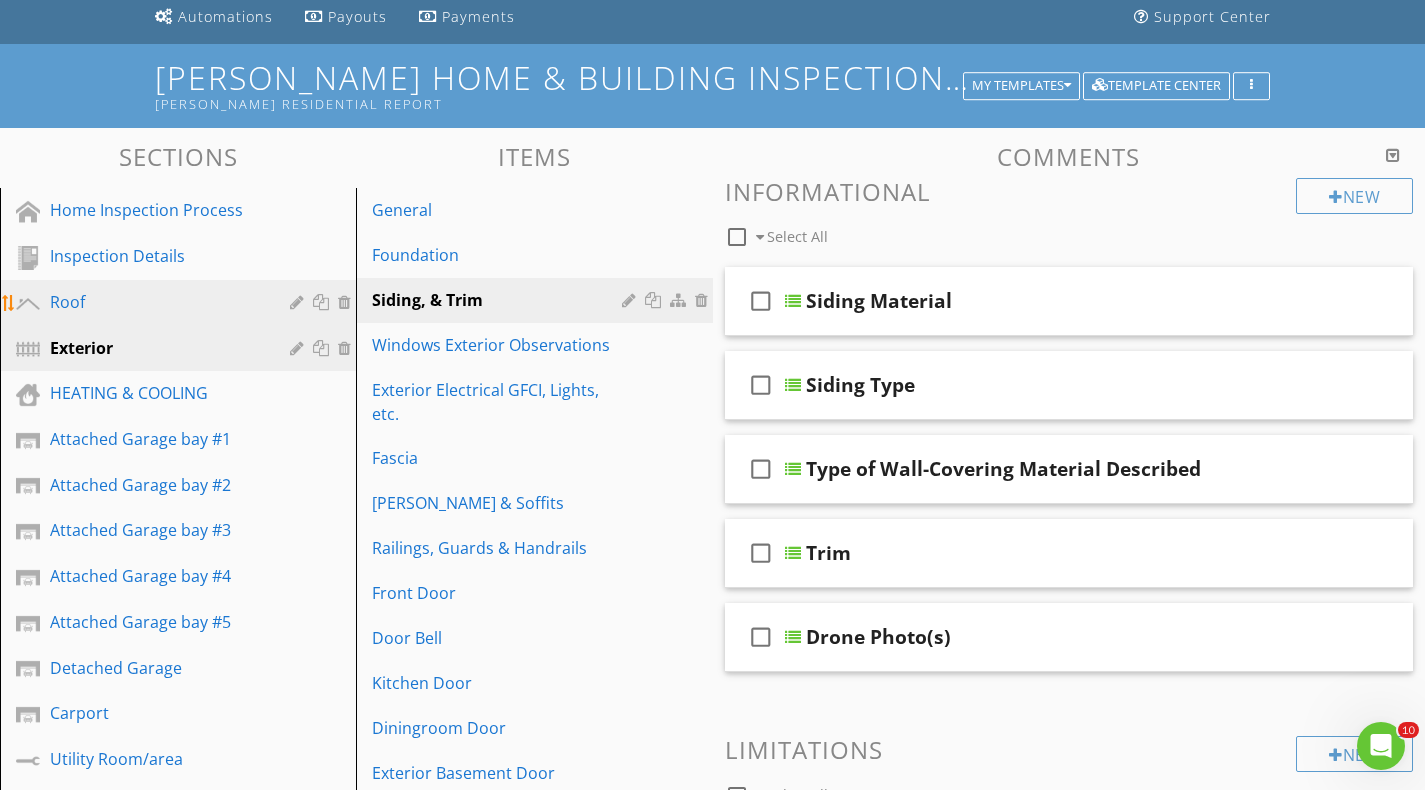 scroll, scrollTop: 21, scrollLeft: 0, axis: vertical 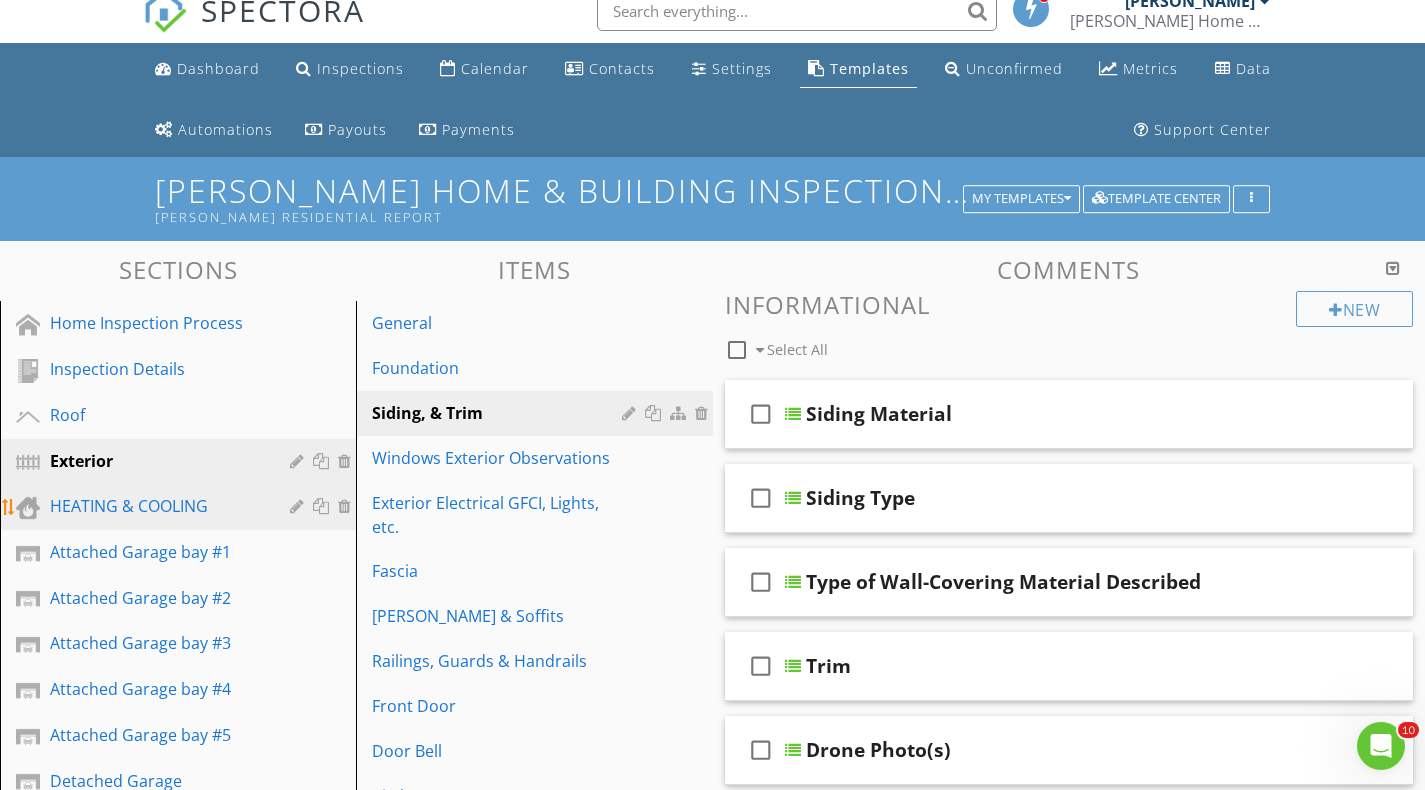 click on "HEATING & COOLING" at bounding box center [181, 507] 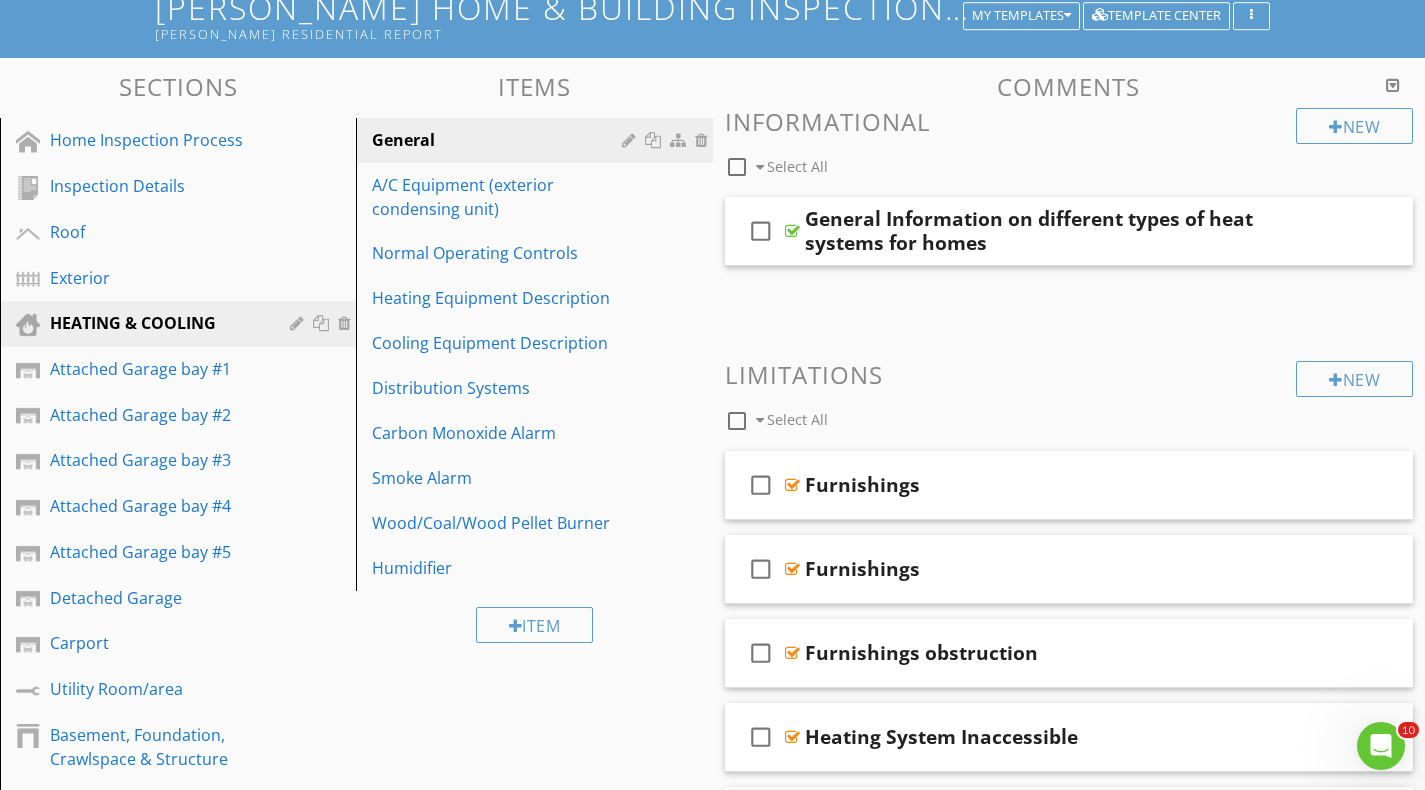 scroll, scrollTop: 221, scrollLeft: 0, axis: vertical 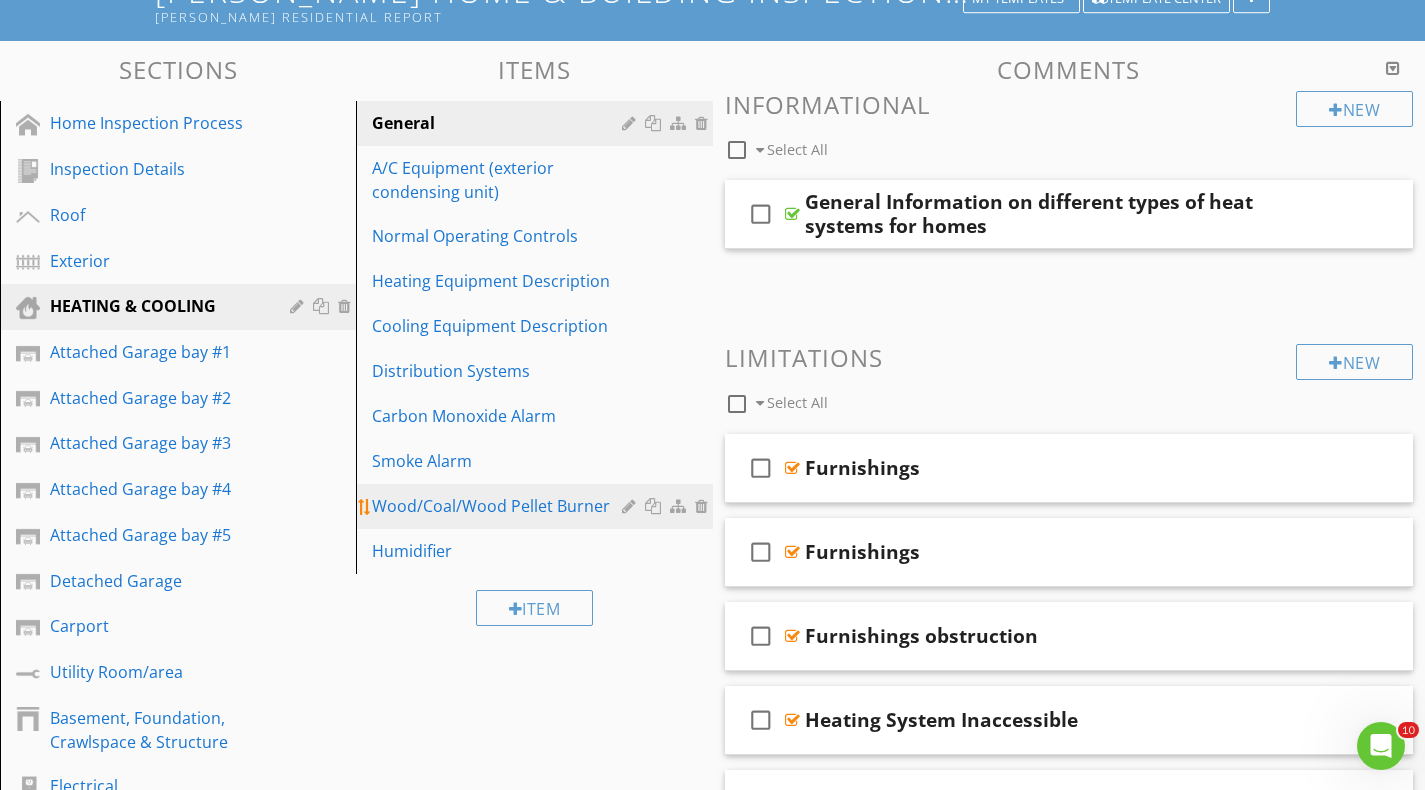 click on "Wood/Coal/Wood Pellet Burner" at bounding box center [499, 506] 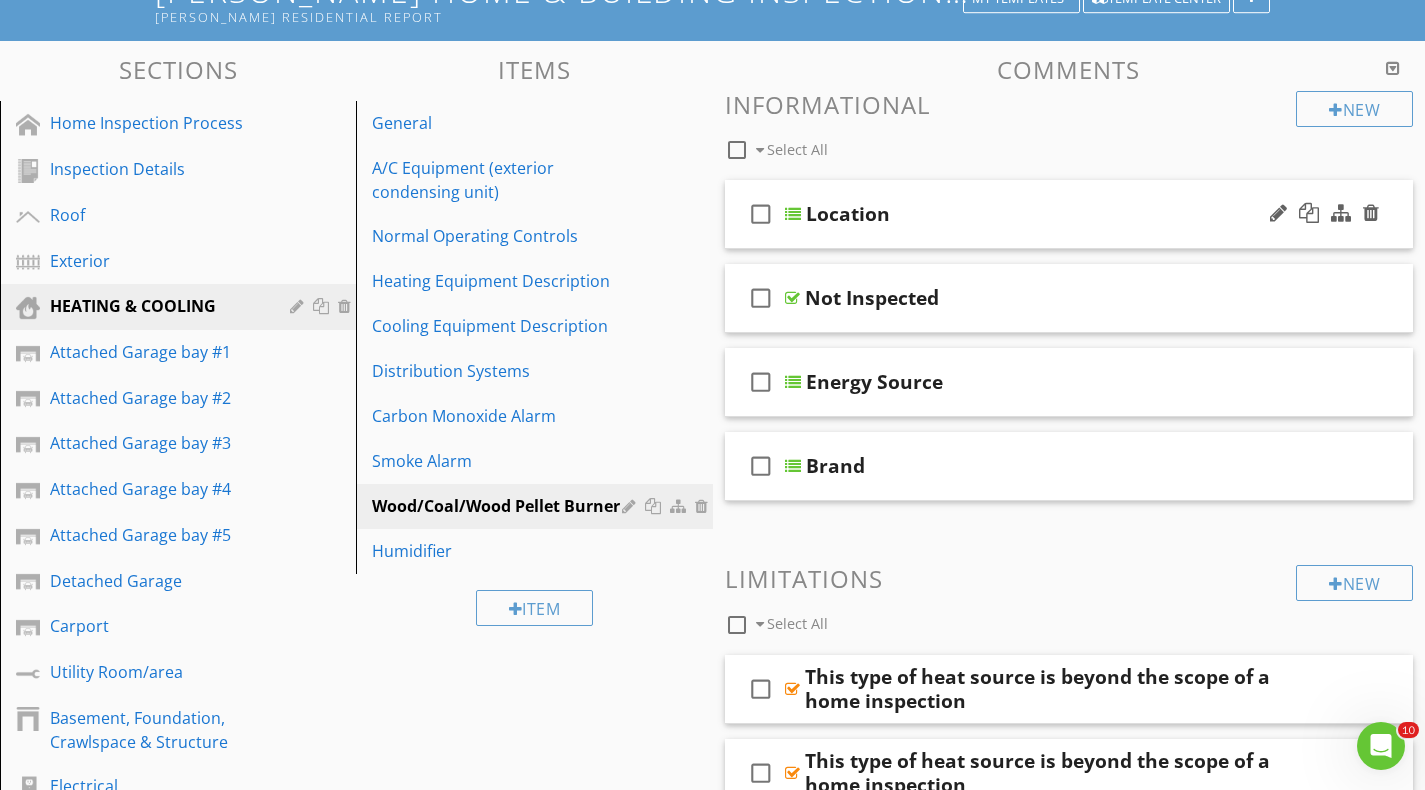 click at bounding box center [793, 214] 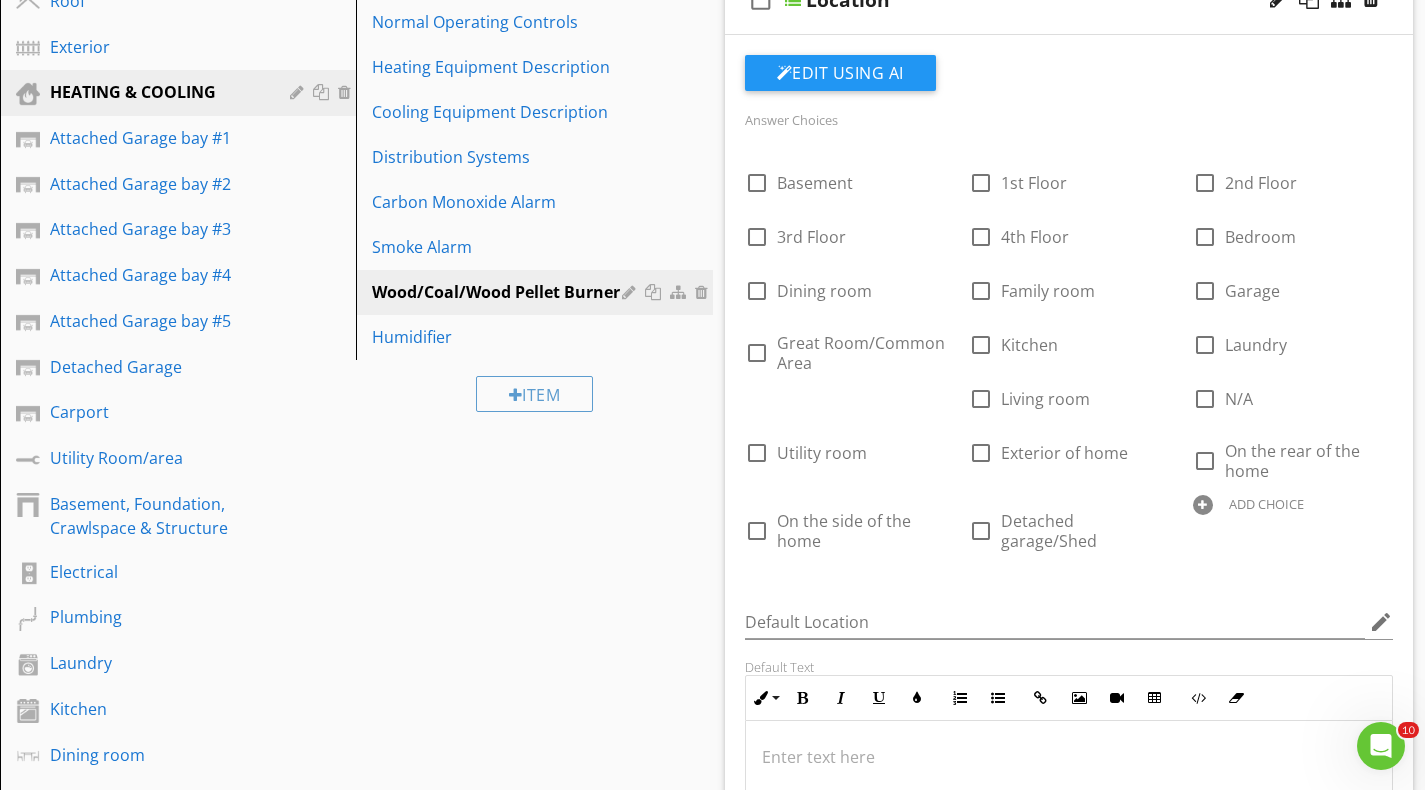 scroll, scrollTop: 521, scrollLeft: 0, axis: vertical 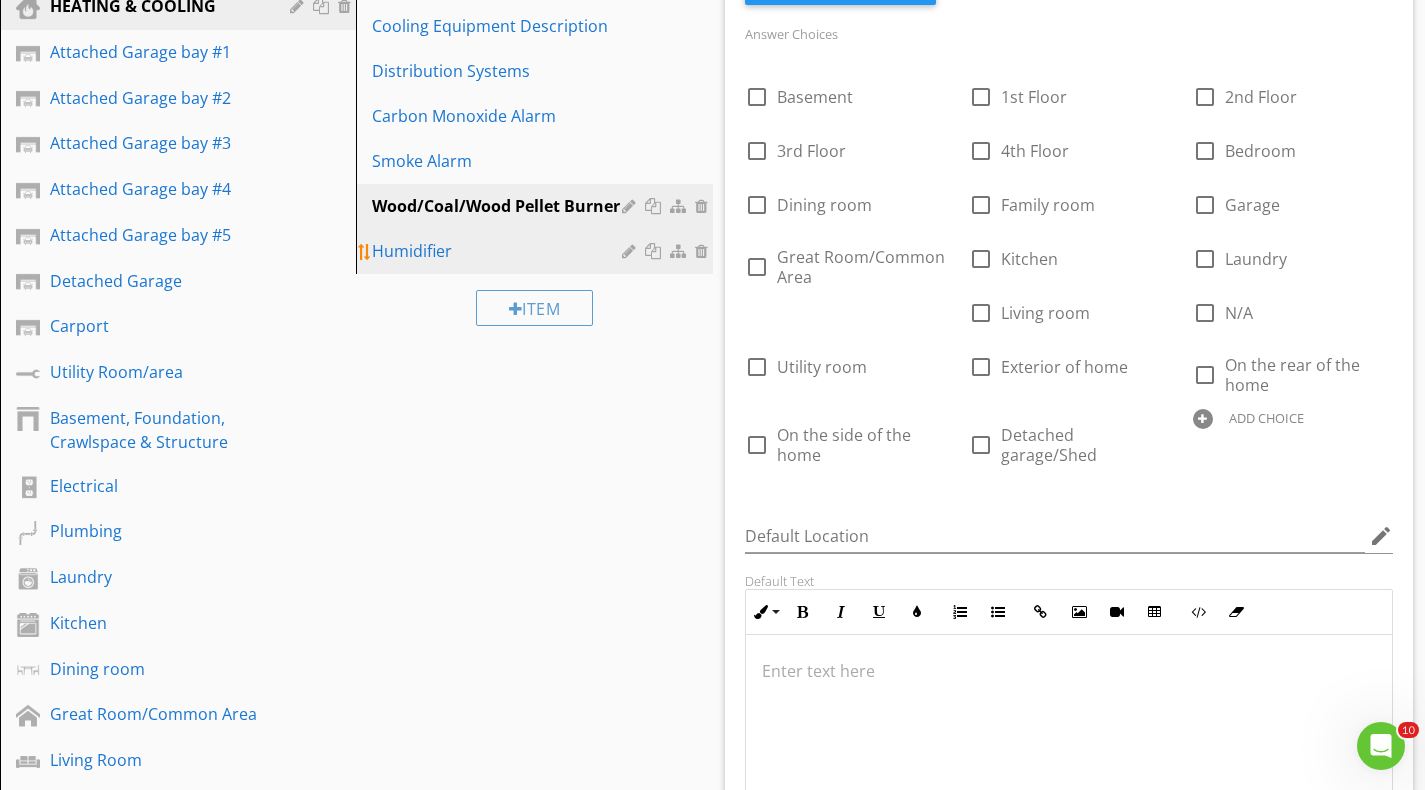 click on "Humidifier" at bounding box center [499, 251] 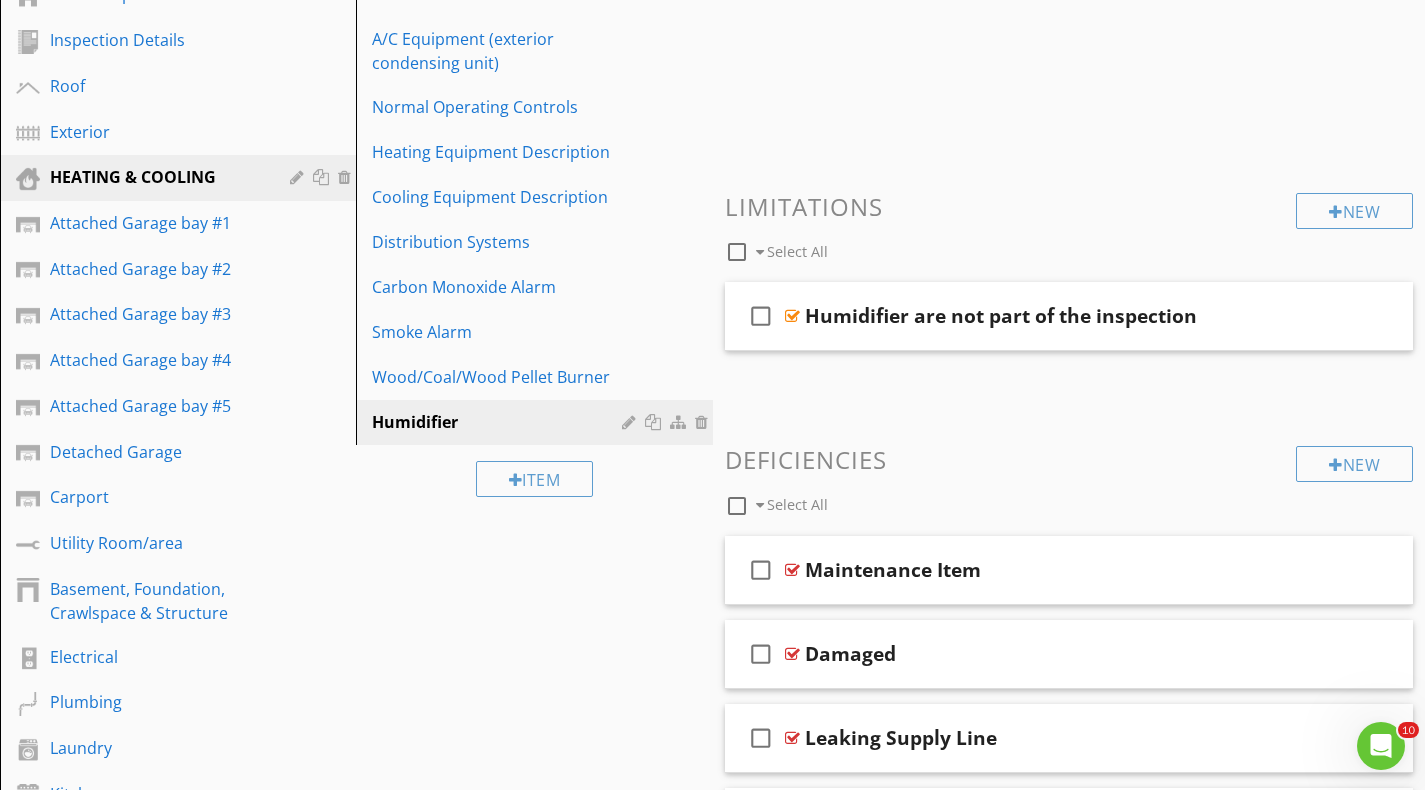 scroll, scrollTop: 421, scrollLeft: 0, axis: vertical 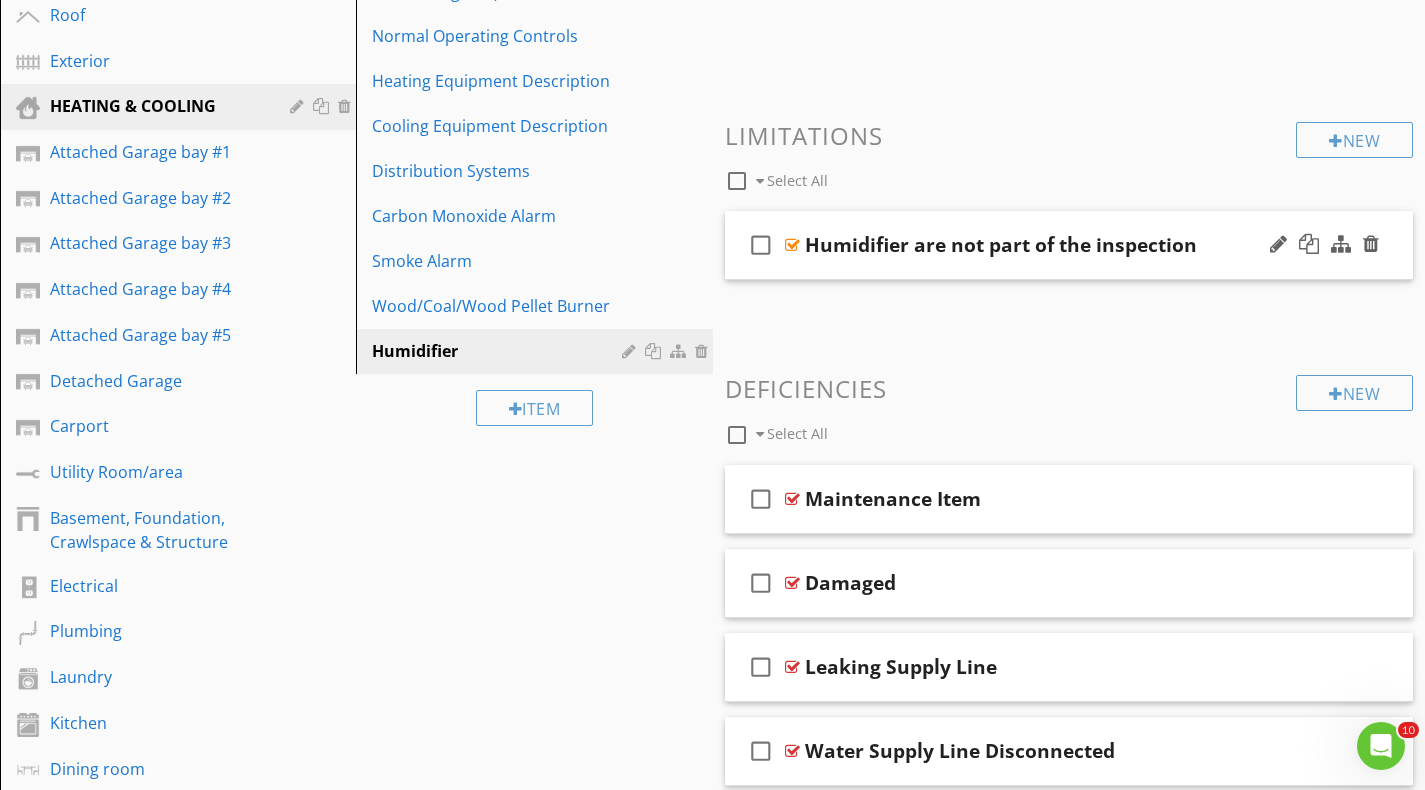 click at bounding box center [792, 245] 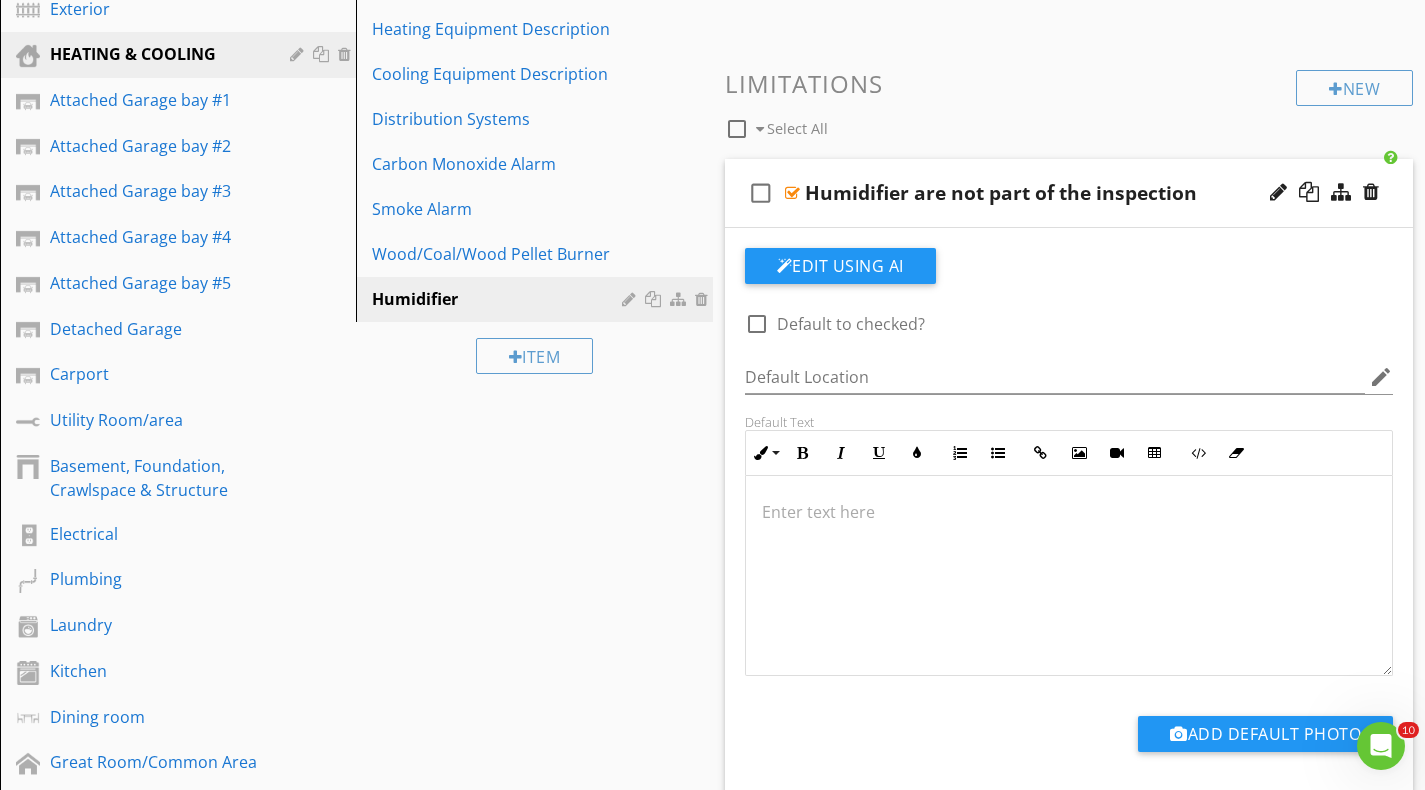 scroll, scrollTop: 421, scrollLeft: 0, axis: vertical 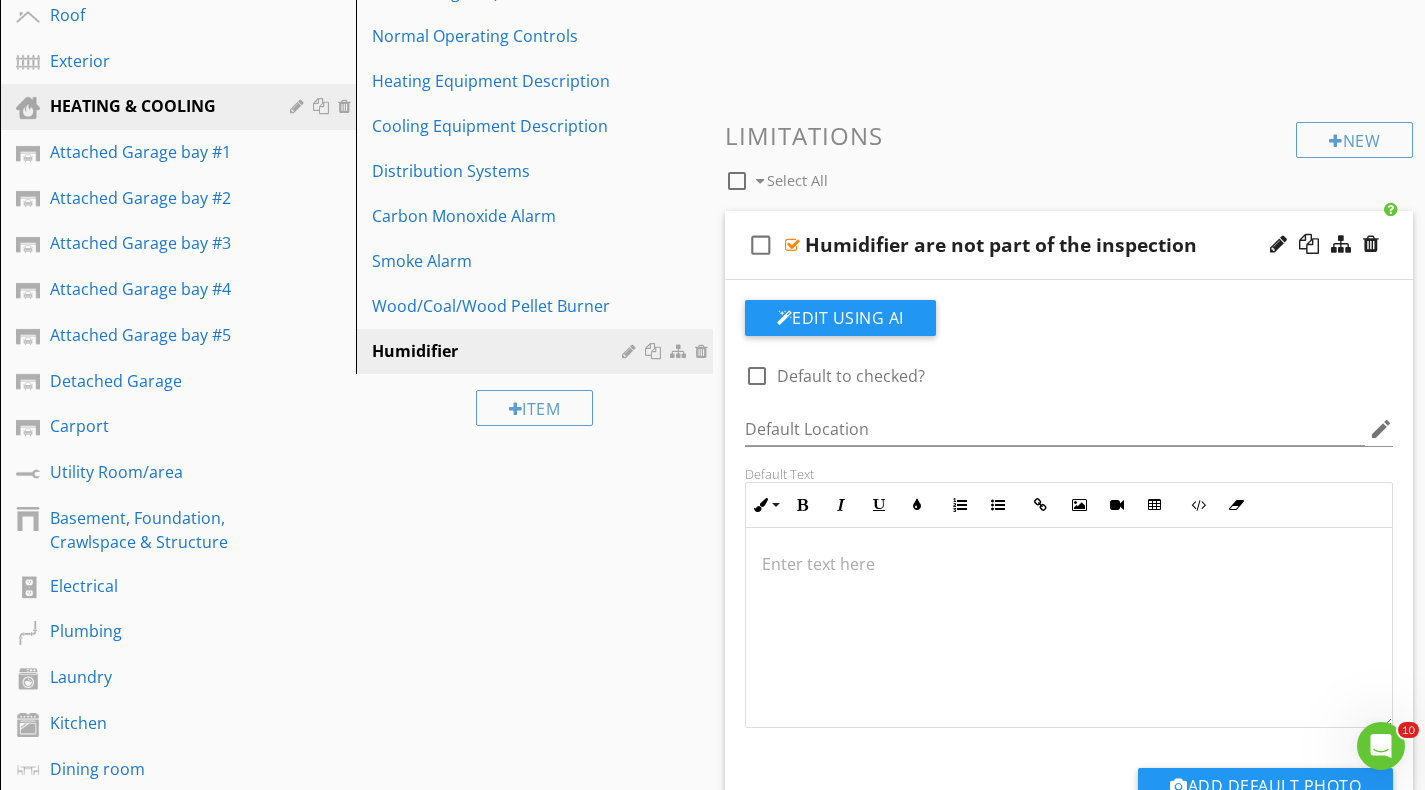 click at bounding box center [792, 245] 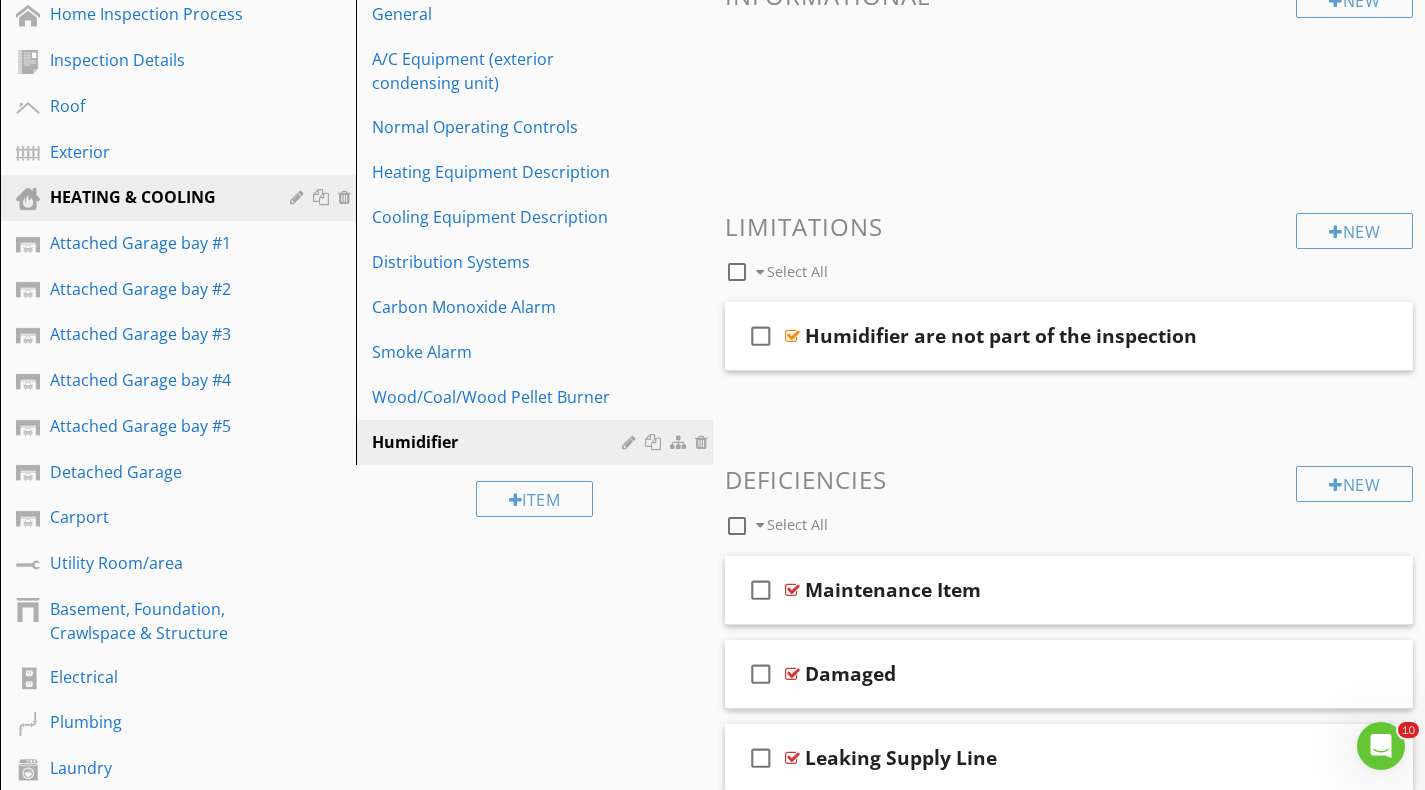 scroll, scrollTop: 321, scrollLeft: 0, axis: vertical 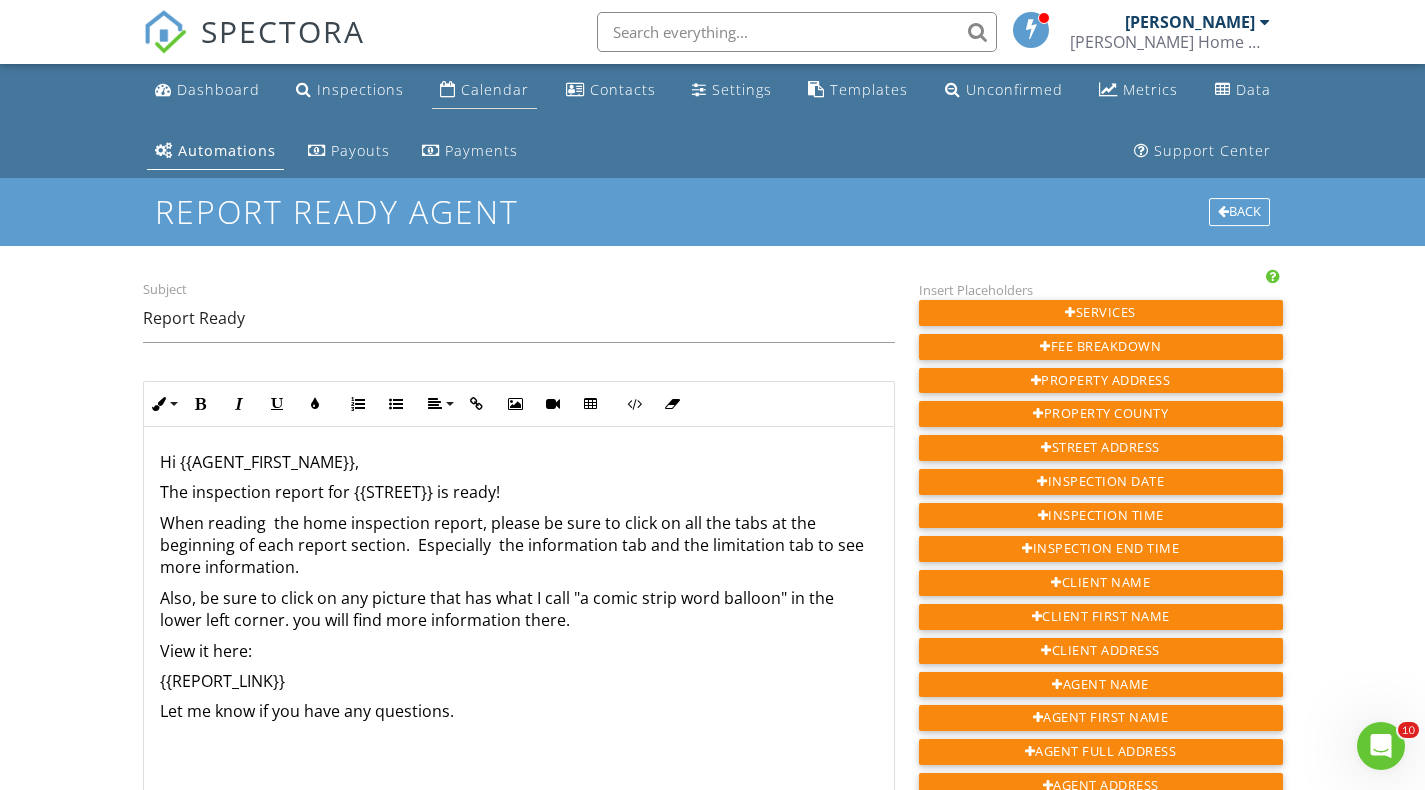 click on "Calendar" at bounding box center (495, 89) 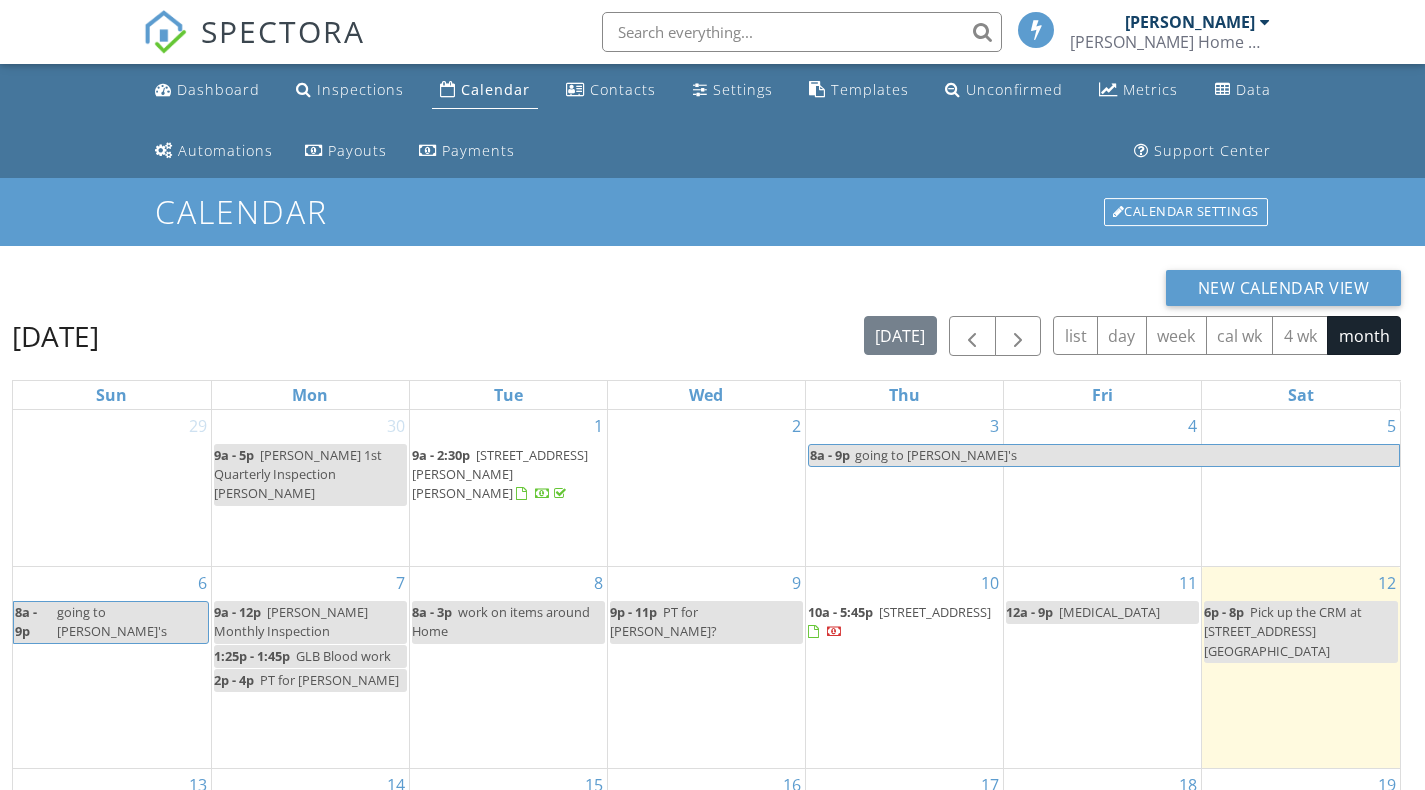 scroll, scrollTop: 0, scrollLeft: 0, axis: both 